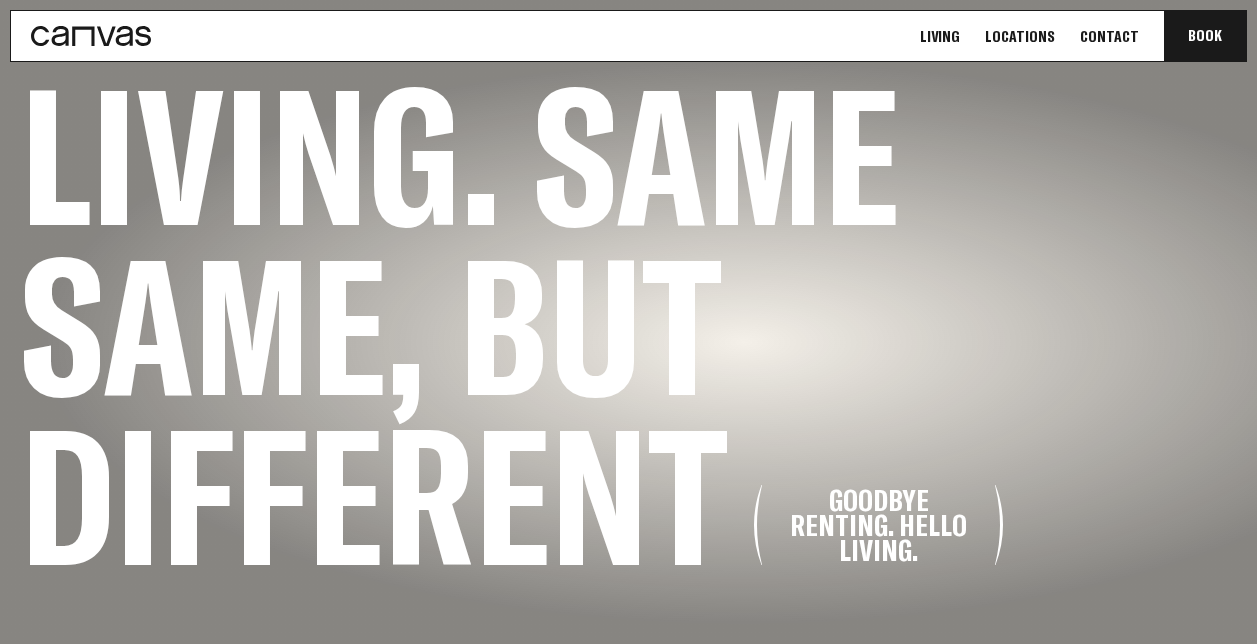 scroll, scrollTop: 2739, scrollLeft: 0, axis: vertical 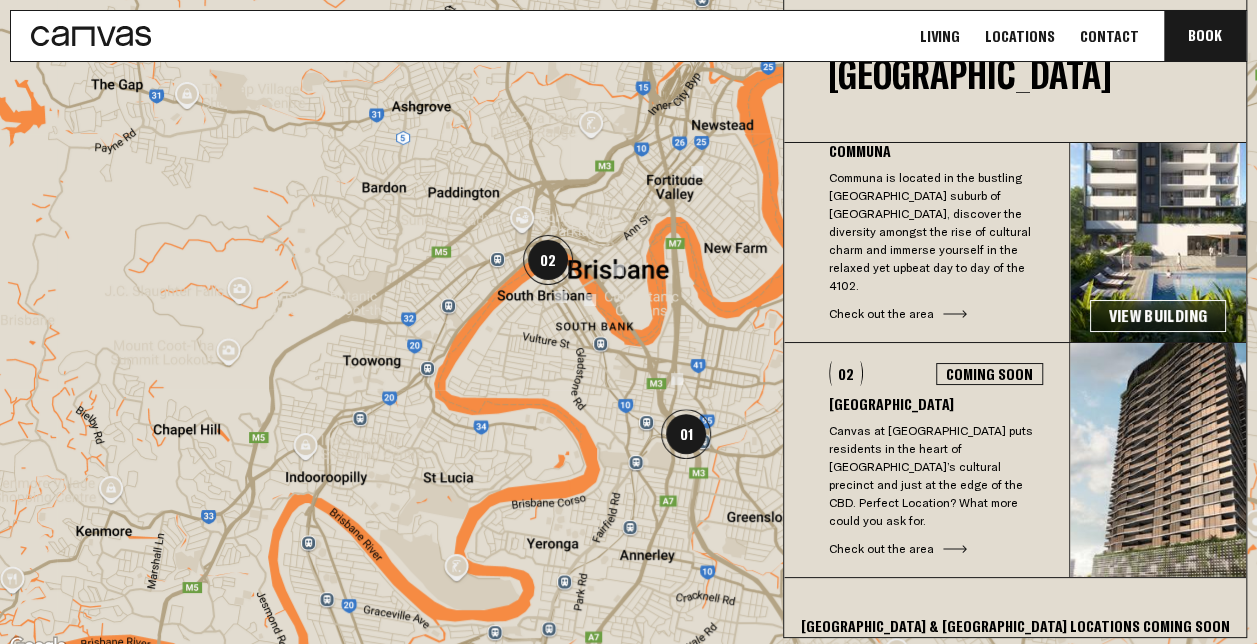 click on "View Building" at bounding box center (1158, 316) 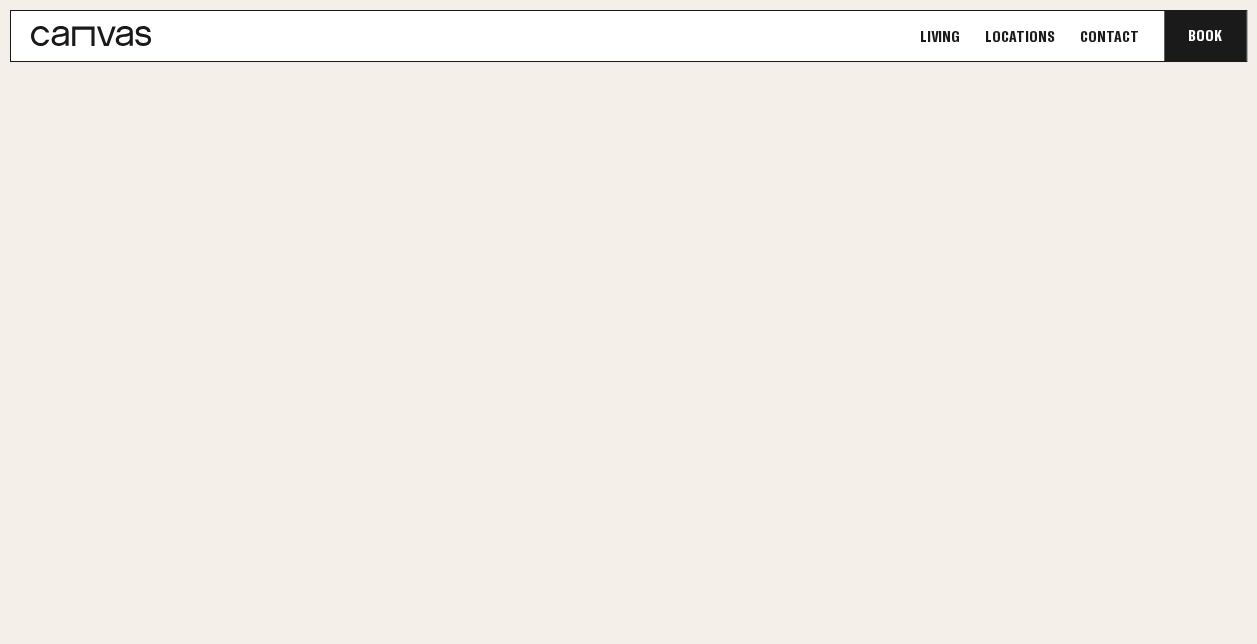 scroll, scrollTop: 0, scrollLeft: 0, axis: both 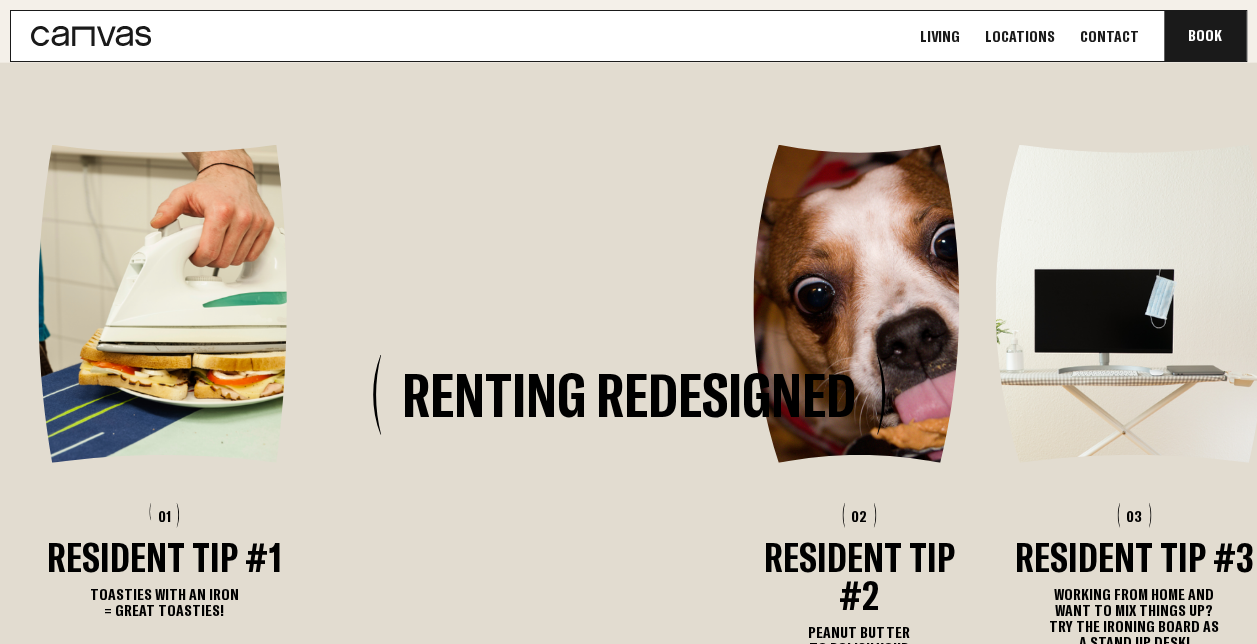 drag, startPoint x: 625, startPoint y: 272, endPoint x: 72, endPoint y: 243, distance: 553.7599 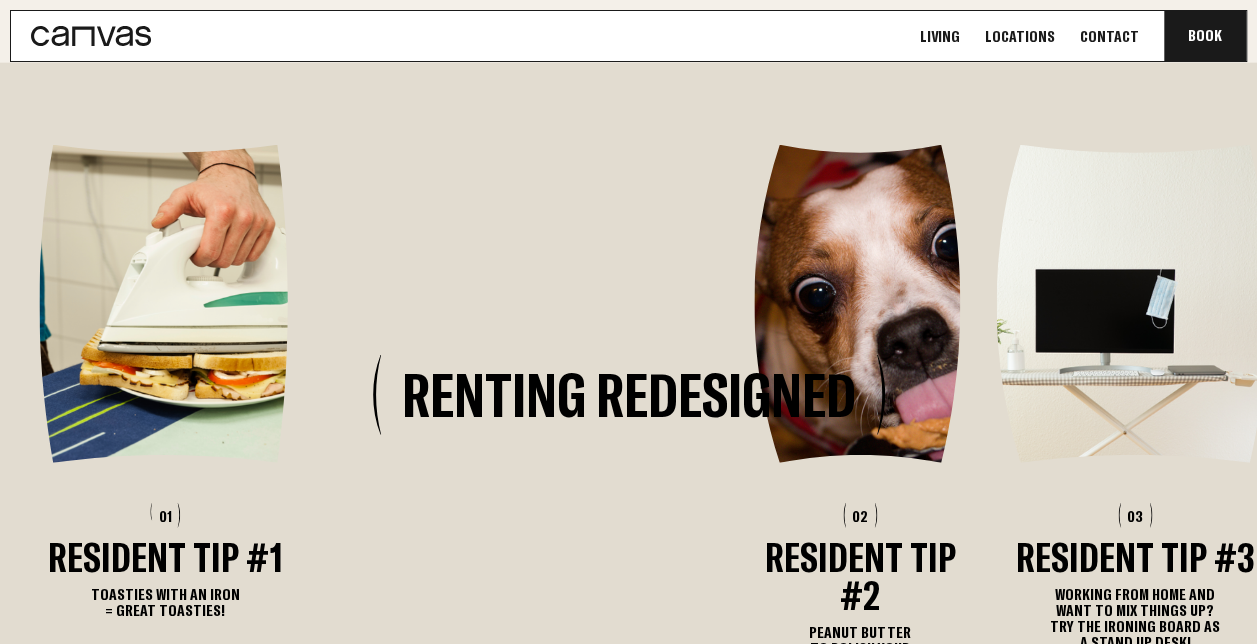 drag, startPoint x: 601, startPoint y: 270, endPoint x: -179, endPoint y: 251, distance: 780.2314 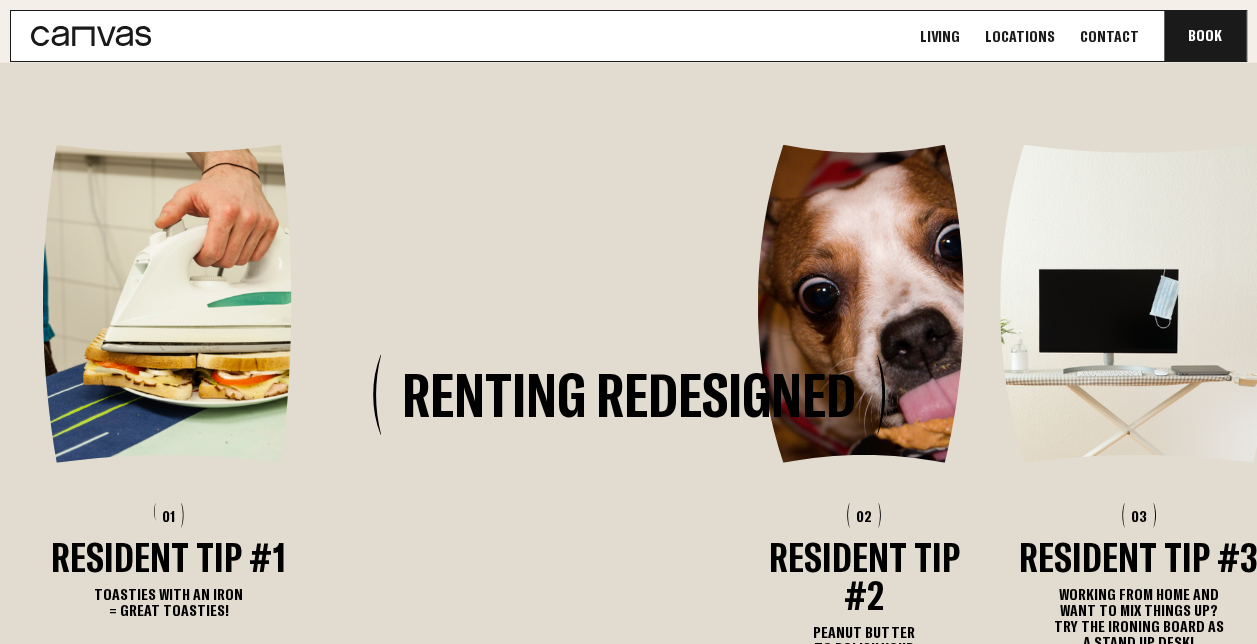 drag, startPoint x: 727, startPoint y: 271, endPoint x: 90, endPoint y: 275, distance: 637.0126 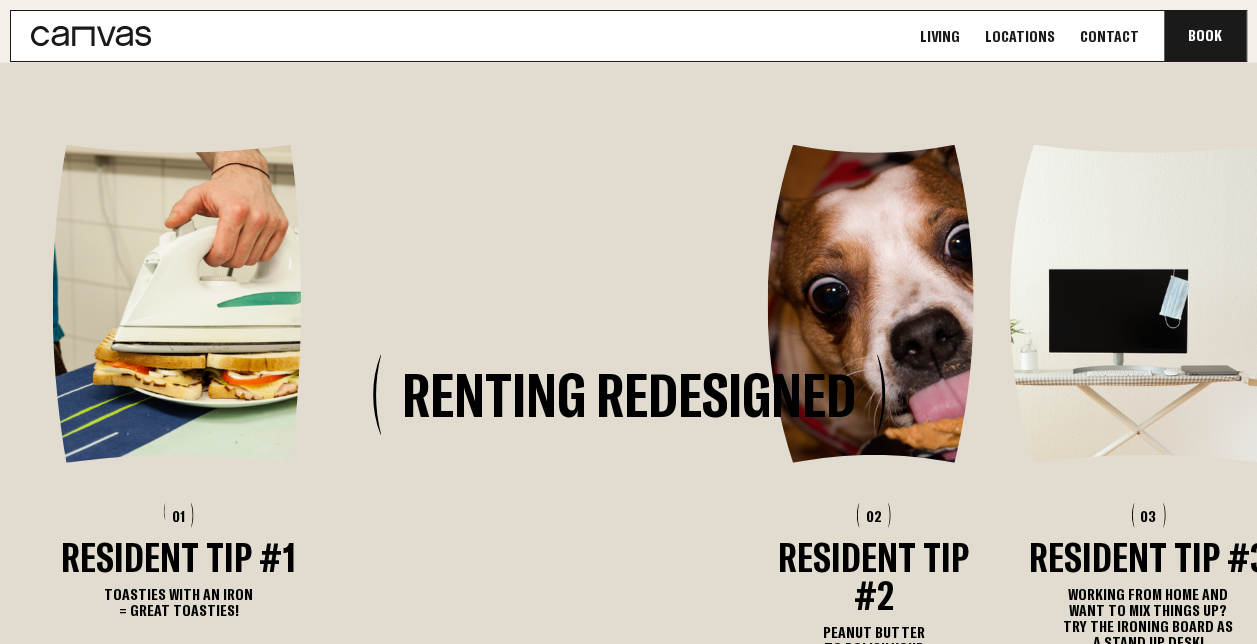 scroll, scrollTop: 2476, scrollLeft: 0, axis: vertical 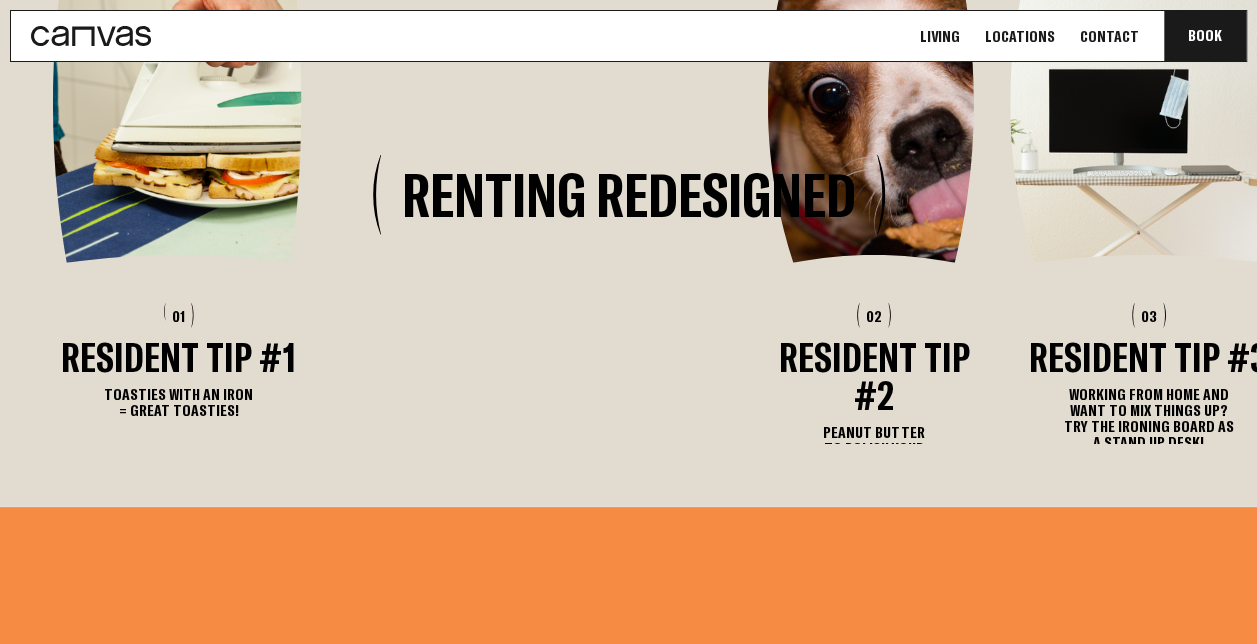 drag, startPoint x: 883, startPoint y: 323, endPoint x: 908, endPoint y: 216, distance: 109.88175 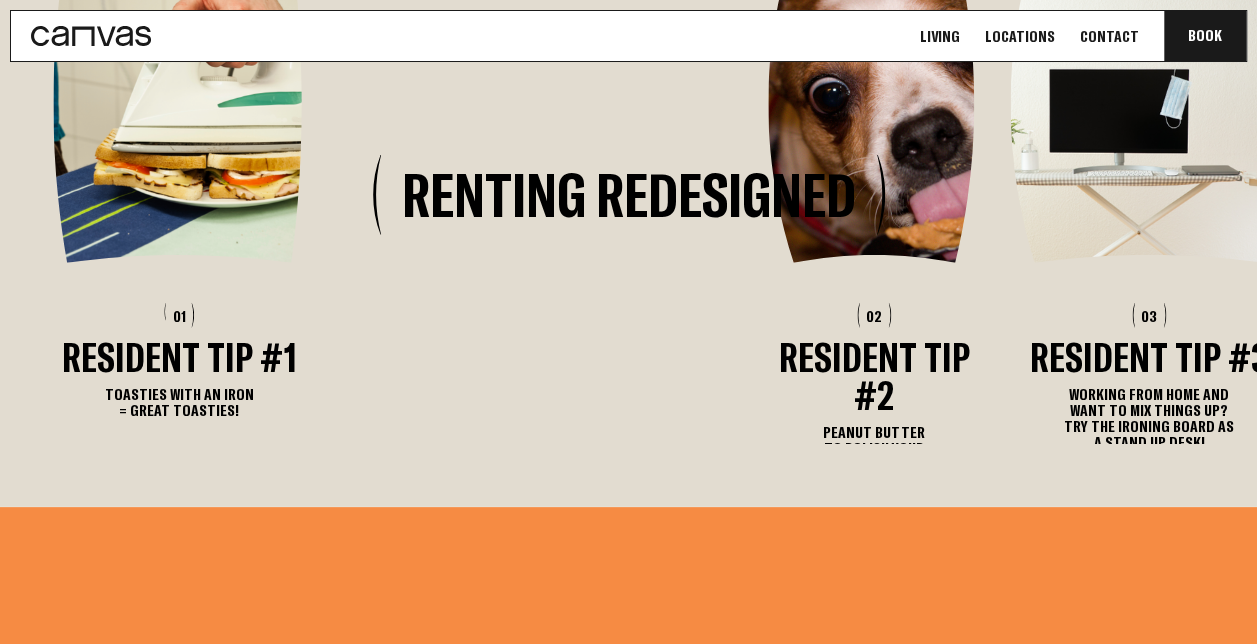 drag, startPoint x: 902, startPoint y: 216, endPoint x: 887, endPoint y: 316, distance: 101.118744 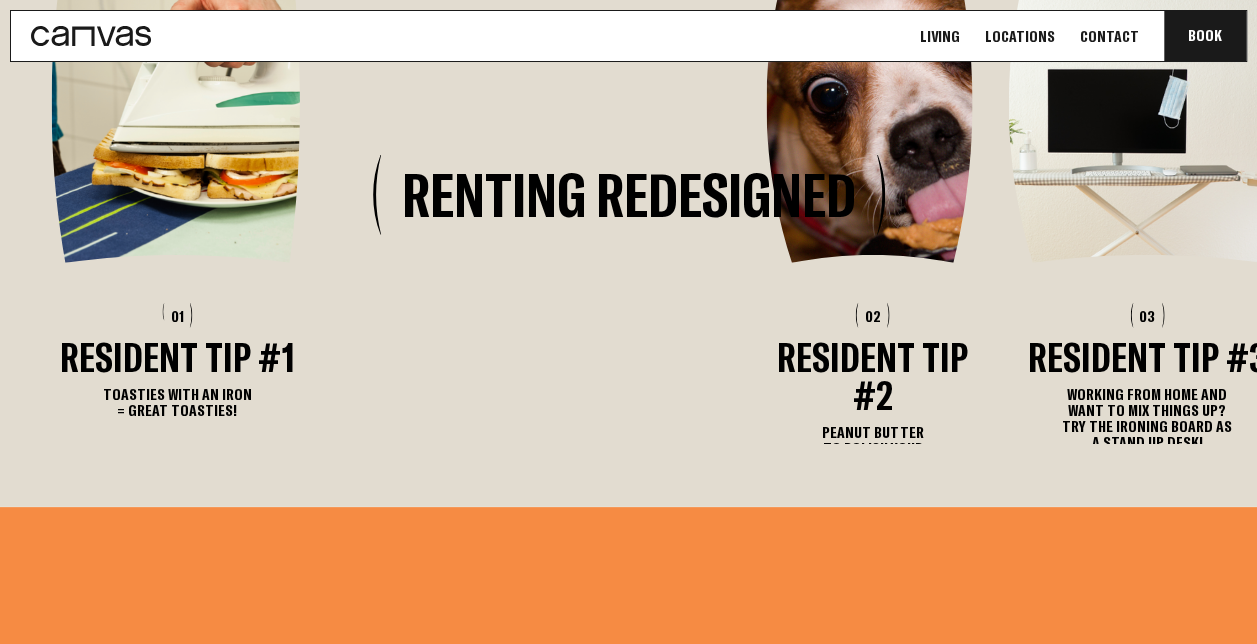 scroll, scrollTop: 3100, scrollLeft: 0, axis: vertical 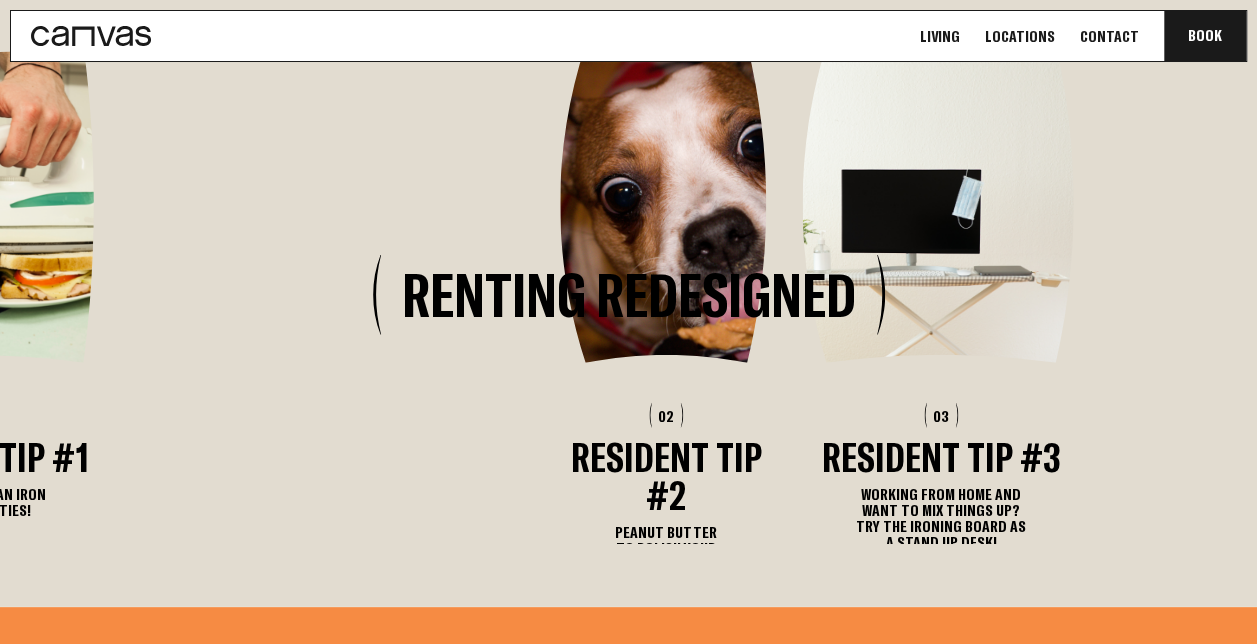 drag, startPoint x: 890, startPoint y: 310, endPoint x: 482, endPoint y: 289, distance: 408.54007 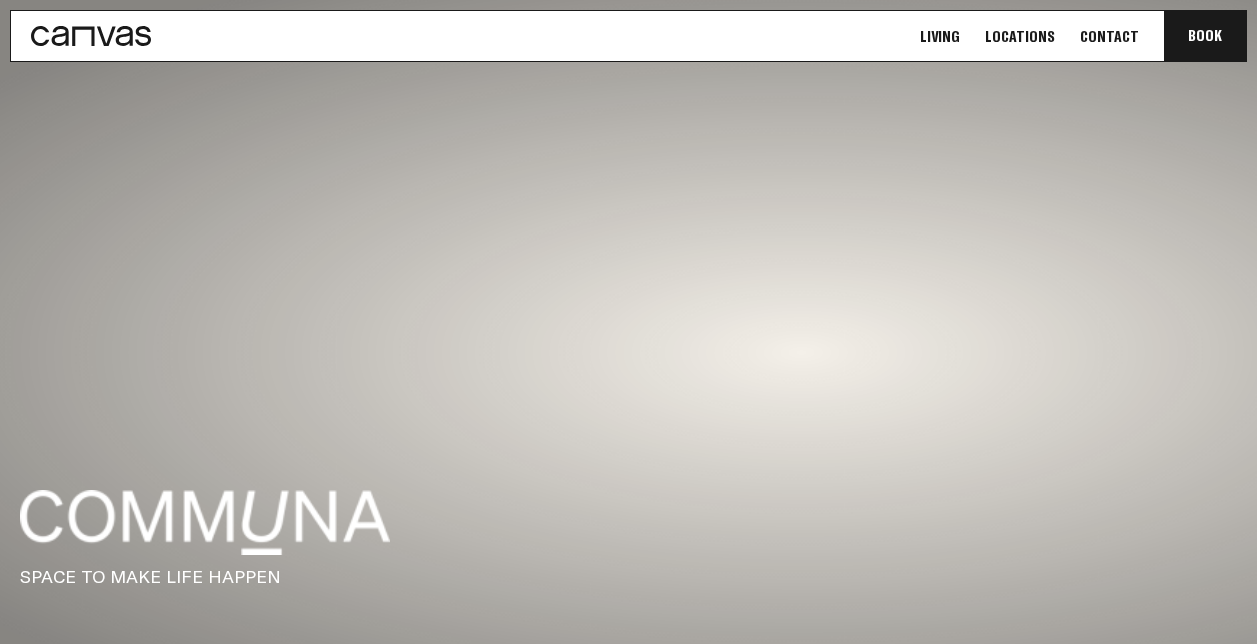 scroll, scrollTop: 2400, scrollLeft: 0, axis: vertical 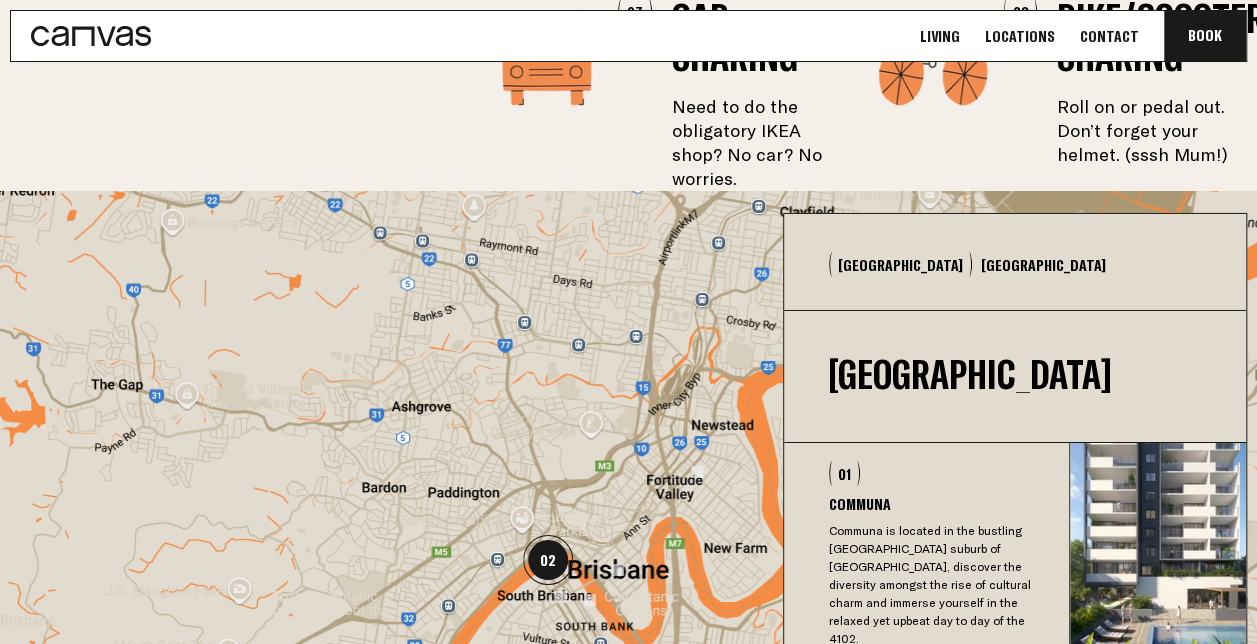 click on "Sydney" at bounding box center (1043, 264) 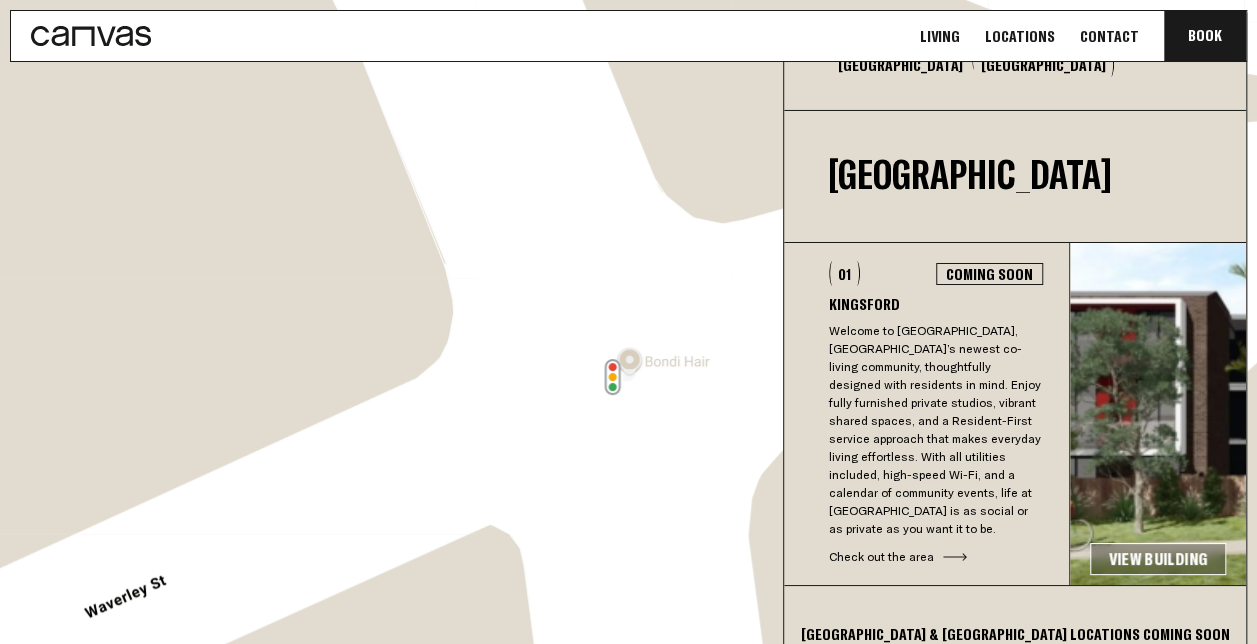 click on "View Building" at bounding box center (1158, 559) 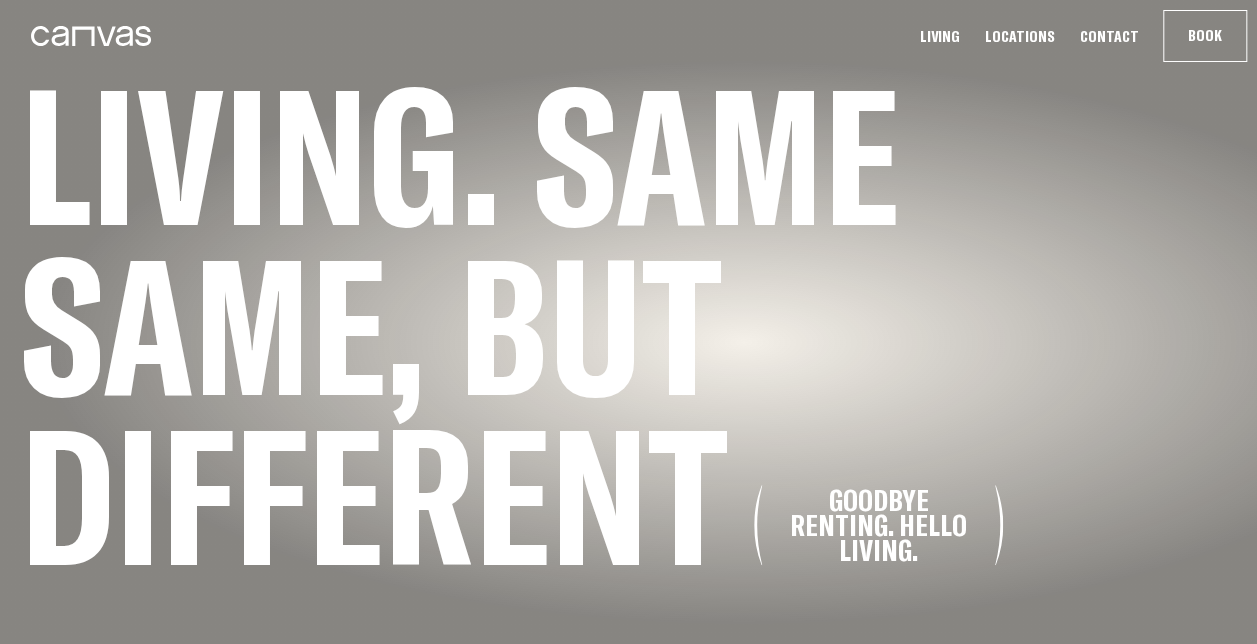 scroll, scrollTop: 314, scrollLeft: 0, axis: vertical 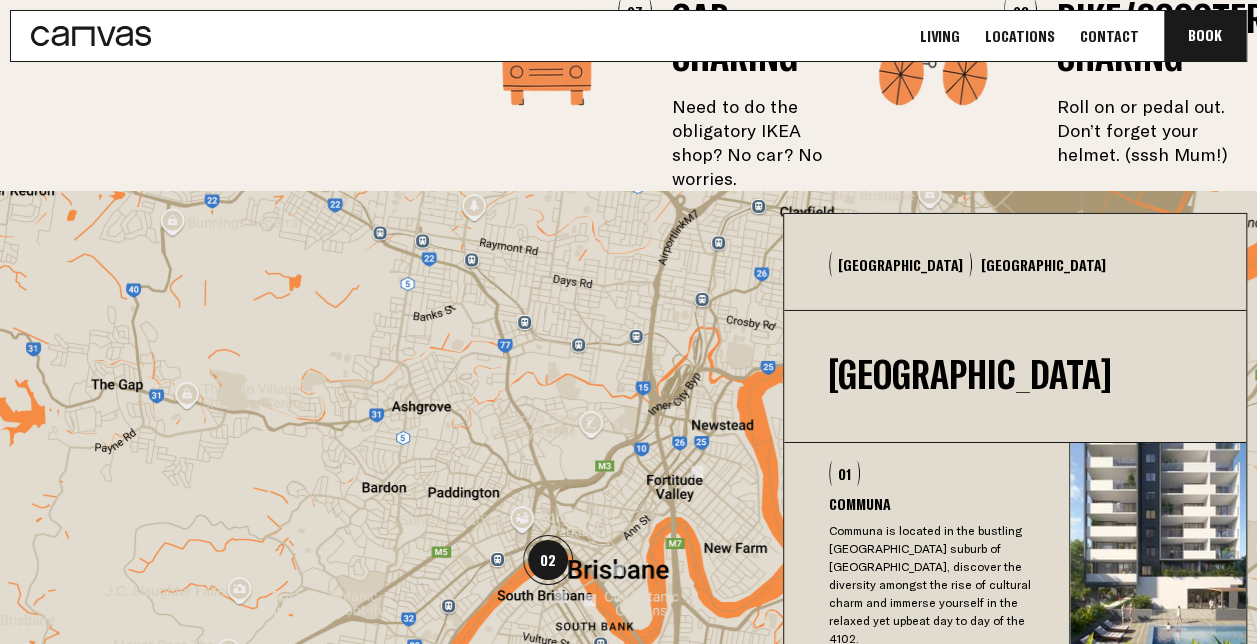 click on "Sydney" at bounding box center (1043, 264) 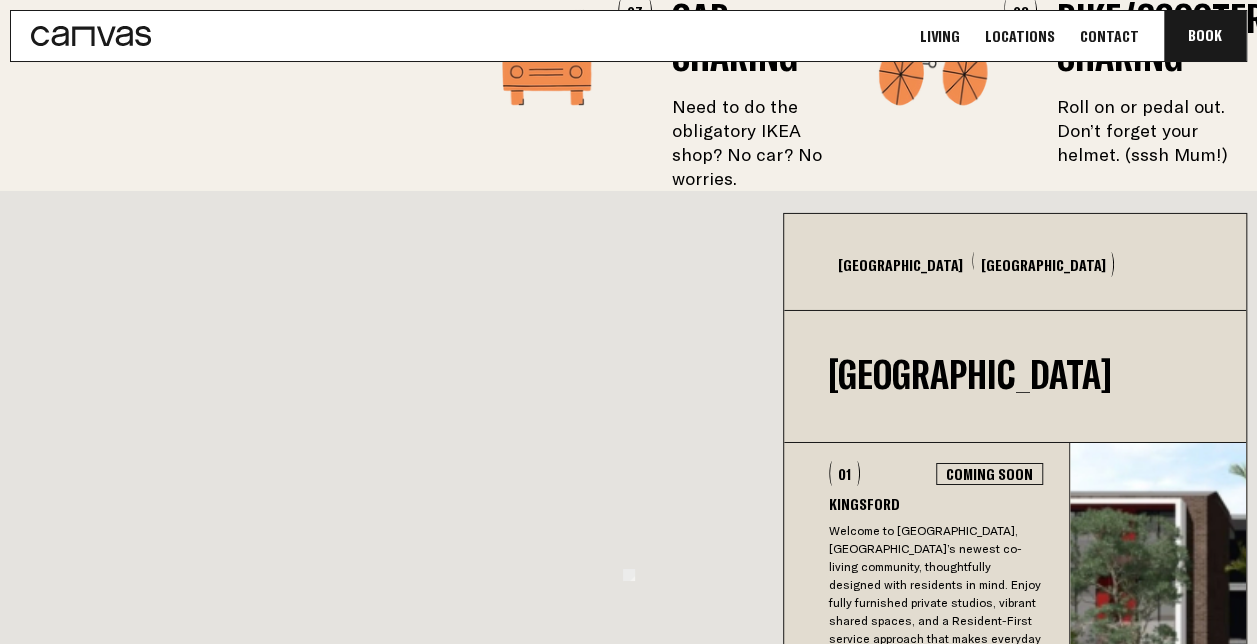 scroll, scrollTop: 3300, scrollLeft: 0, axis: vertical 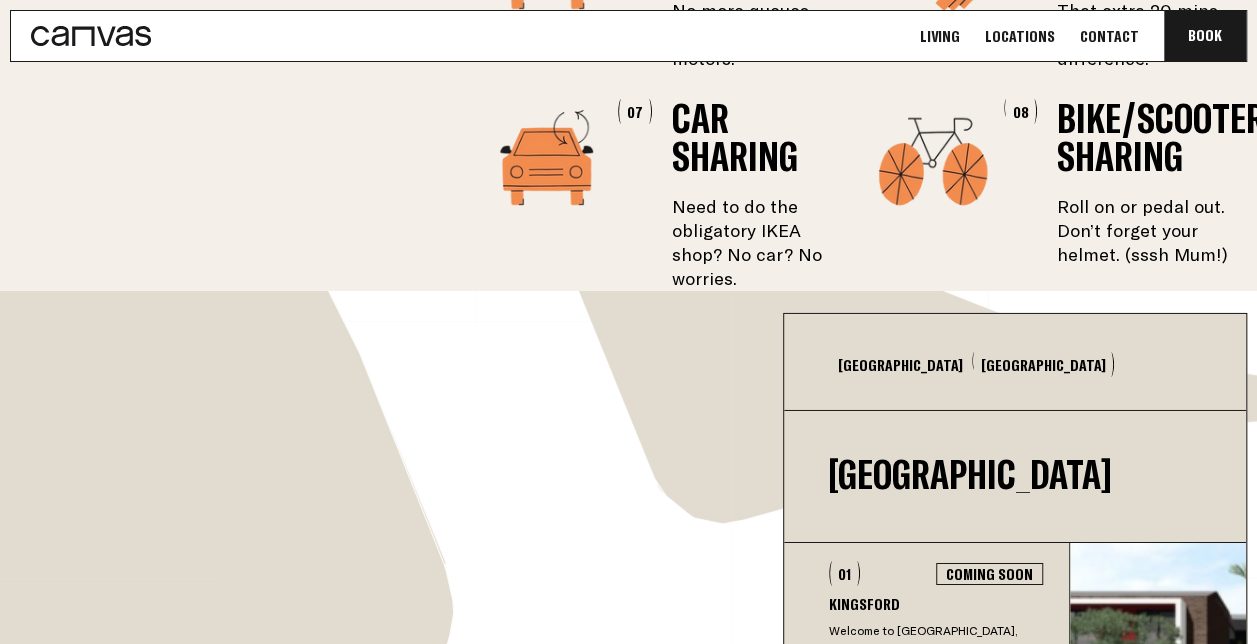 click on "[GEOGRAPHIC_DATA]" at bounding box center [900, 364] 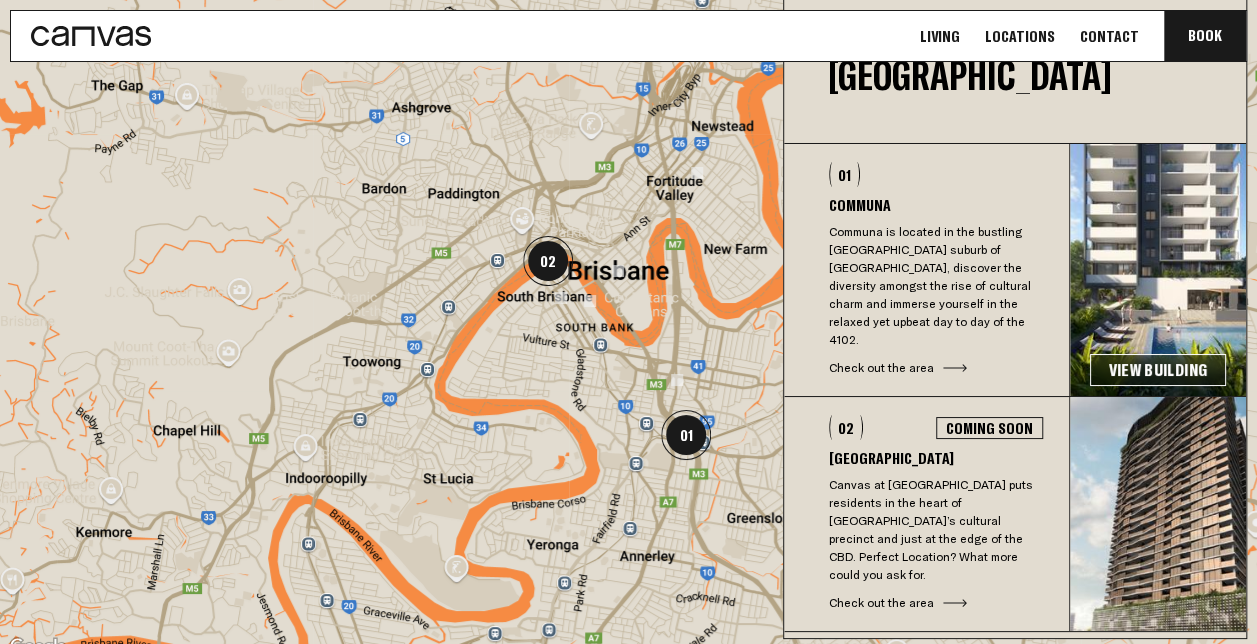 click on "View Building" at bounding box center (1158, 370) 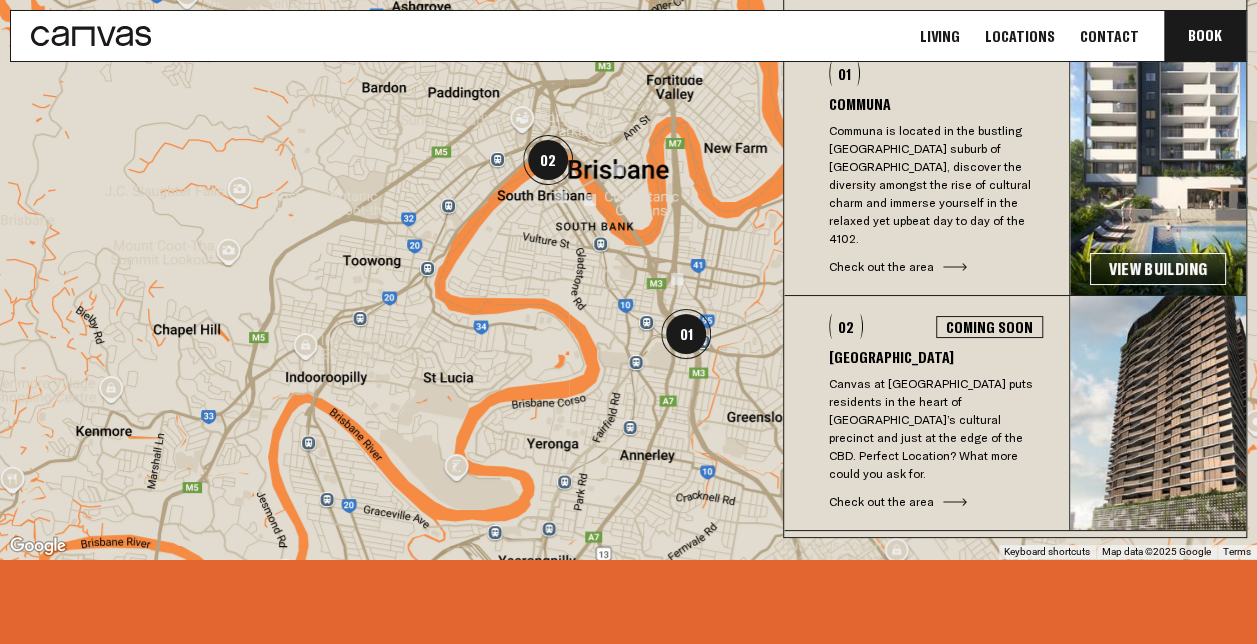 click at bounding box center [1158, 413] 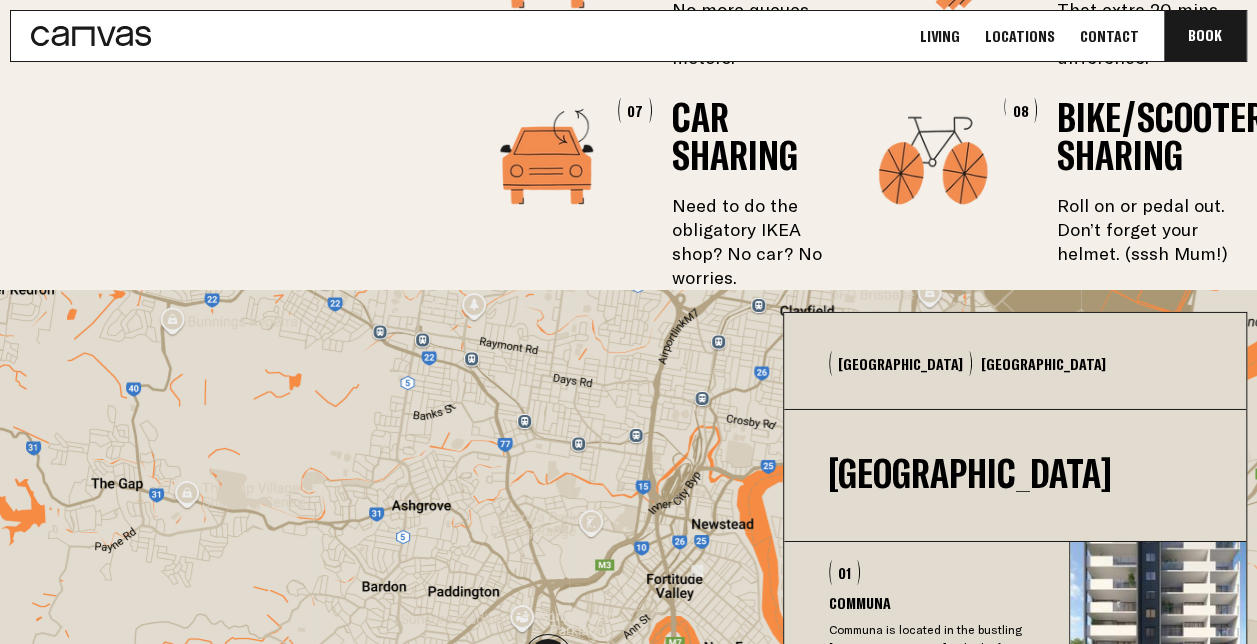 click on "Sydney" at bounding box center (1043, 363) 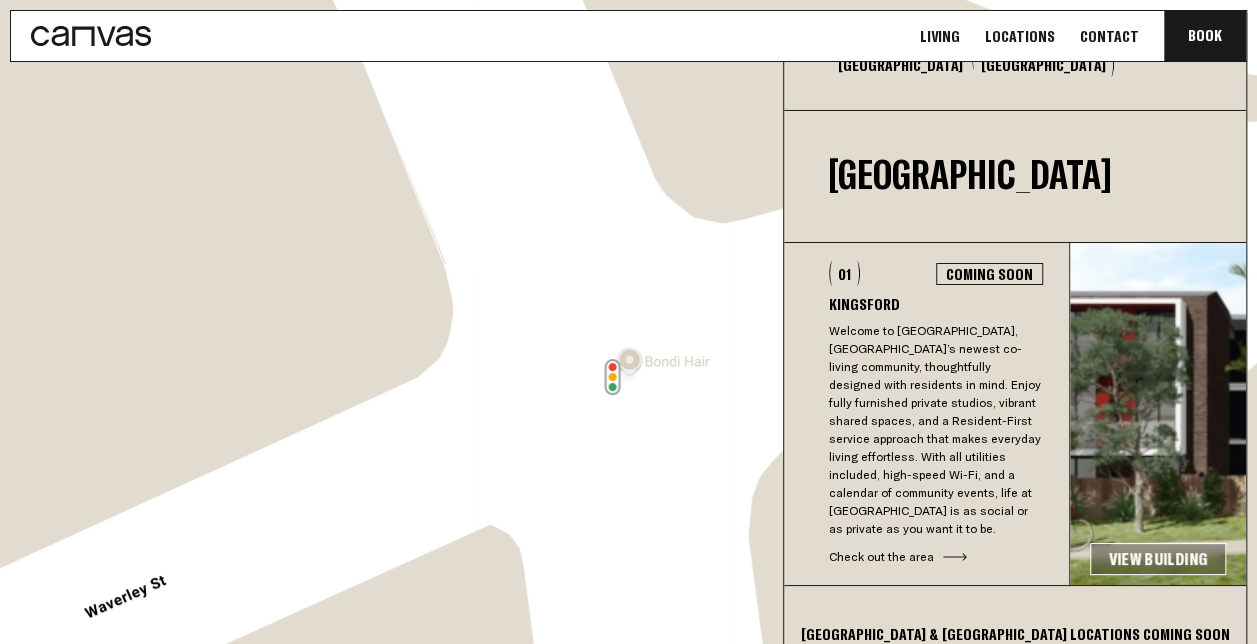 click on "View Building" at bounding box center [1158, 559] 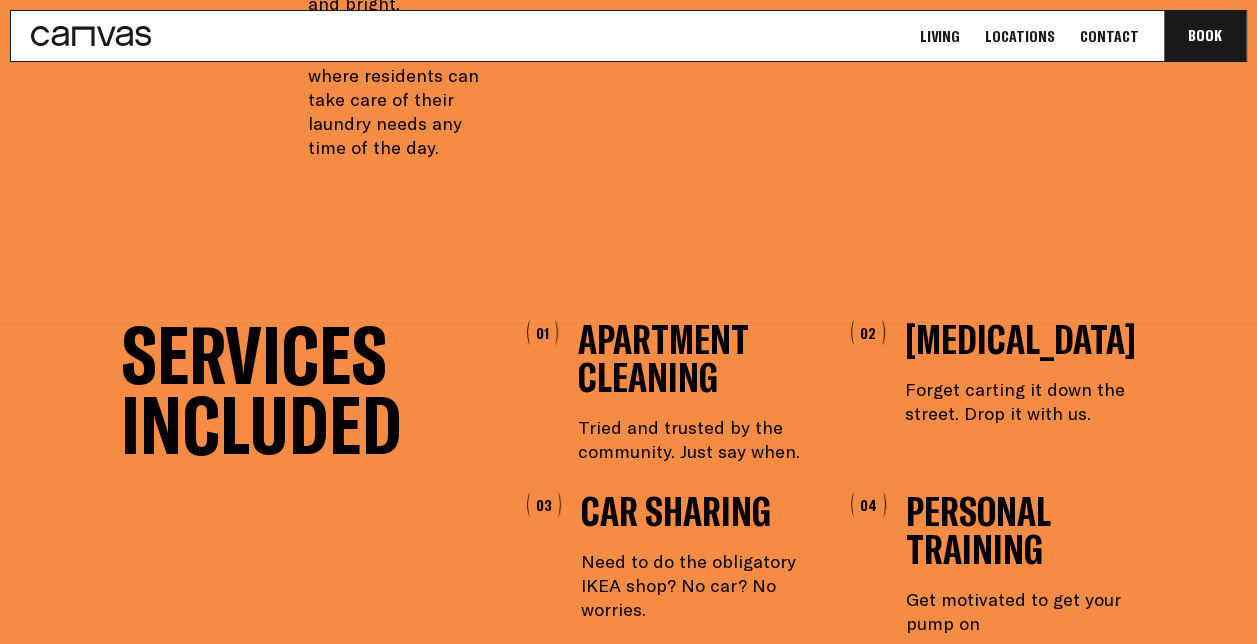 scroll, scrollTop: 0, scrollLeft: 0, axis: both 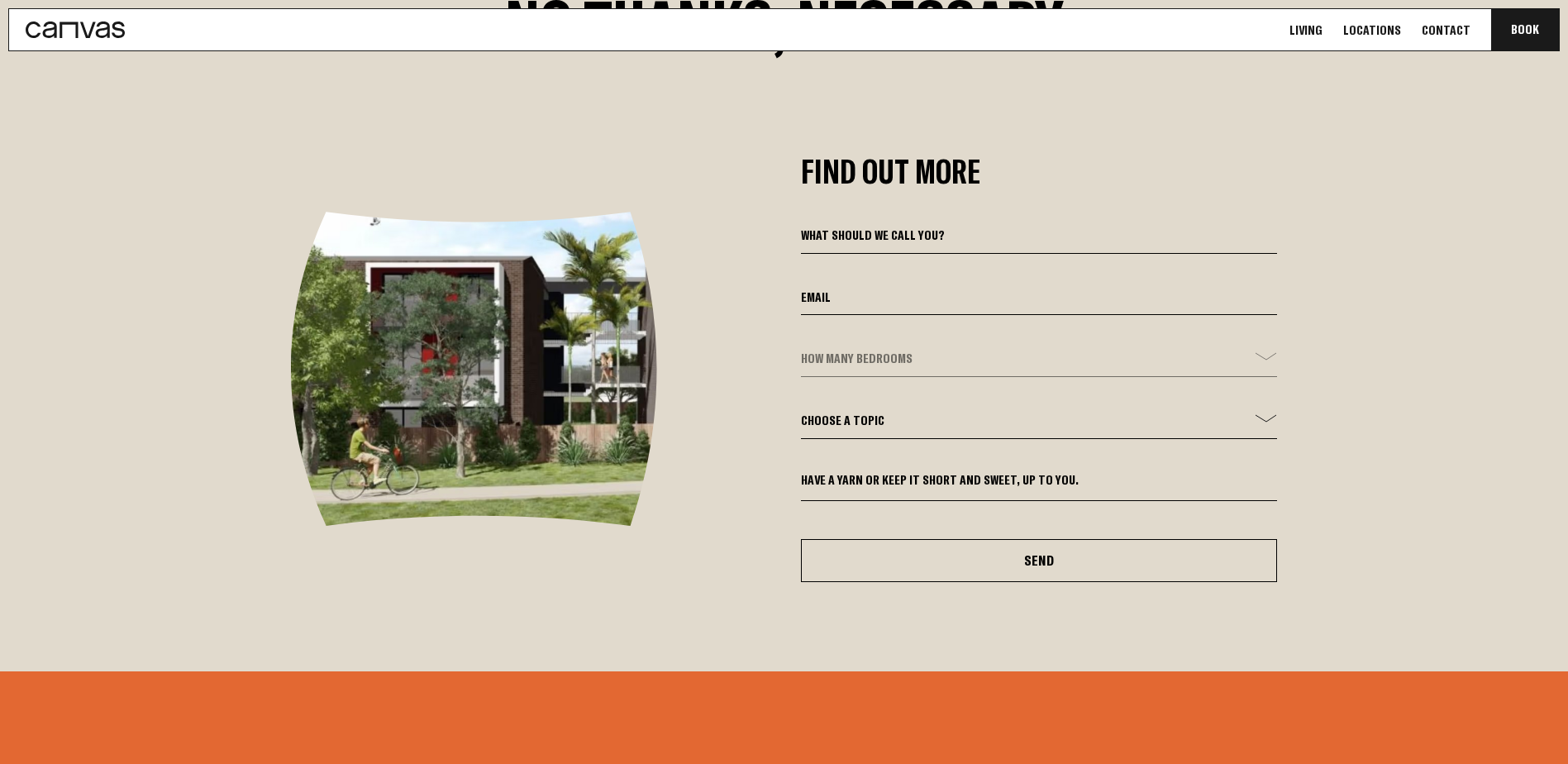 click on "How many bedrooms Choose a topic General Enquiry Booking Enquiry Other Send" at bounding box center (1039, 403) 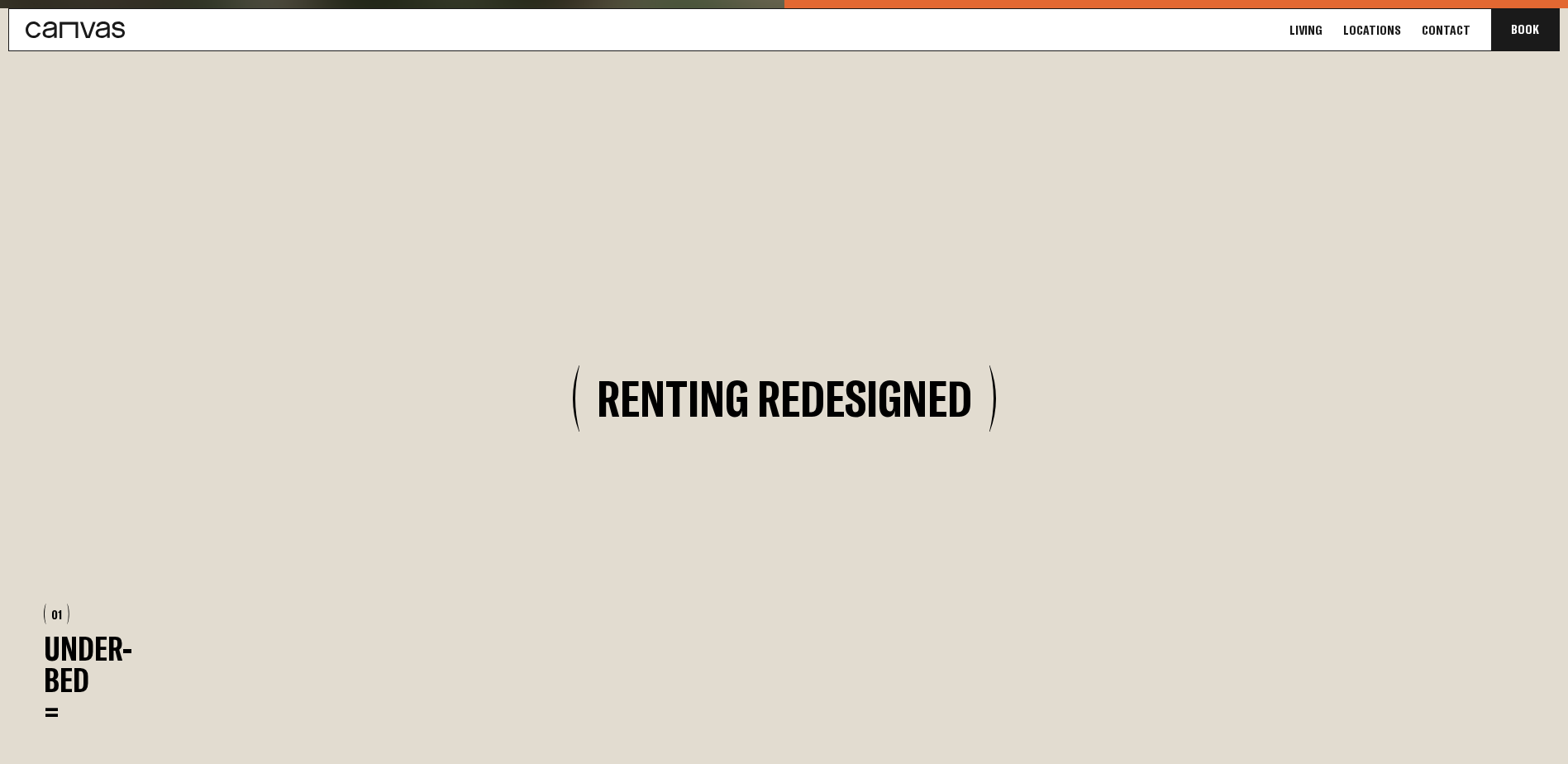 scroll, scrollTop: 1416, scrollLeft: 0, axis: vertical 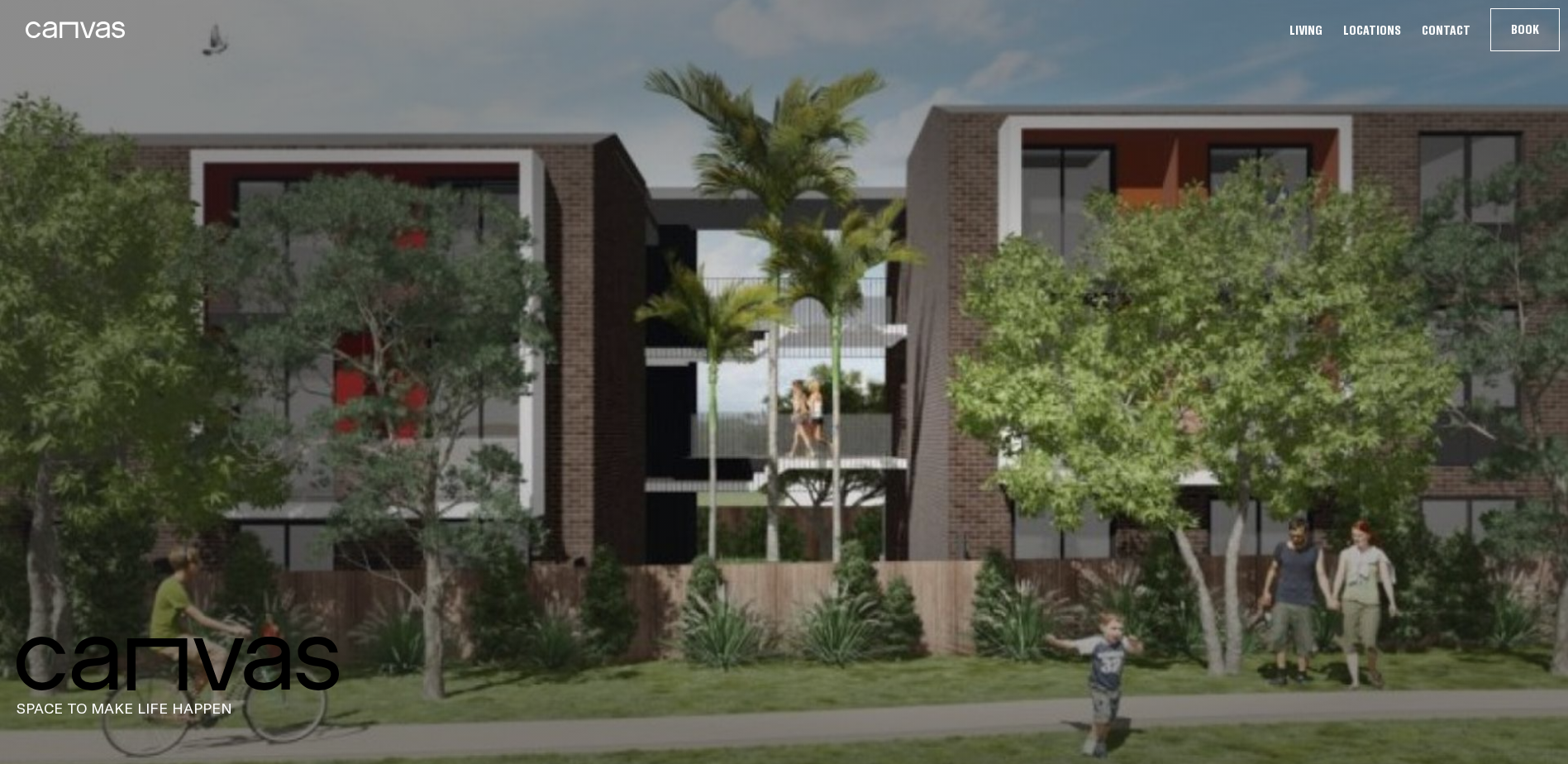 click 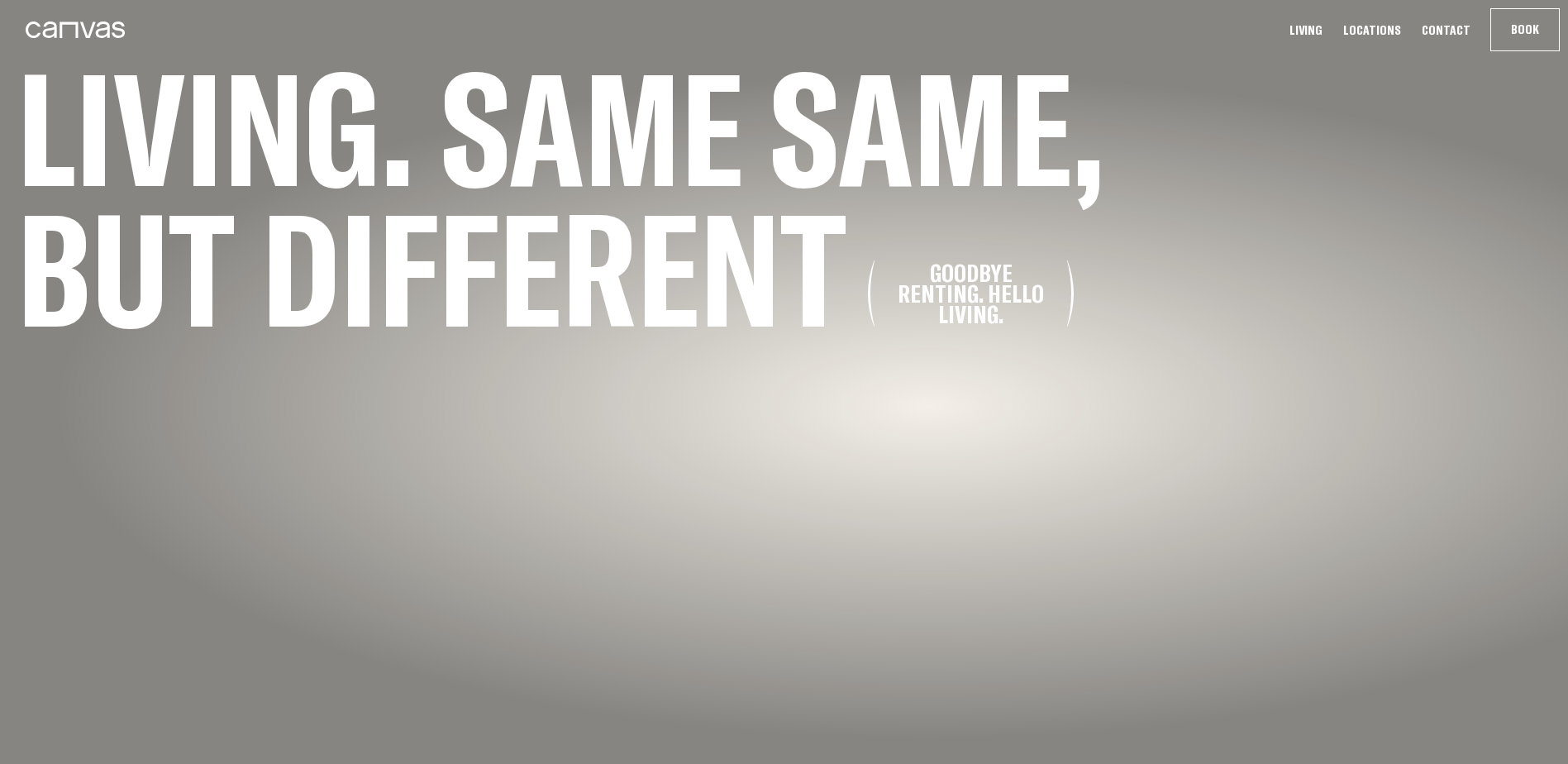 scroll, scrollTop: 104, scrollLeft: 0, axis: vertical 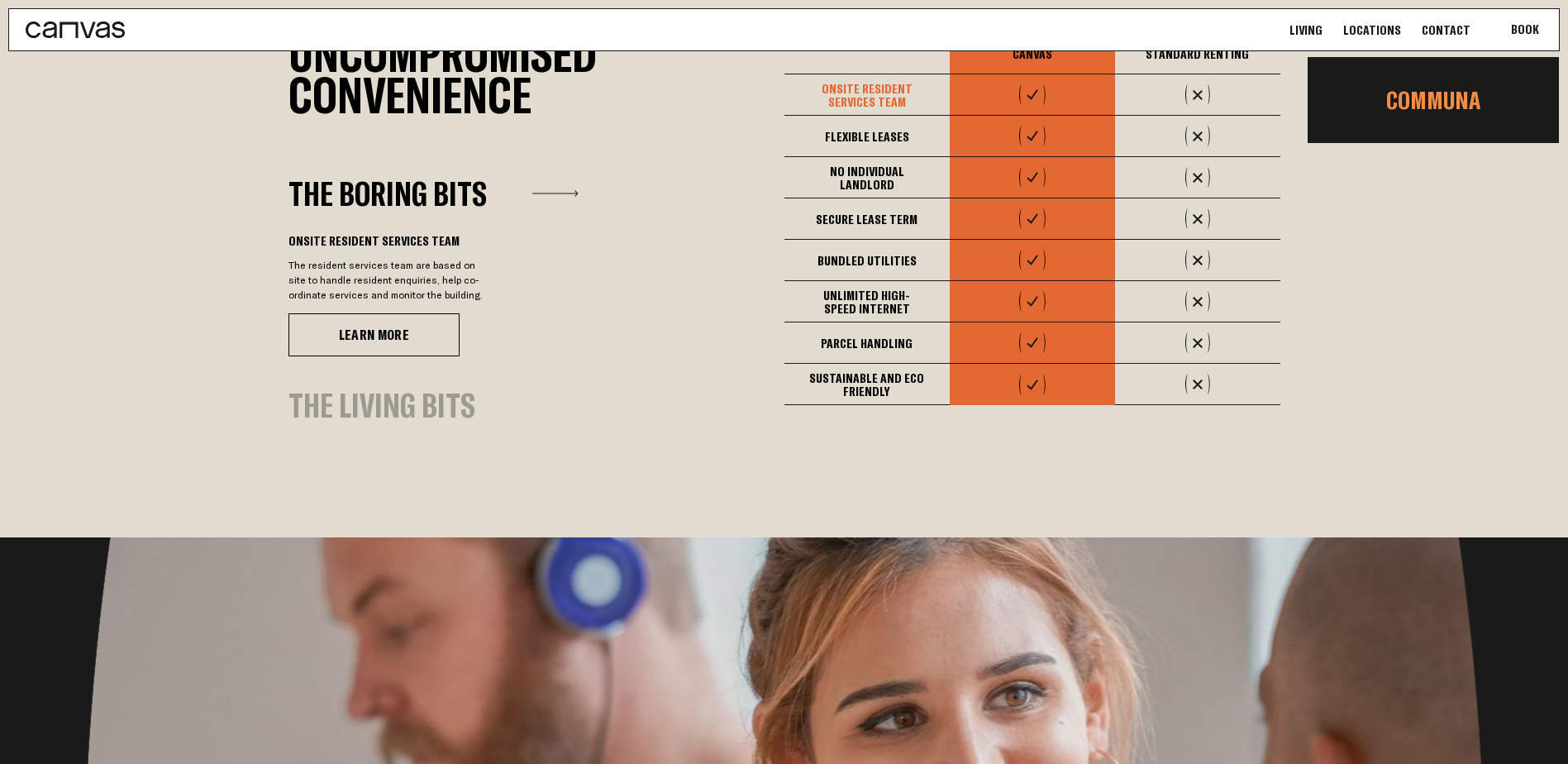 click on "Communa" at bounding box center (1433, 100) 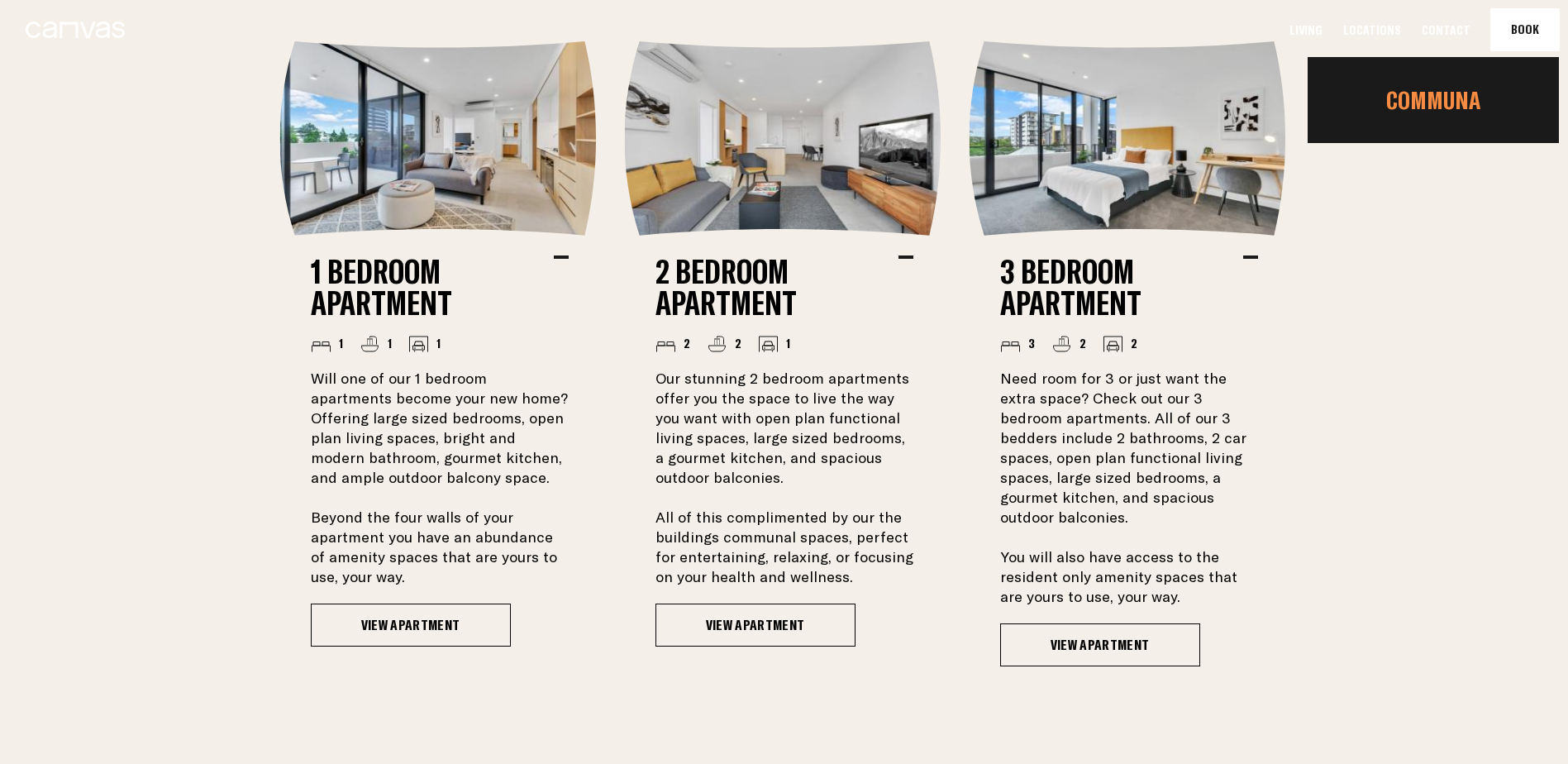 scroll, scrollTop: 0, scrollLeft: 0, axis: both 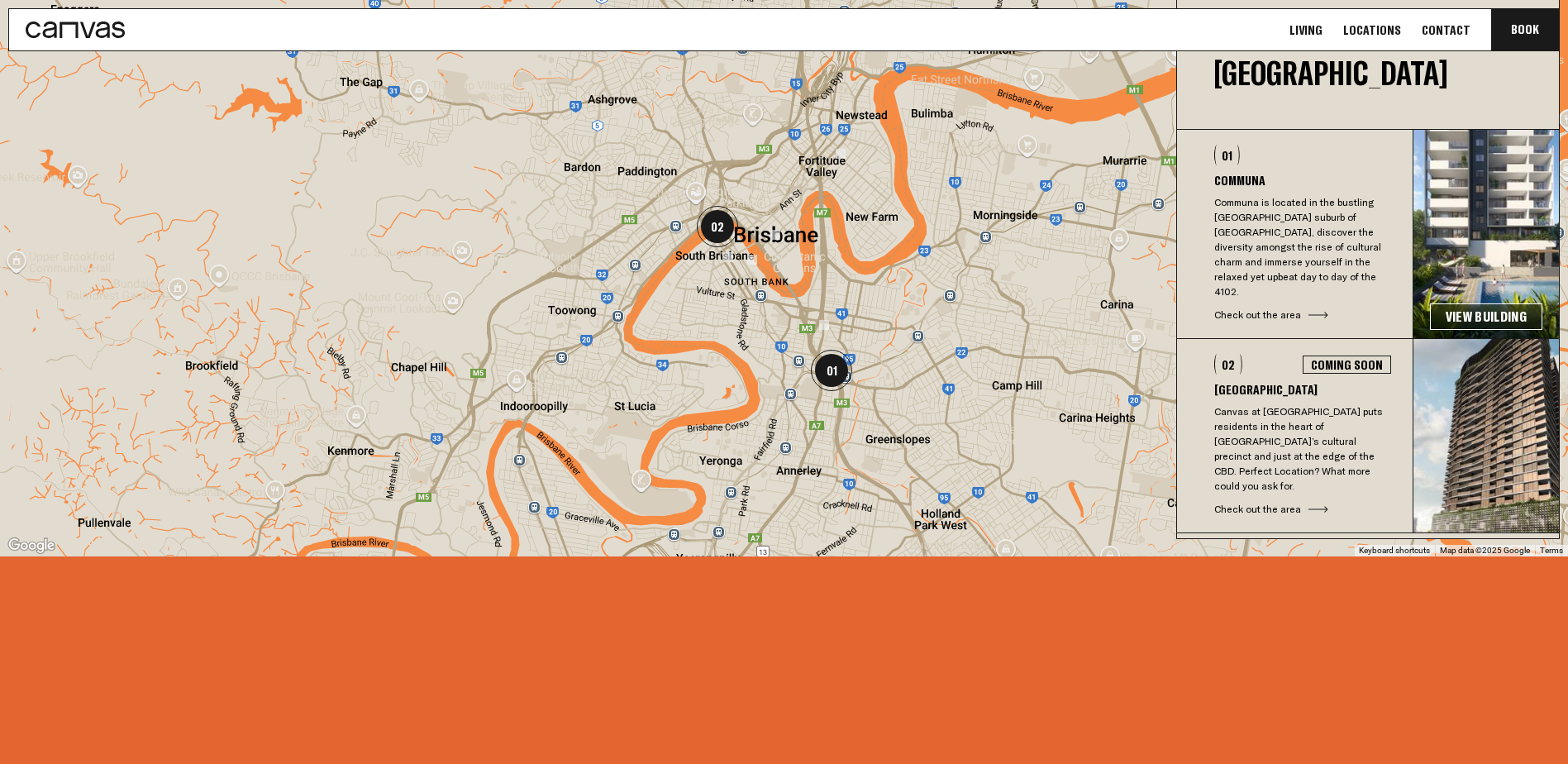 click on "View Building" at bounding box center (1486, 317) 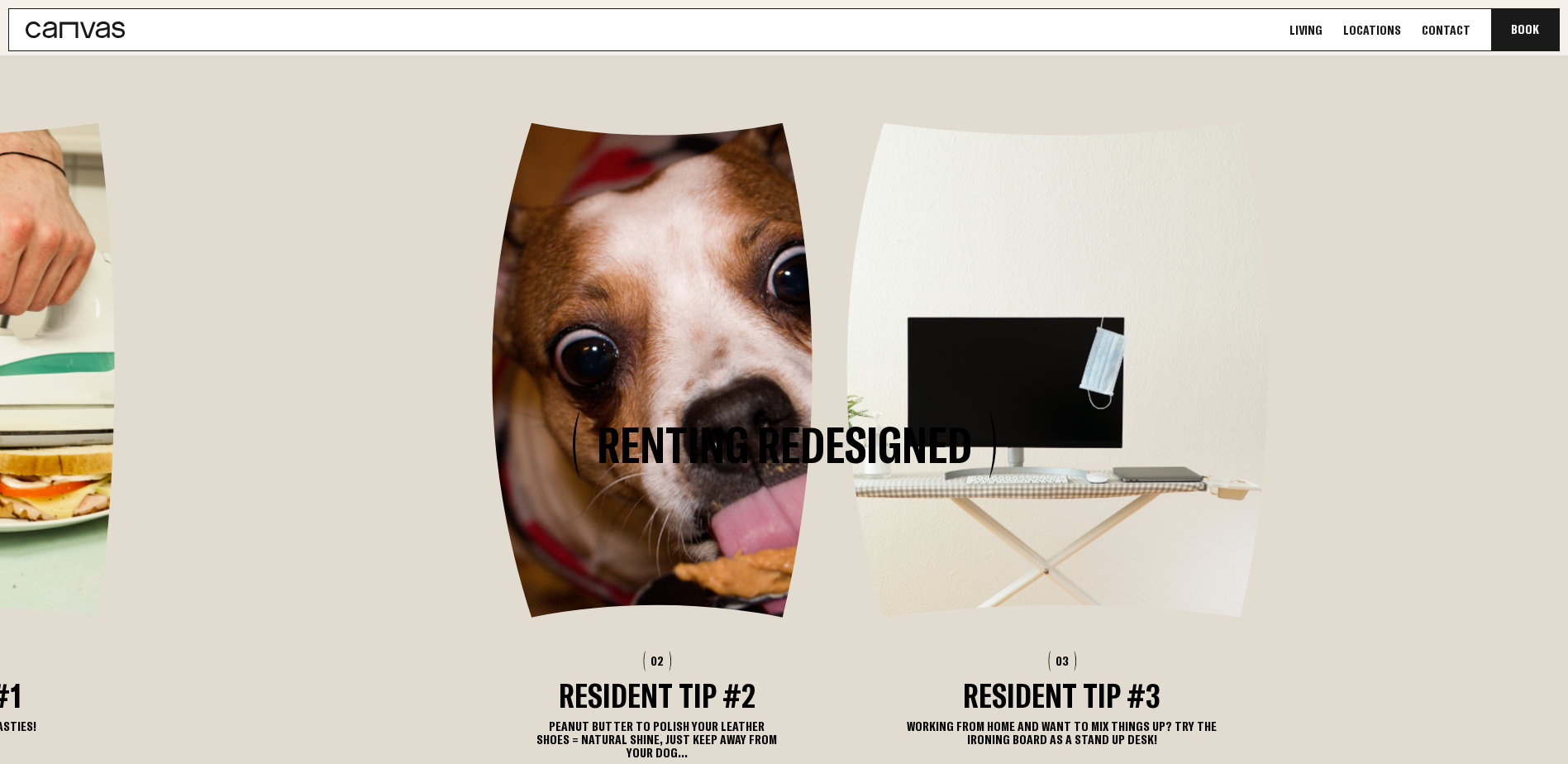 drag, startPoint x: 1346, startPoint y: 571, endPoint x: 269, endPoint y: 520, distance: 1078.2068 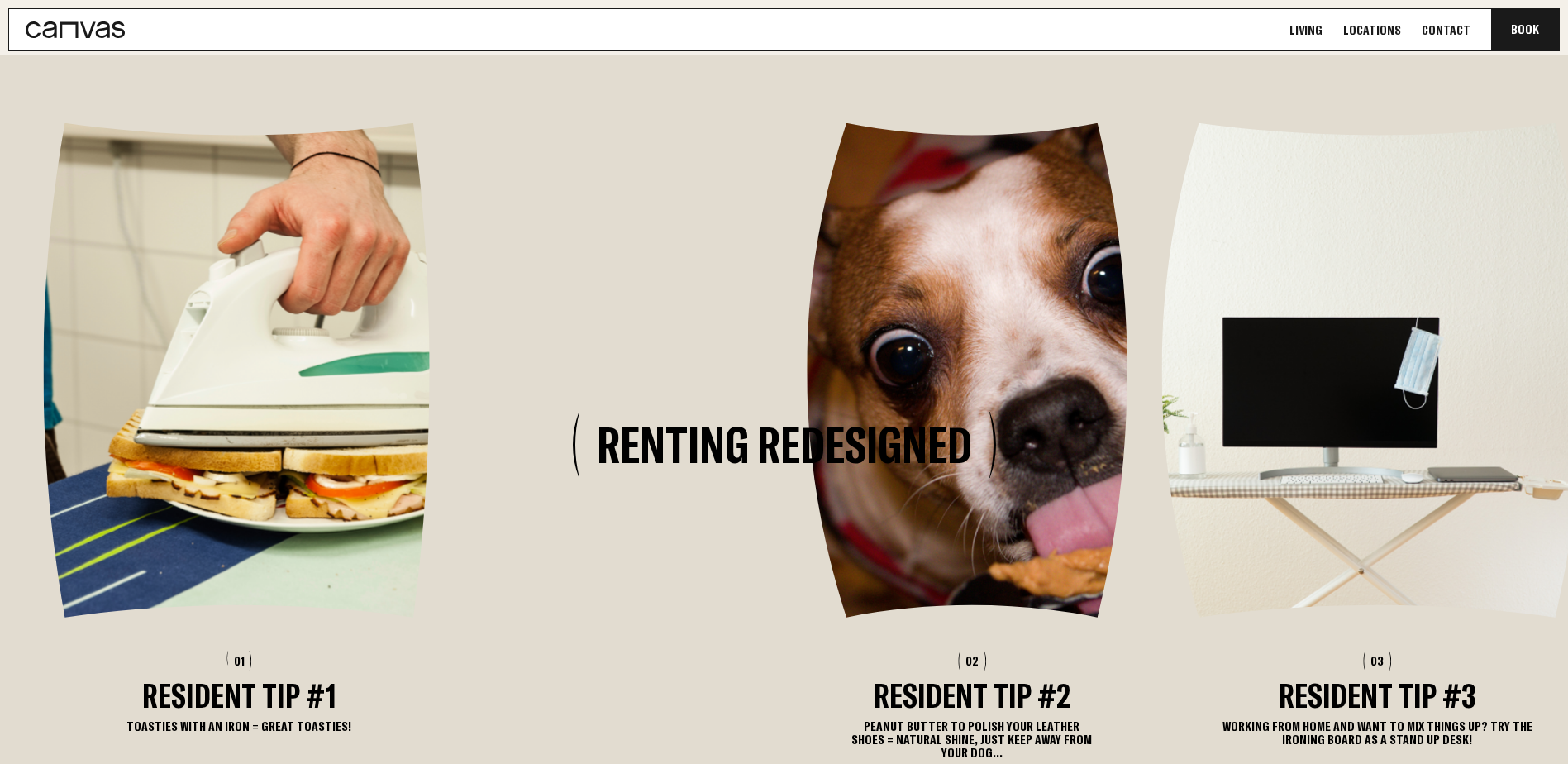 scroll, scrollTop: 2059, scrollLeft: 0, axis: vertical 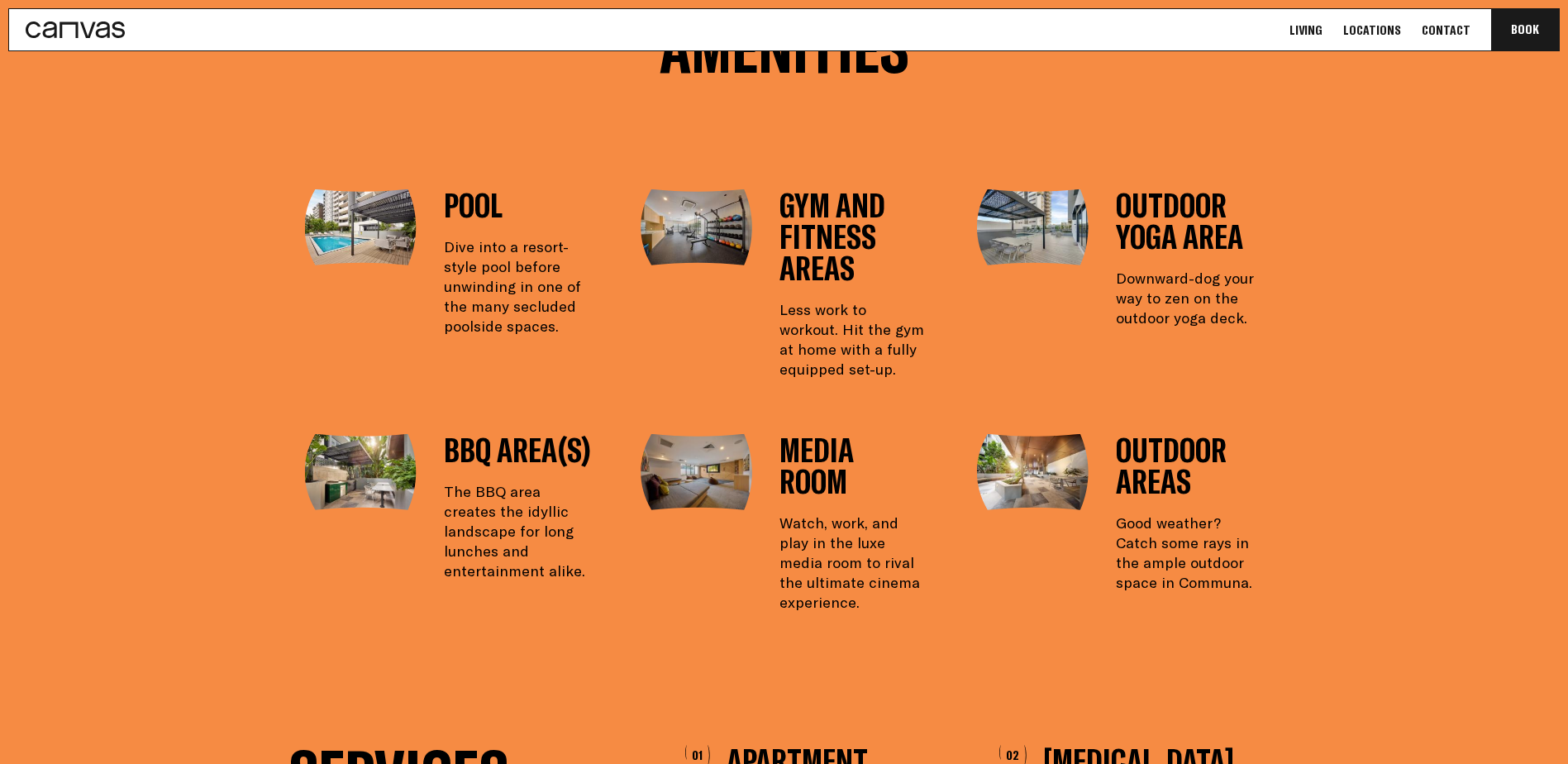 click on "Outdoor Yoga Area" at bounding box center [1189, 221] 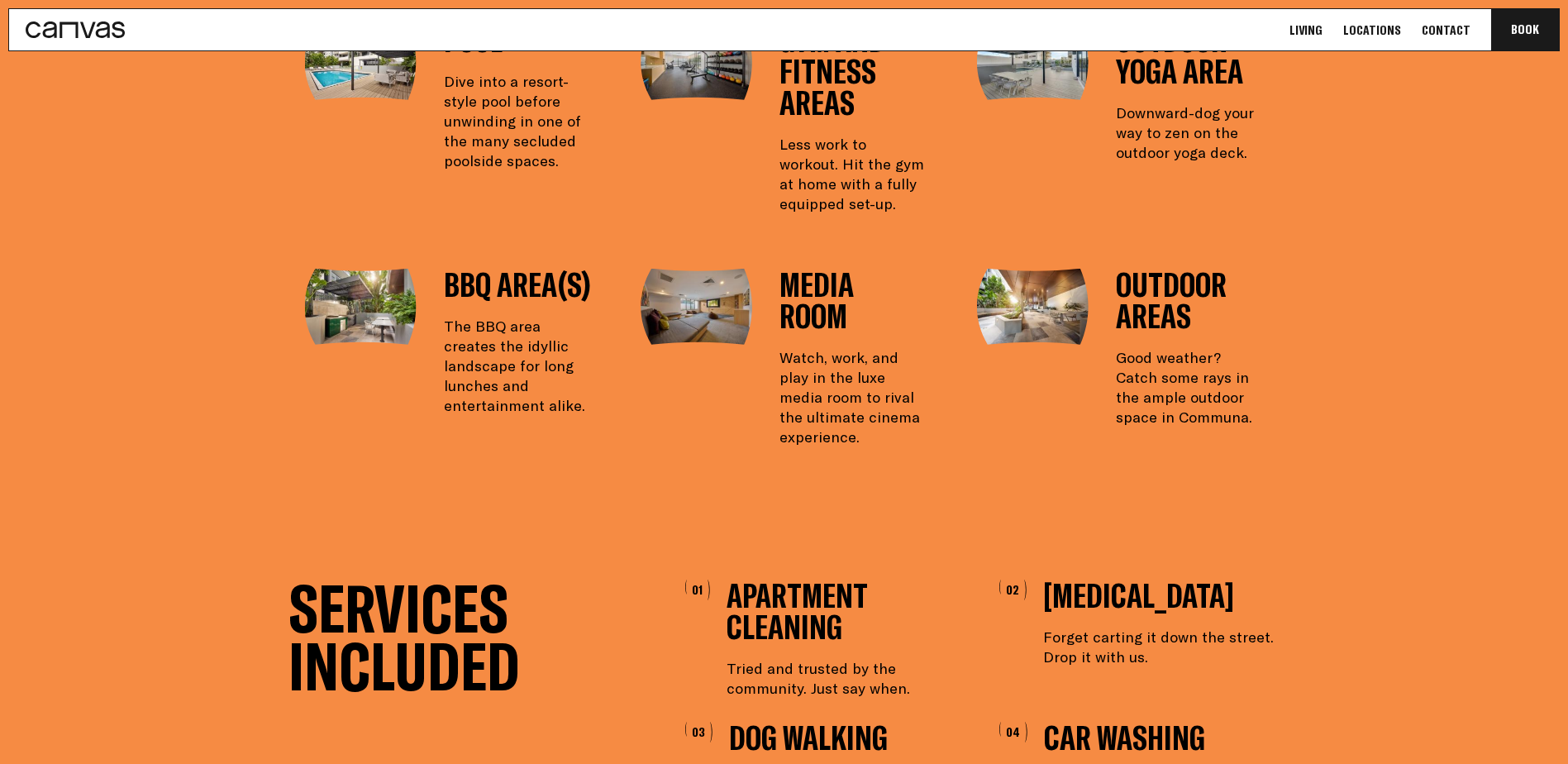 click at bounding box center [698, 307] 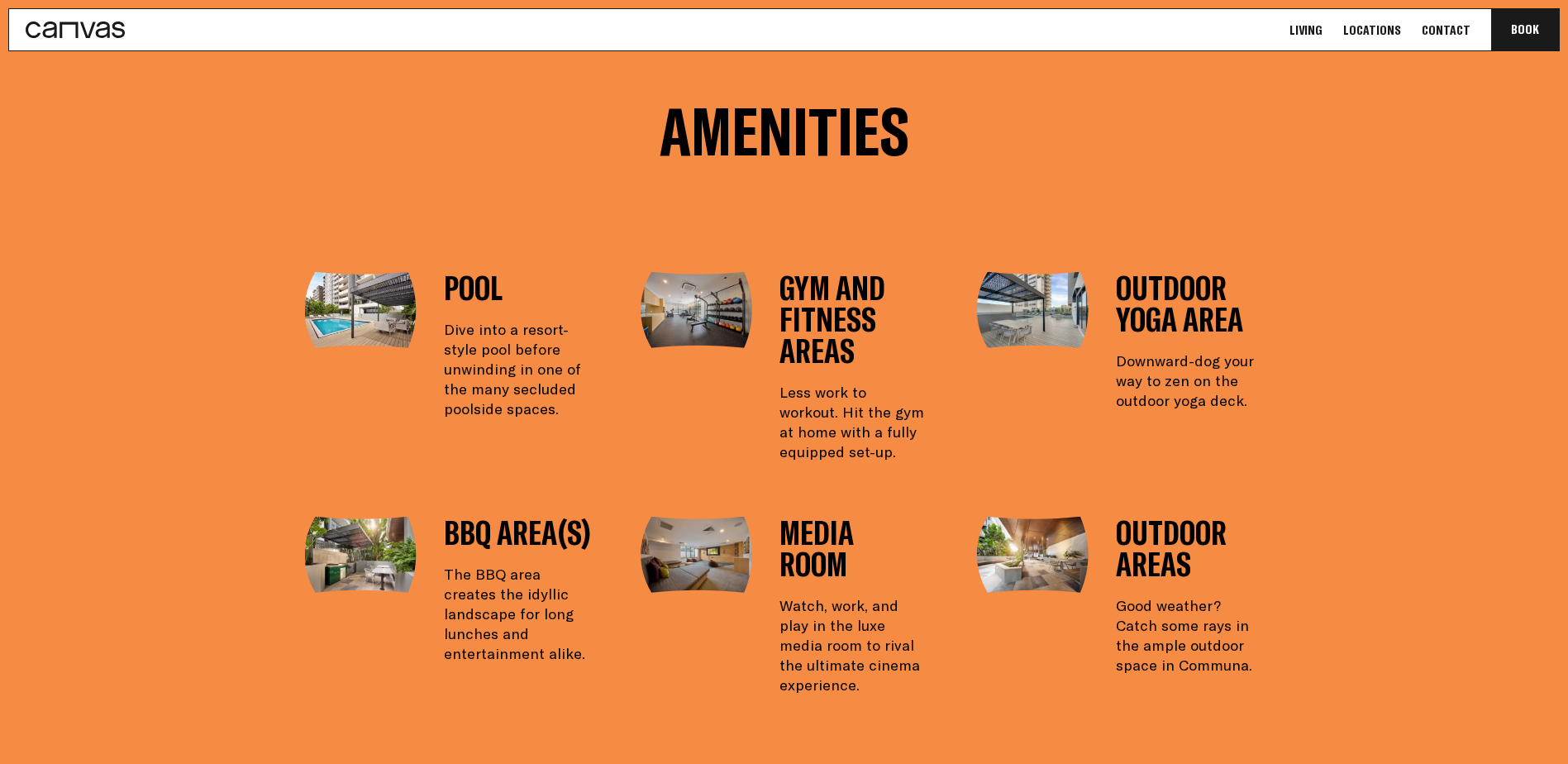 click 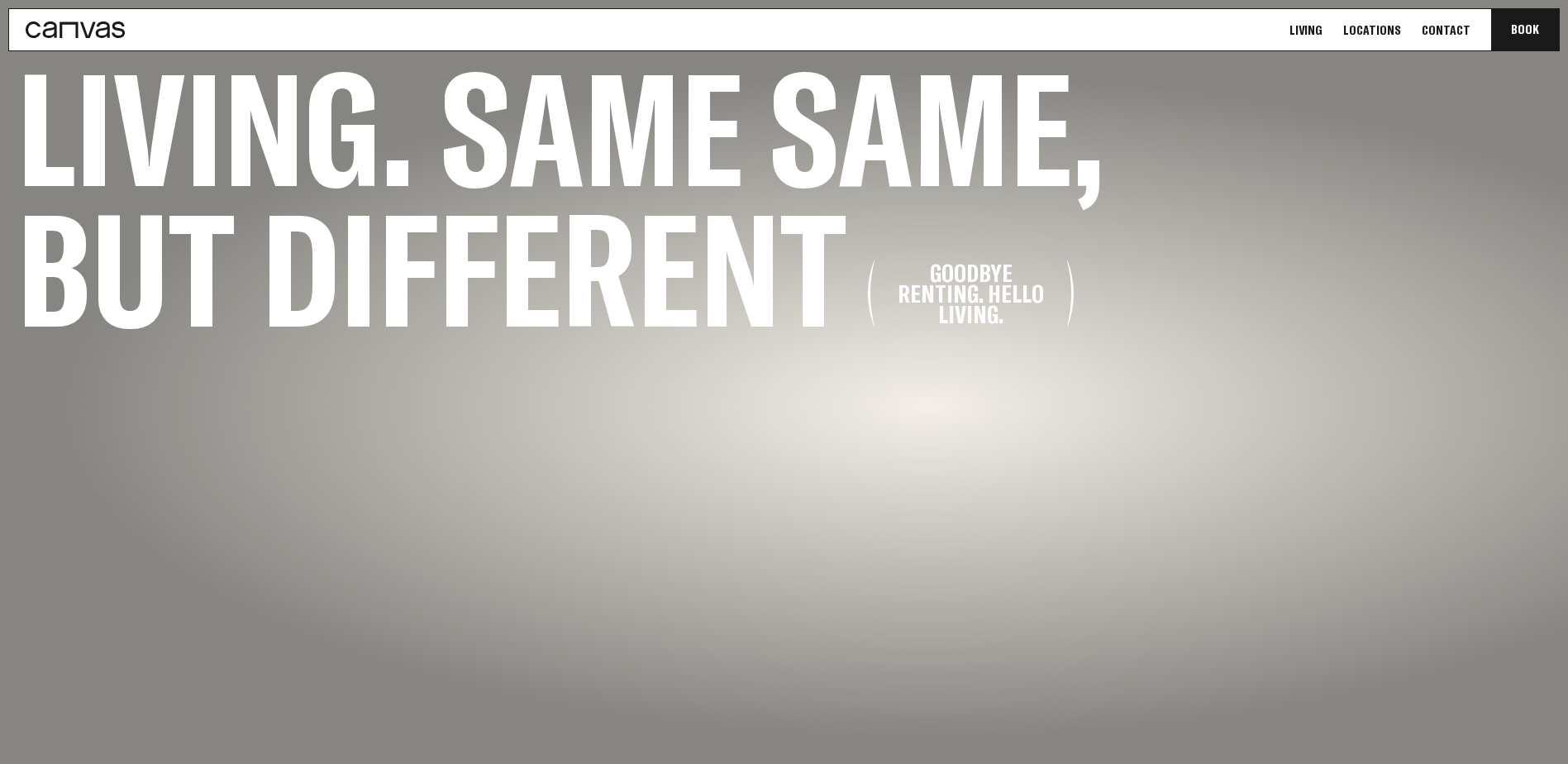 scroll, scrollTop: 3225, scrollLeft: 0, axis: vertical 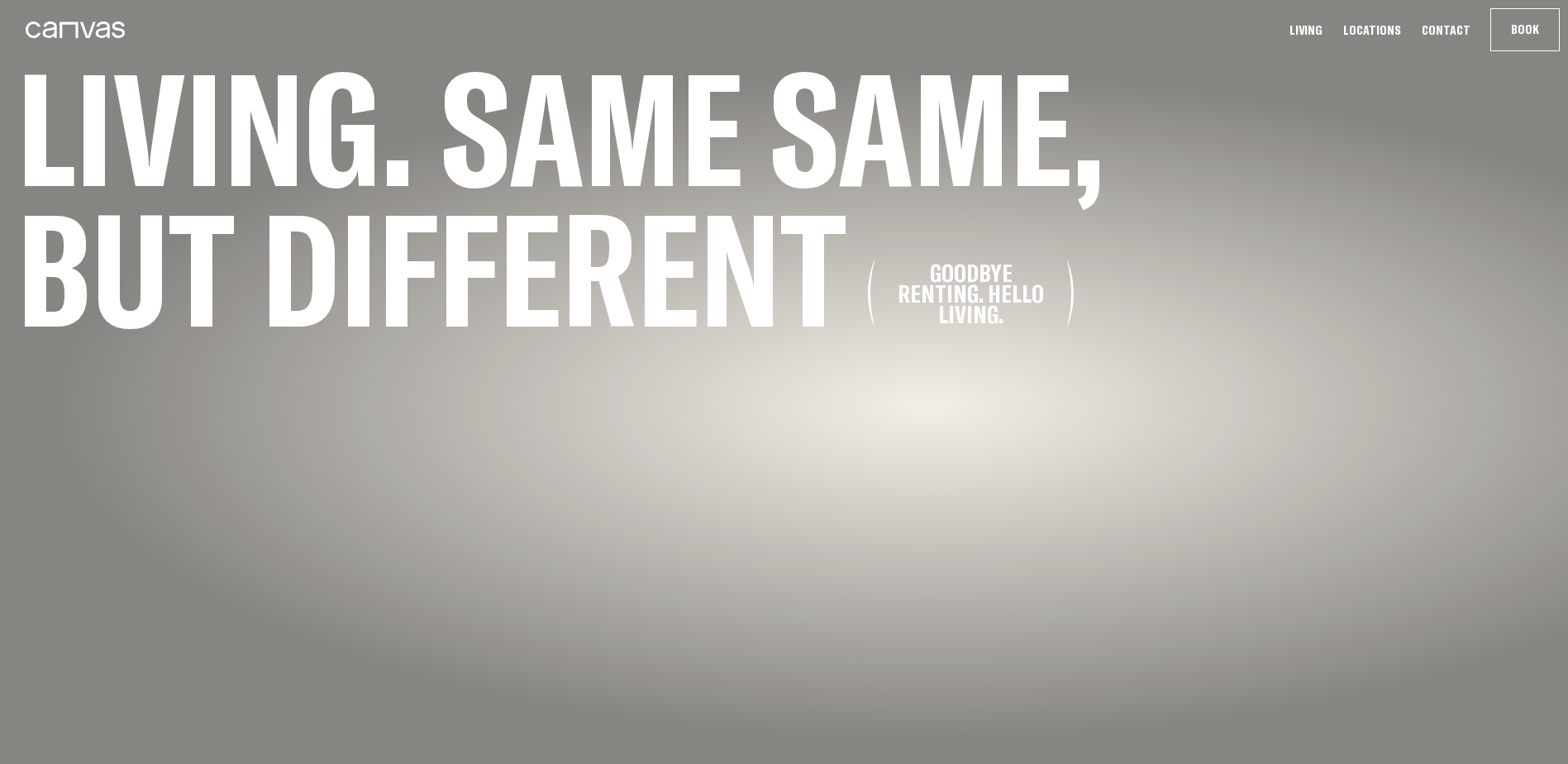 click 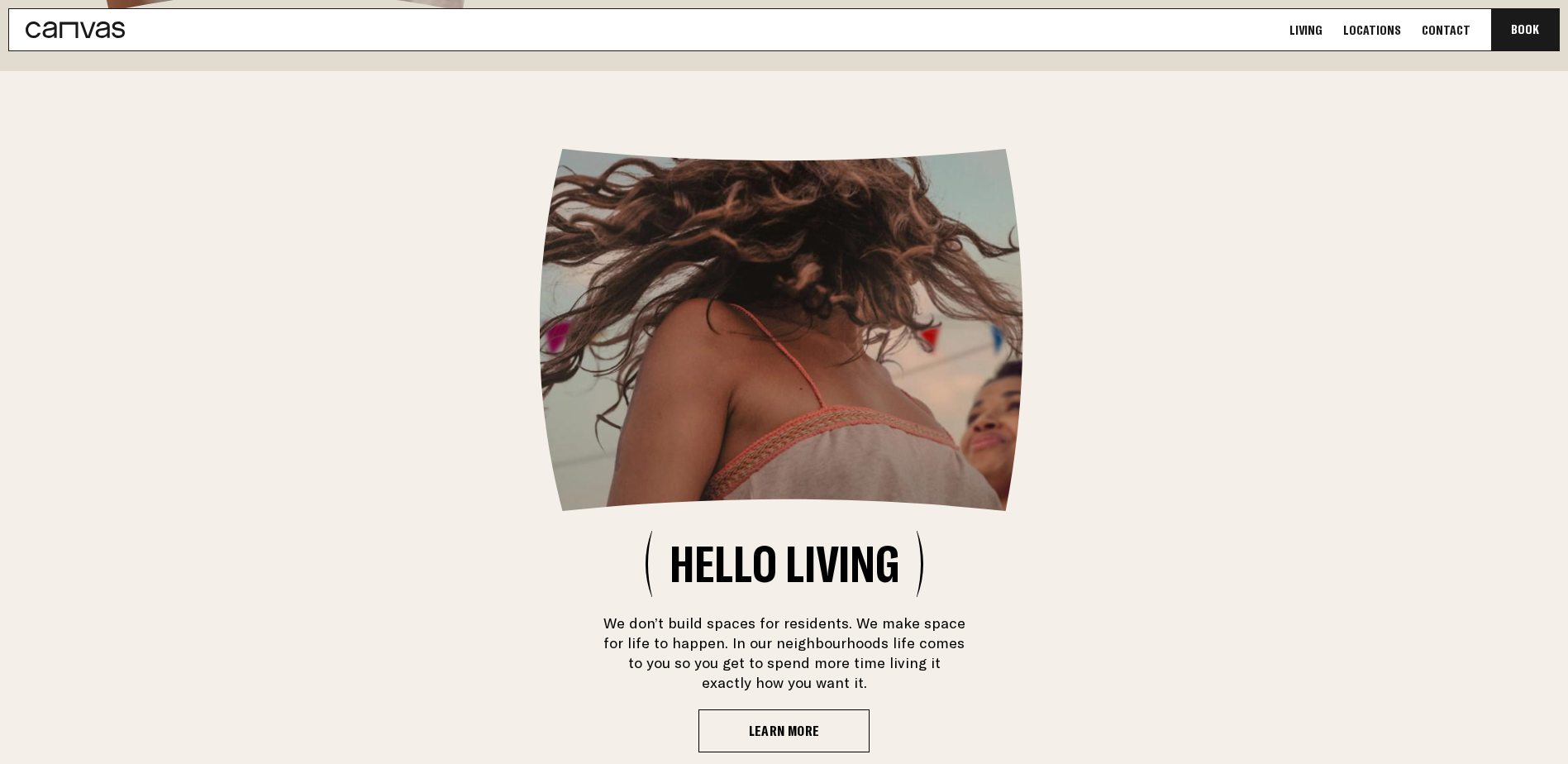 scroll, scrollTop: 5216, scrollLeft: 0, axis: vertical 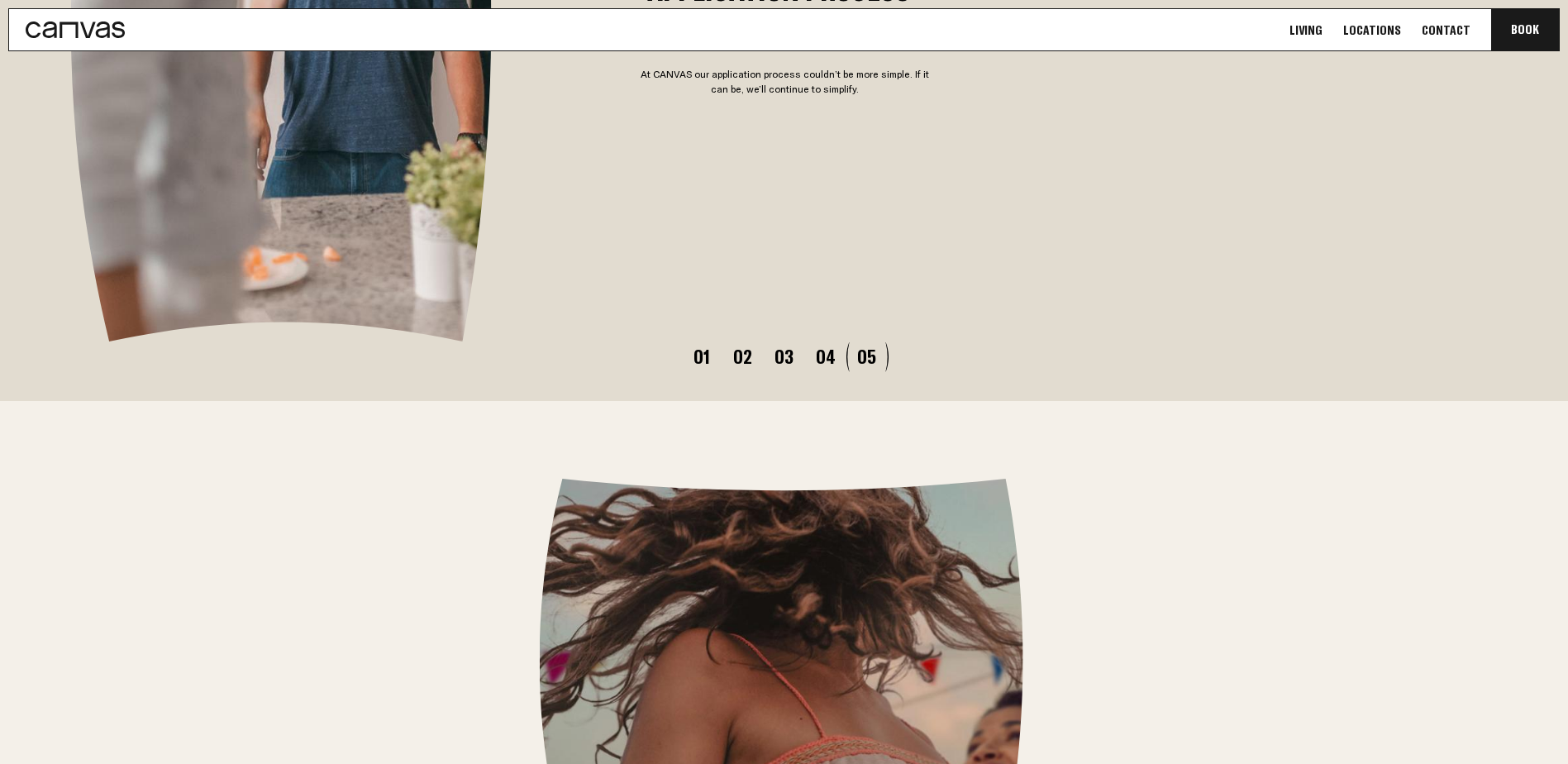 click on "Living" at bounding box center (1306, 30) 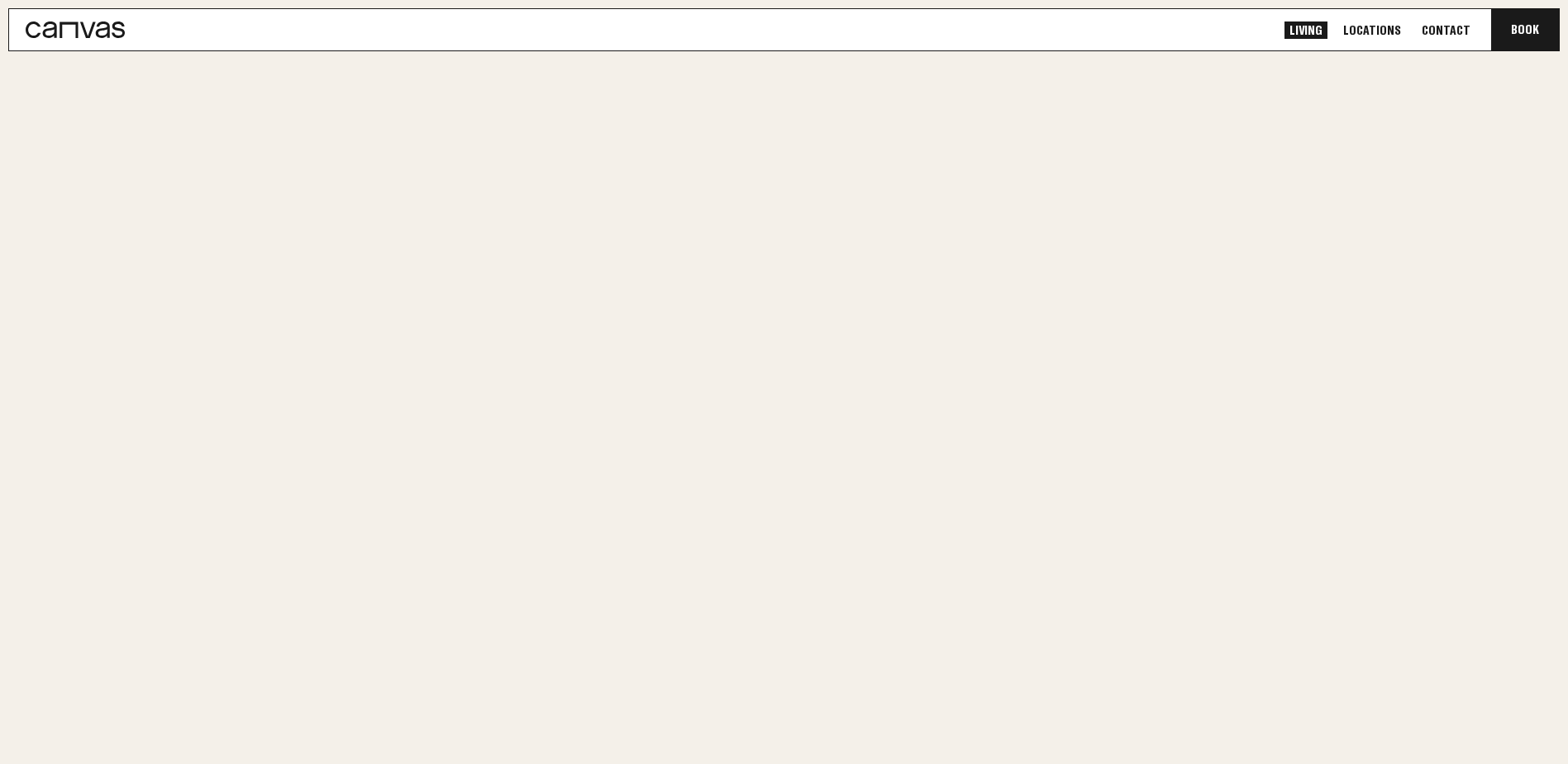 scroll, scrollTop: 0, scrollLeft: 0, axis: both 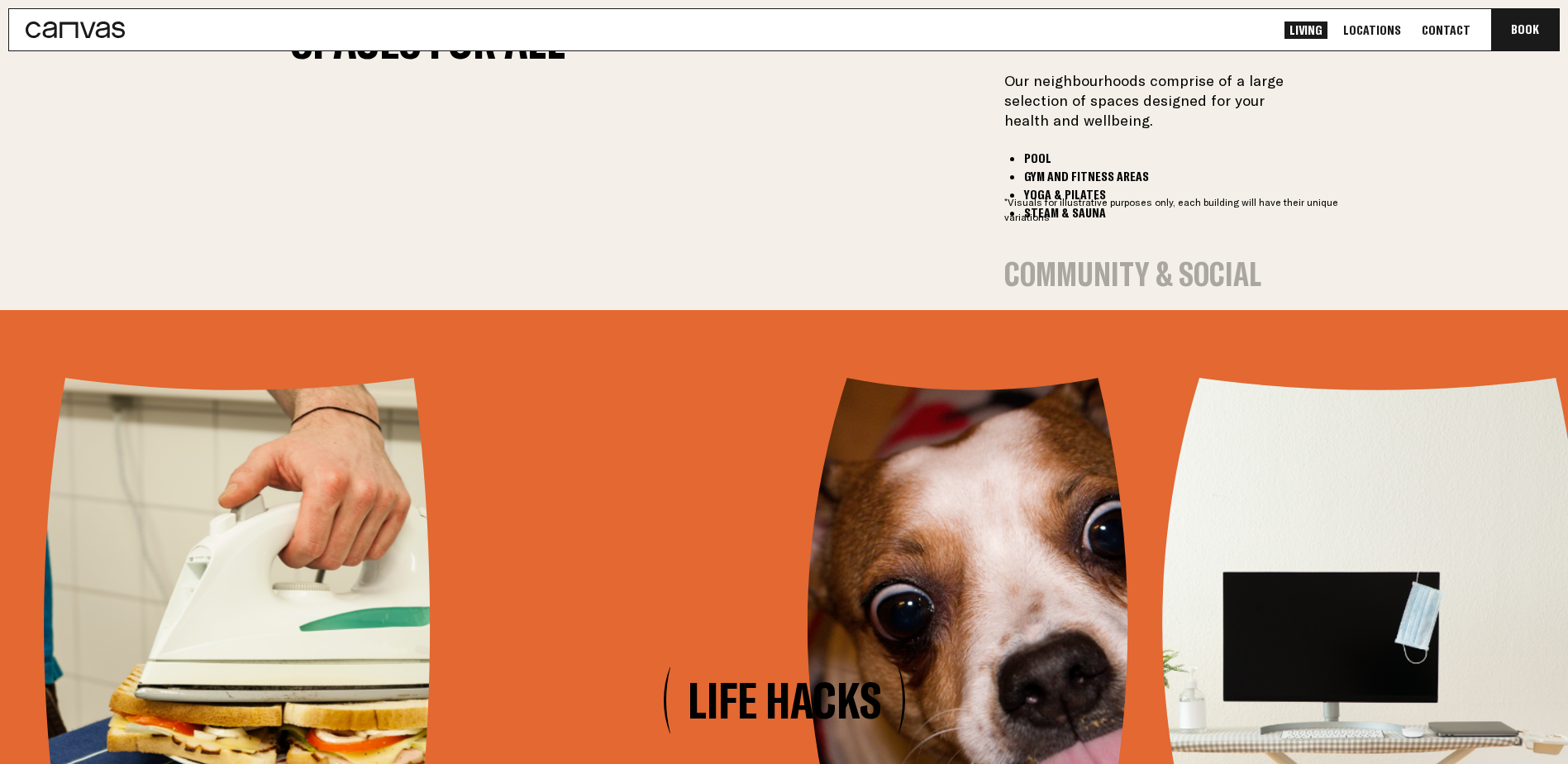 click on "Community & Social" at bounding box center (1132, 274) 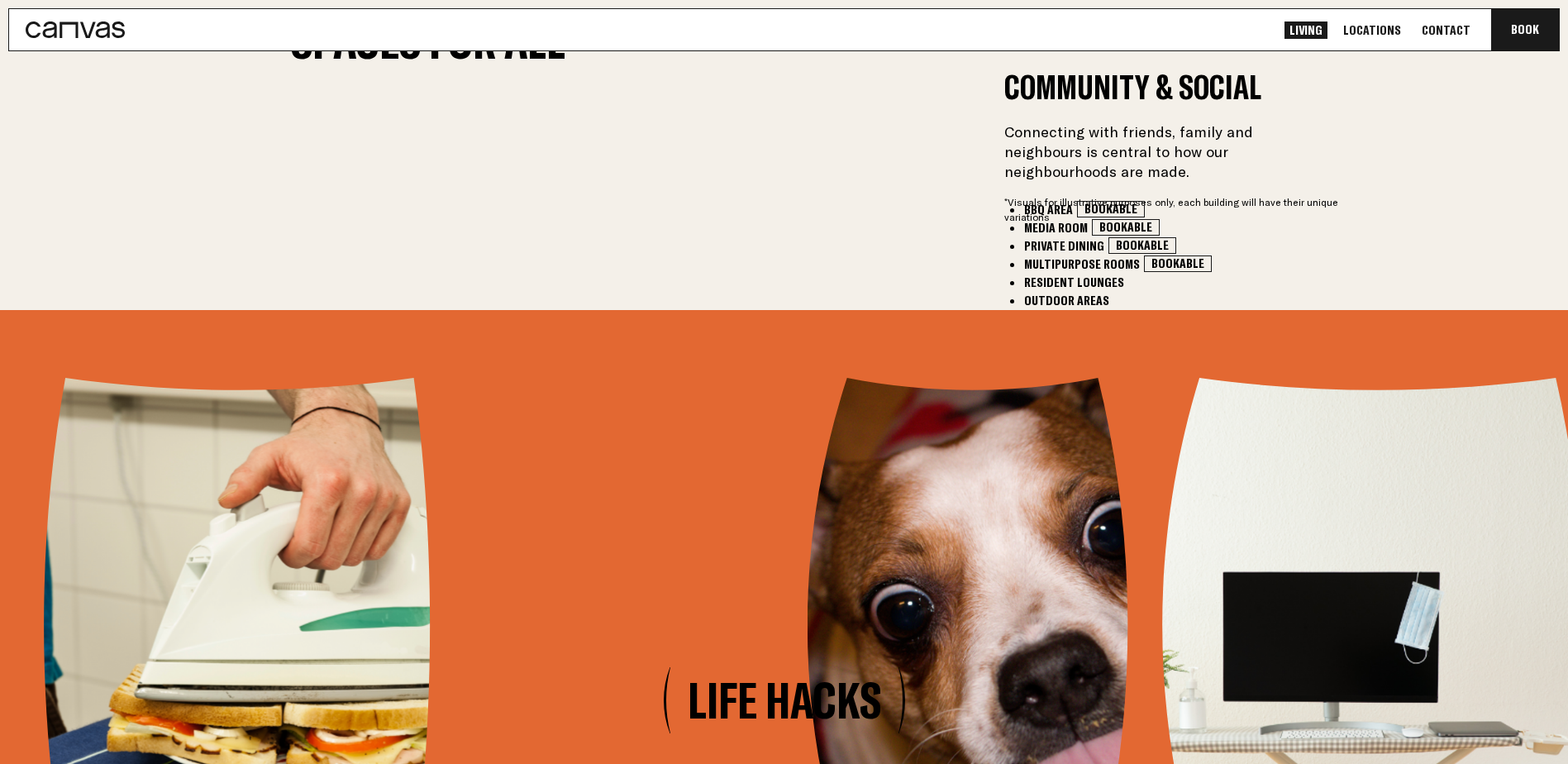 click on "Productivity & Work" at bounding box center [1138, 398] 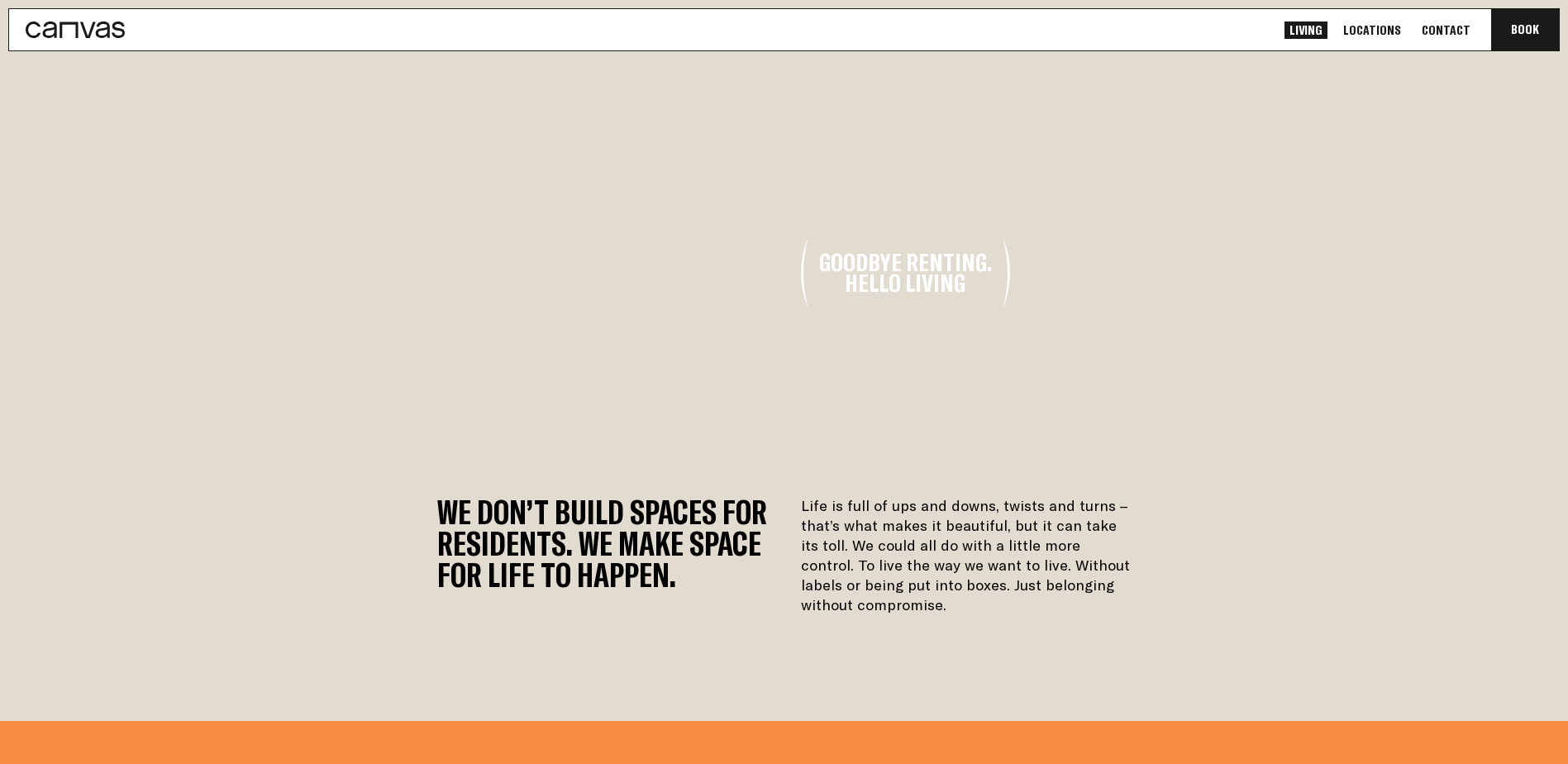 scroll, scrollTop: 3473, scrollLeft: 0, axis: vertical 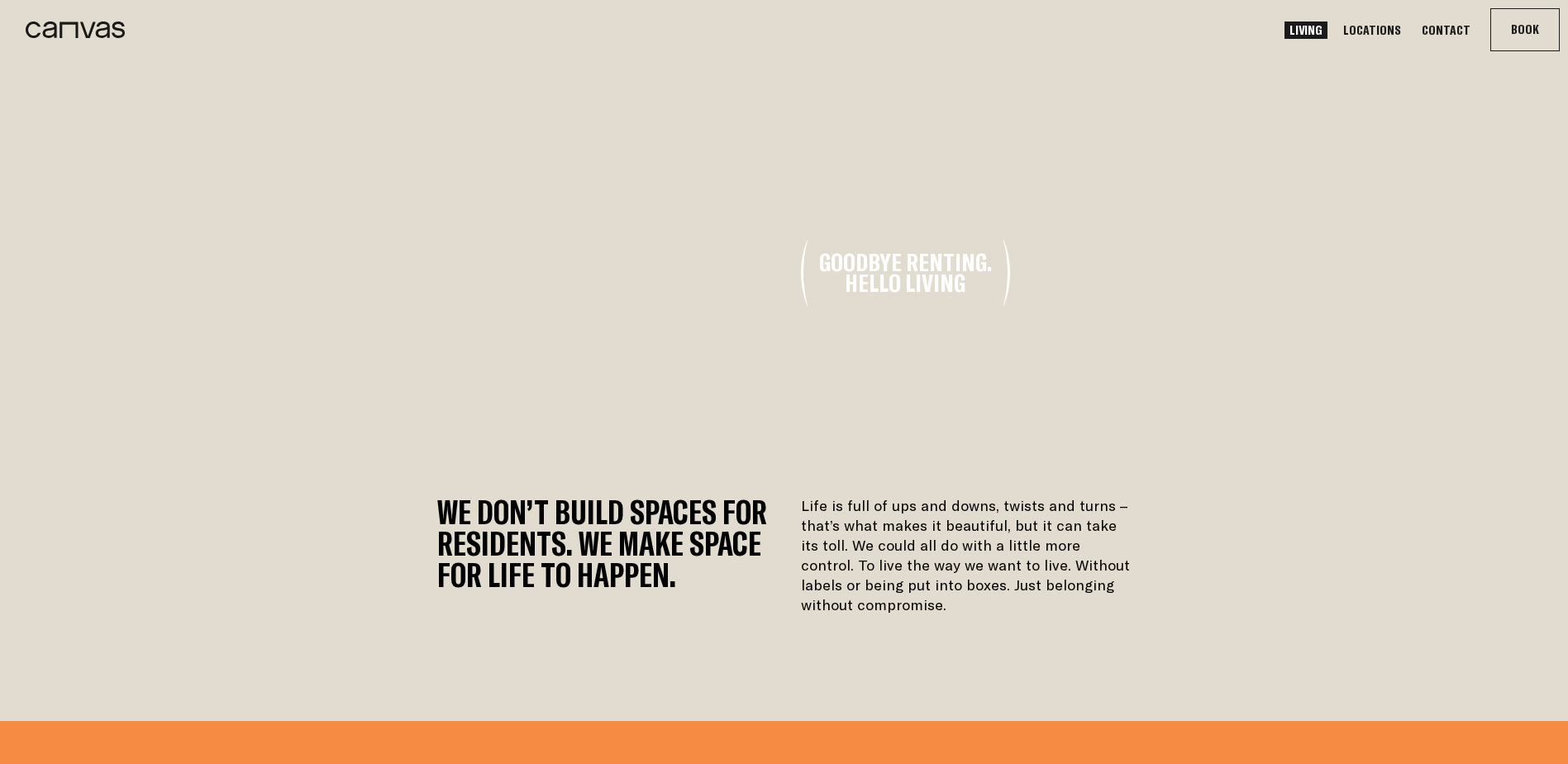 drag, startPoint x: 1170, startPoint y: 377, endPoint x: 293, endPoint y: 386, distance: 877.046 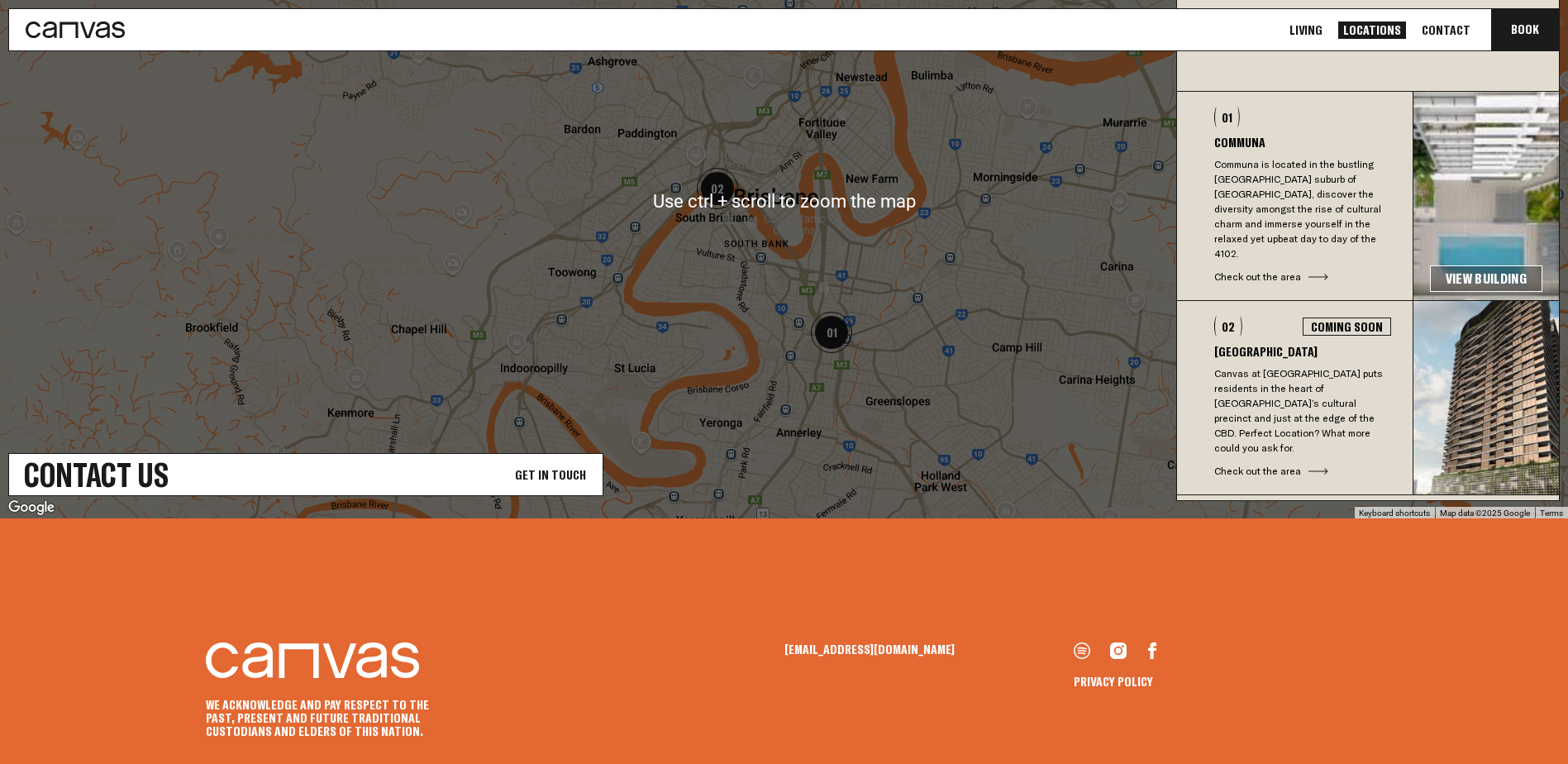 click on "Contact Us Get In Touch" at bounding box center [306, 475] 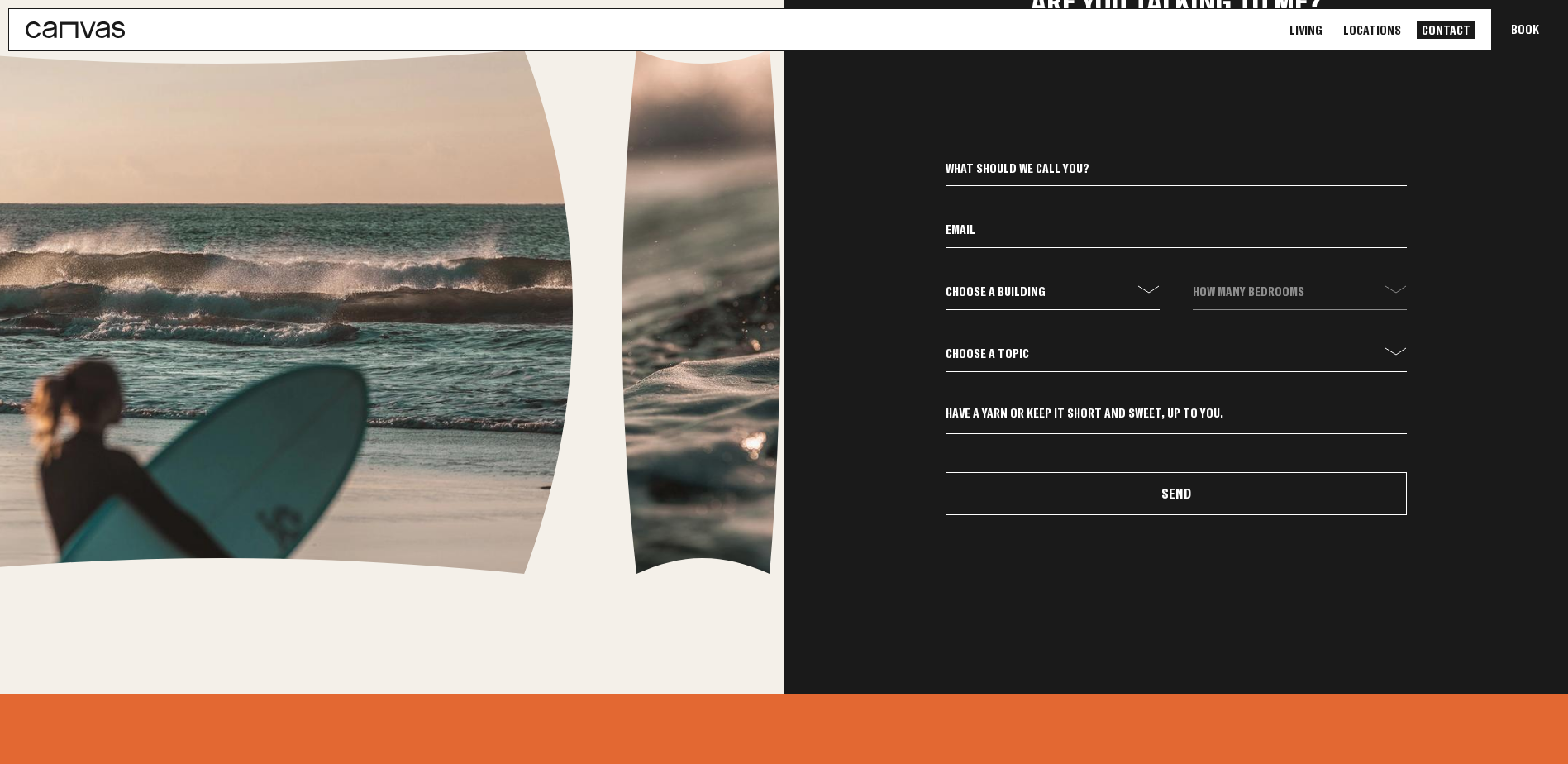 click on "Choose a building communa" at bounding box center [1052, 296] 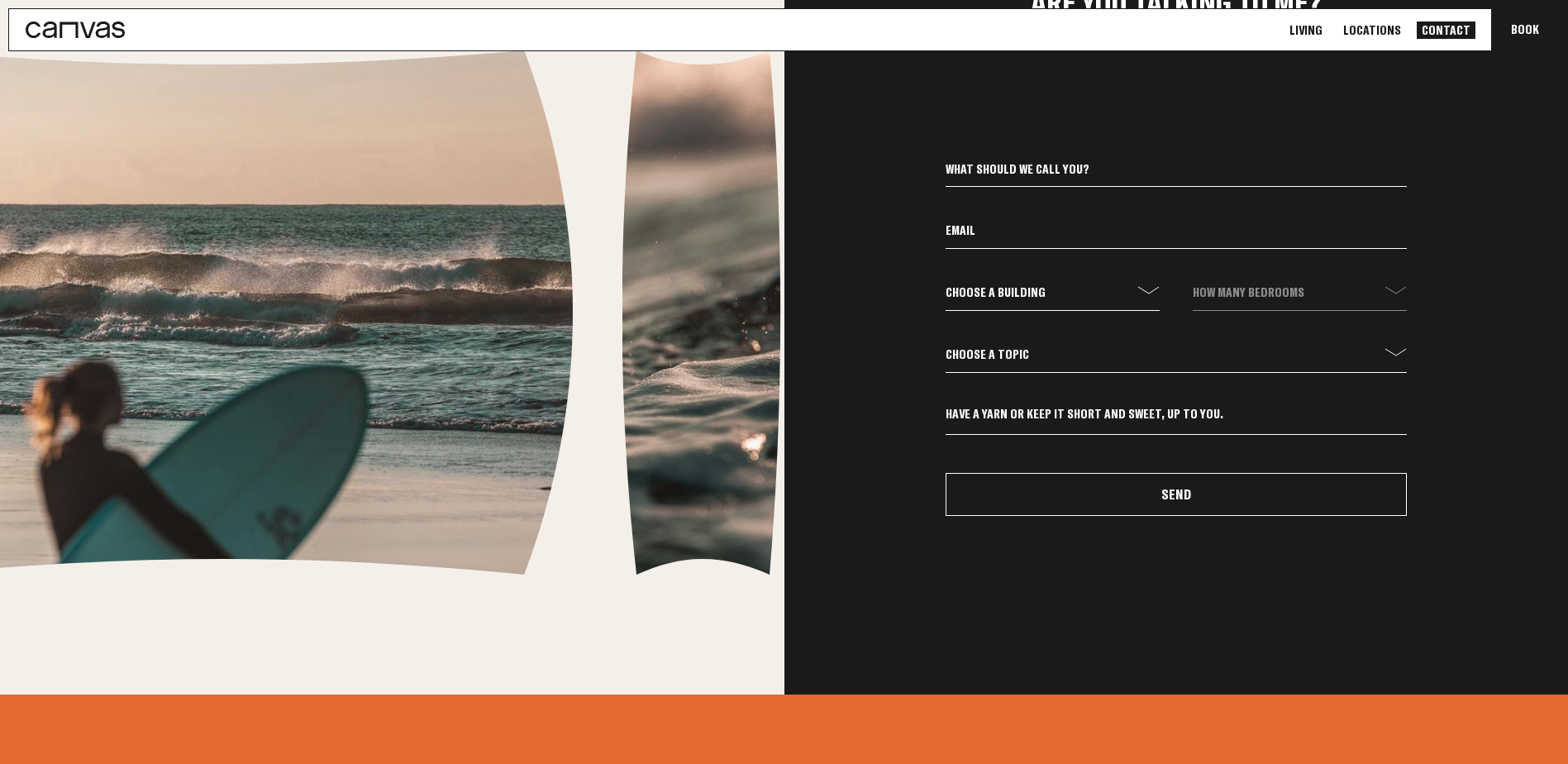 click on "We acknowledge and pay respect to the past, present and future Traditional Custodians and Elders of this nation. be@canvasliving.com.au Privacy Policy Copyright © Canvas Living  2025" at bounding box center [784, 859] 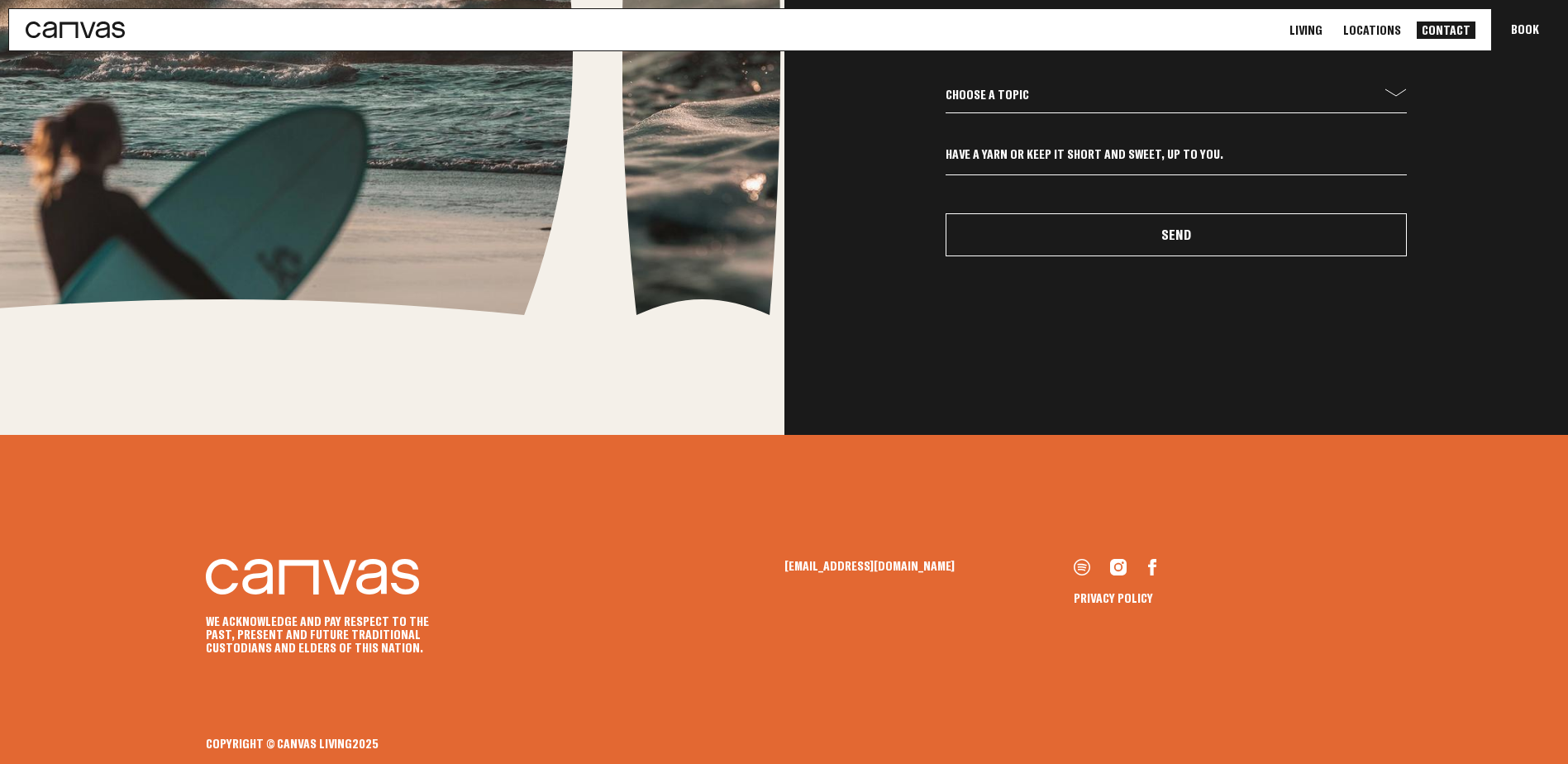 click 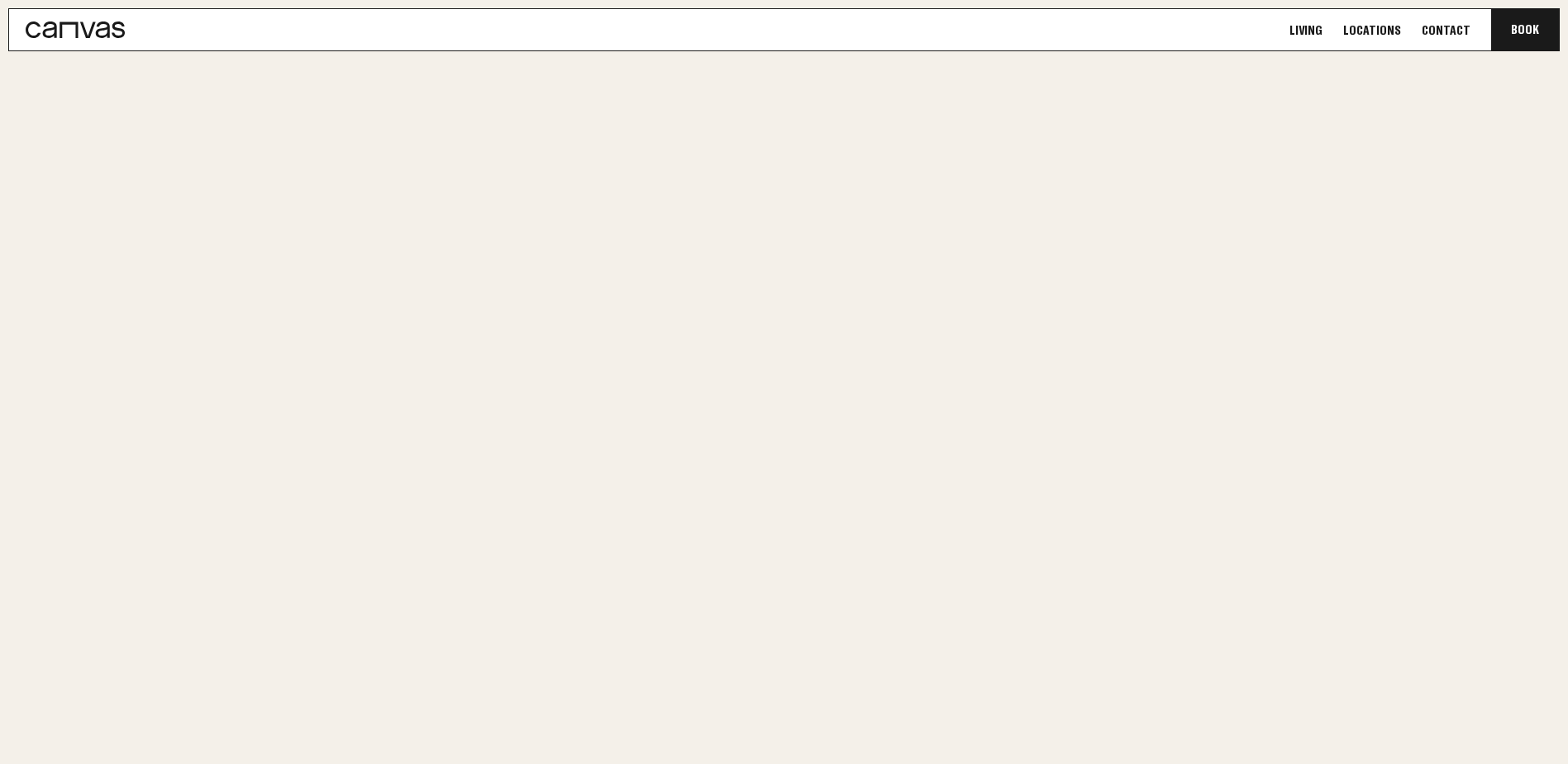 scroll, scrollTop: 0, scrollLeft: 0, axis: both 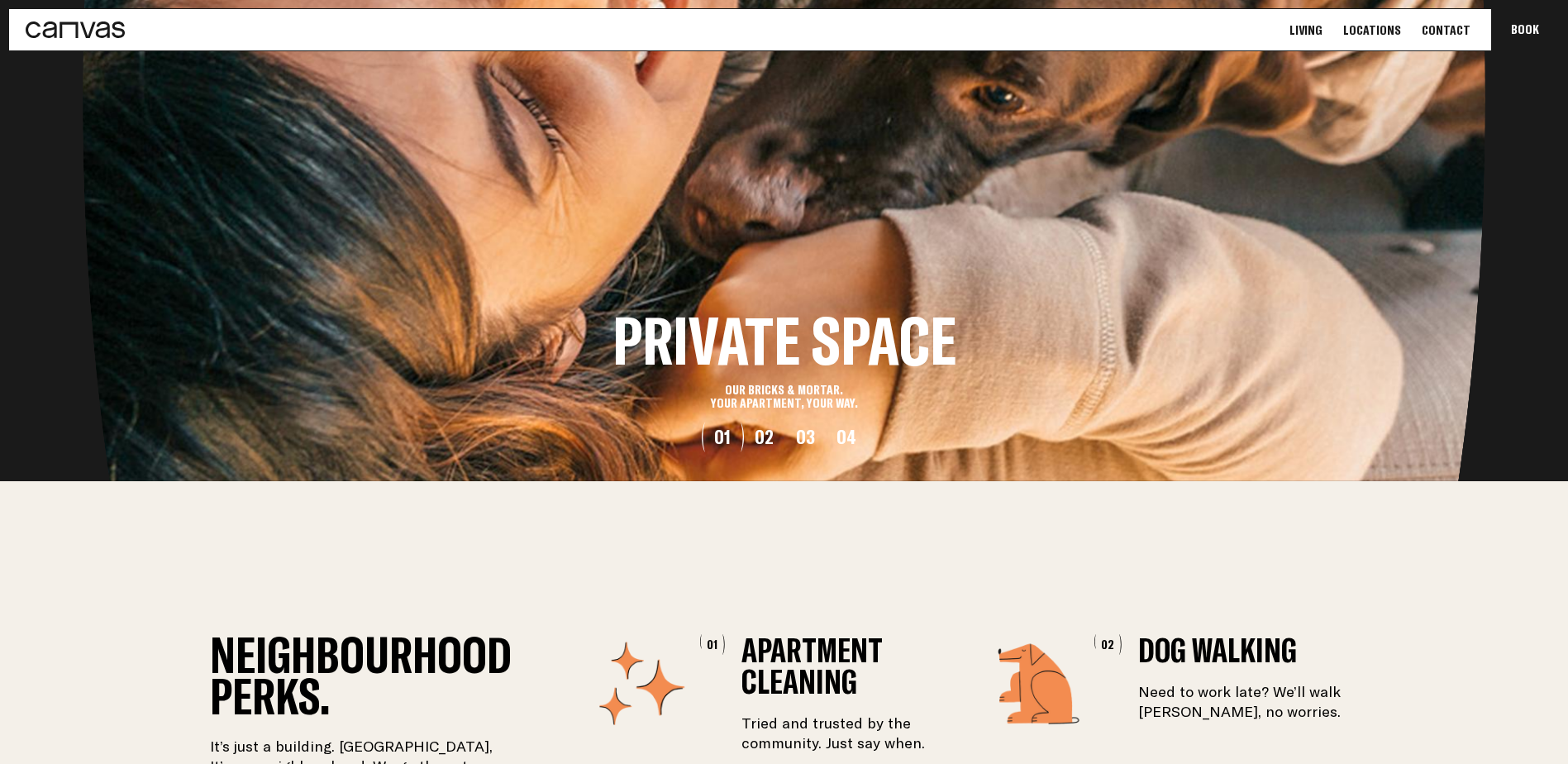 click on "Living Locations Contact Book Communa" at bounding box center (1424, 30) 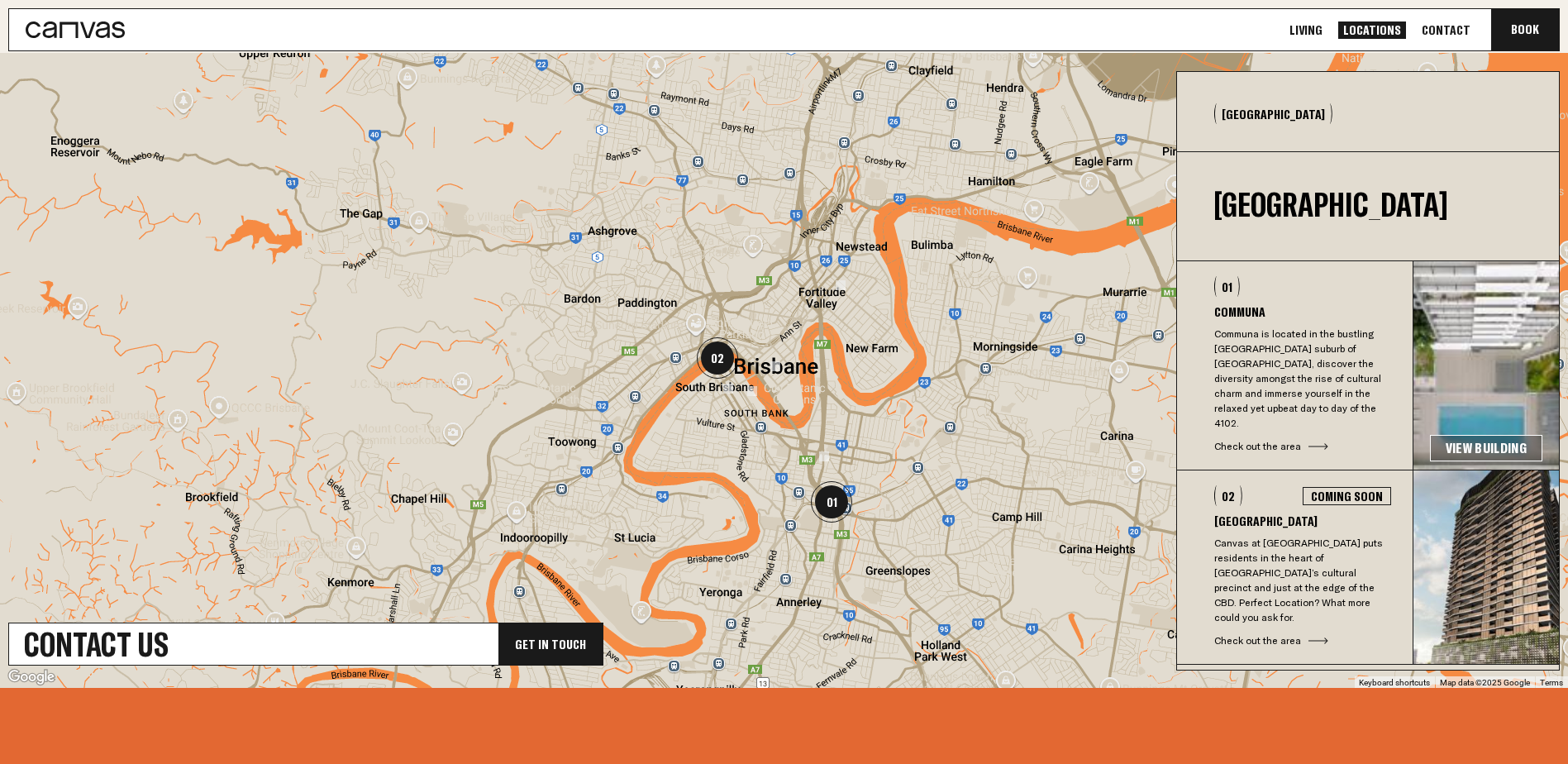 click on "View Building" at bounding box center (1486, 448) 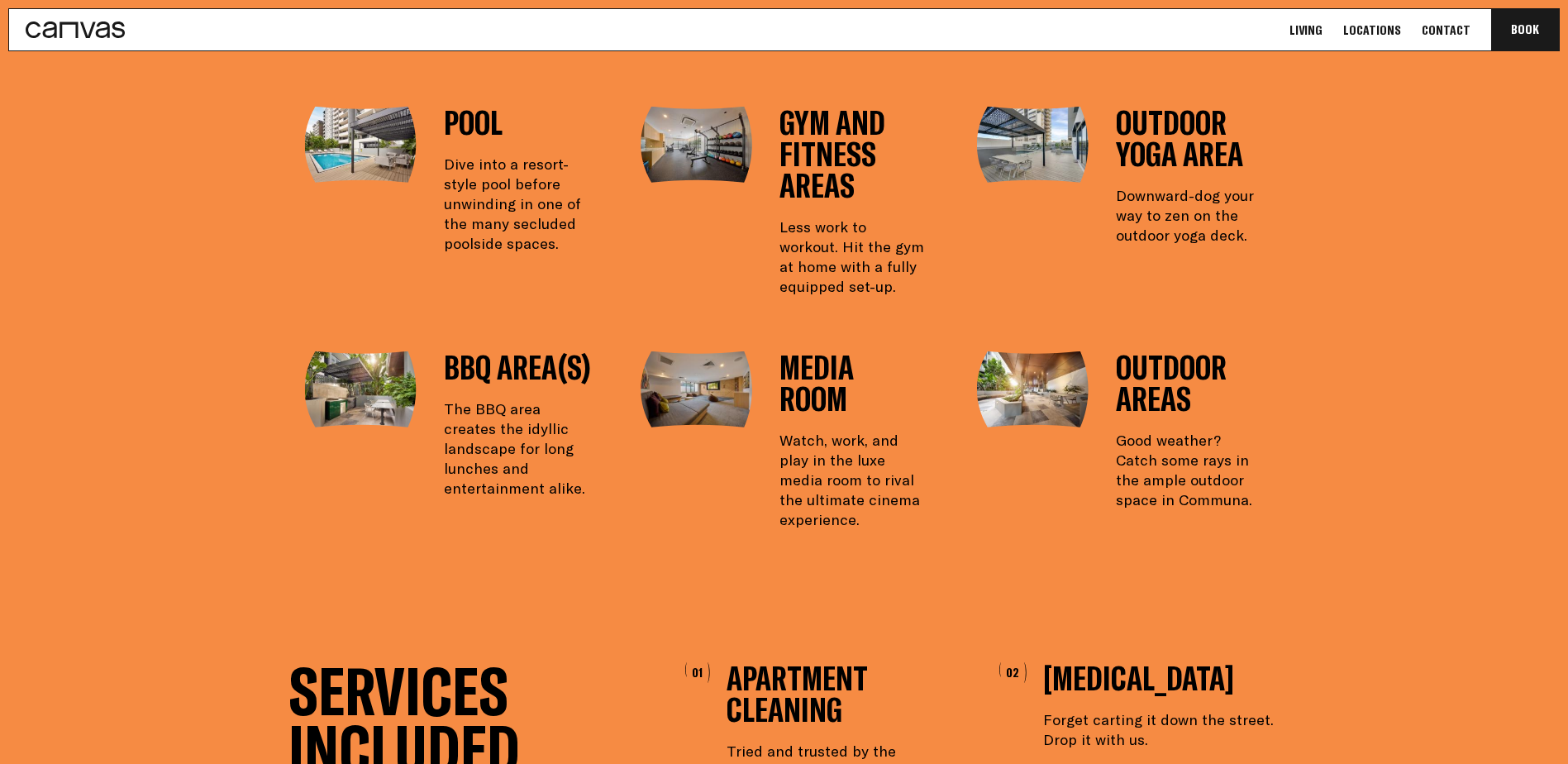 click on "Amenities Pool Dive into a resort-style pool before unwinding in one of the many secluded poolside spaces. Gym and Fitness Areas Less work to workout. Hit the gym at home with a fully equipped set-up. Outdoor Yoga Area Downward-dog your way to zen on the outdoor yoga deck. BBQ Area(s) The BBQ area creates the idyllic landscape for long lunches and entertainment alike. Media Room Watch, work, and play in the luxe media room to rival the ultimate cinema experience. Outdoor Areas Good weather? Catch some rays in the ample outdoor space in Communa." at bounding box center (784, 233) 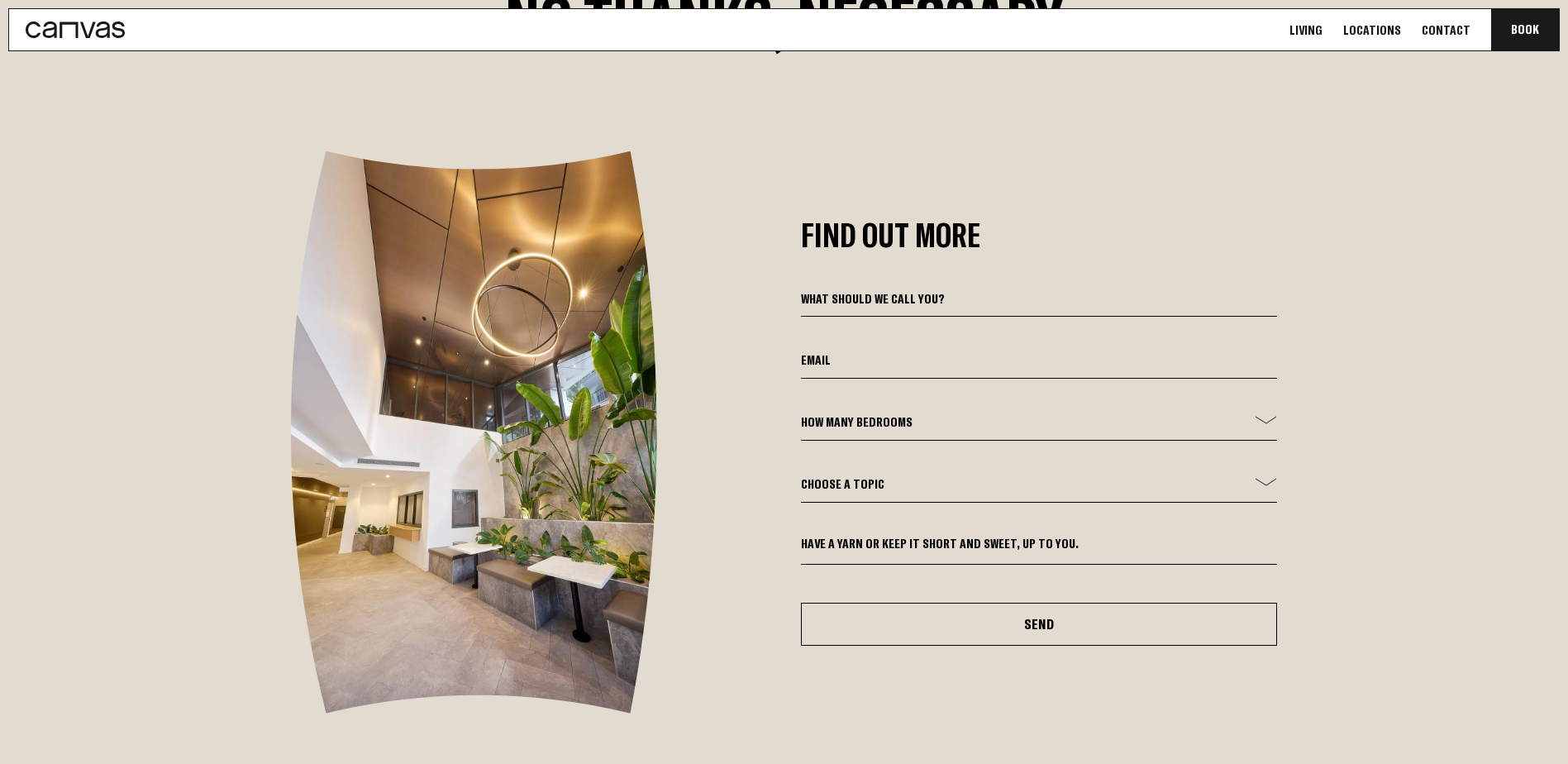 scroll, scrollTop: 5302, scrollLeft: 0, axis: vertical 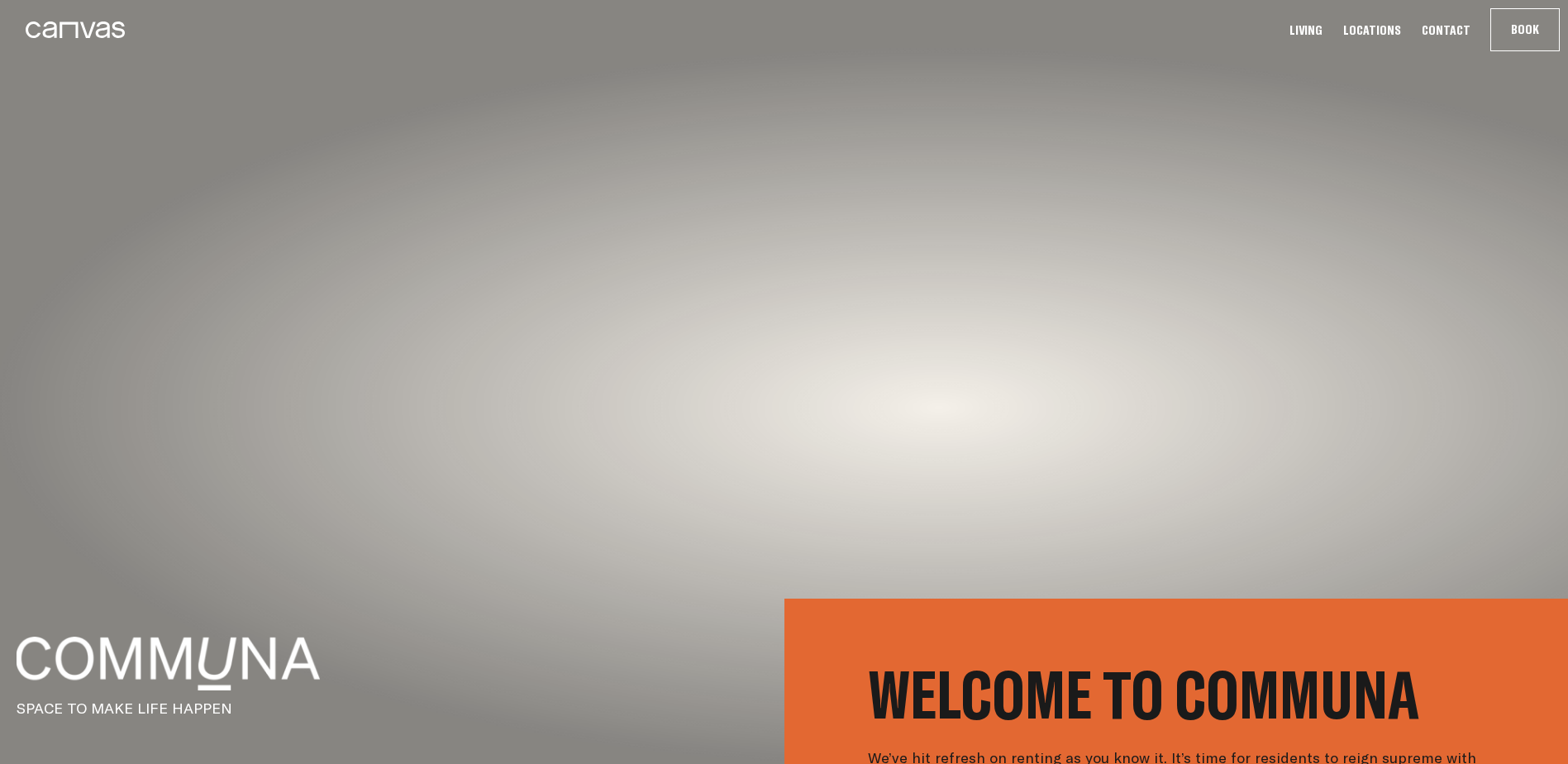 click on "Contact" at bounding box center [1446, 30] 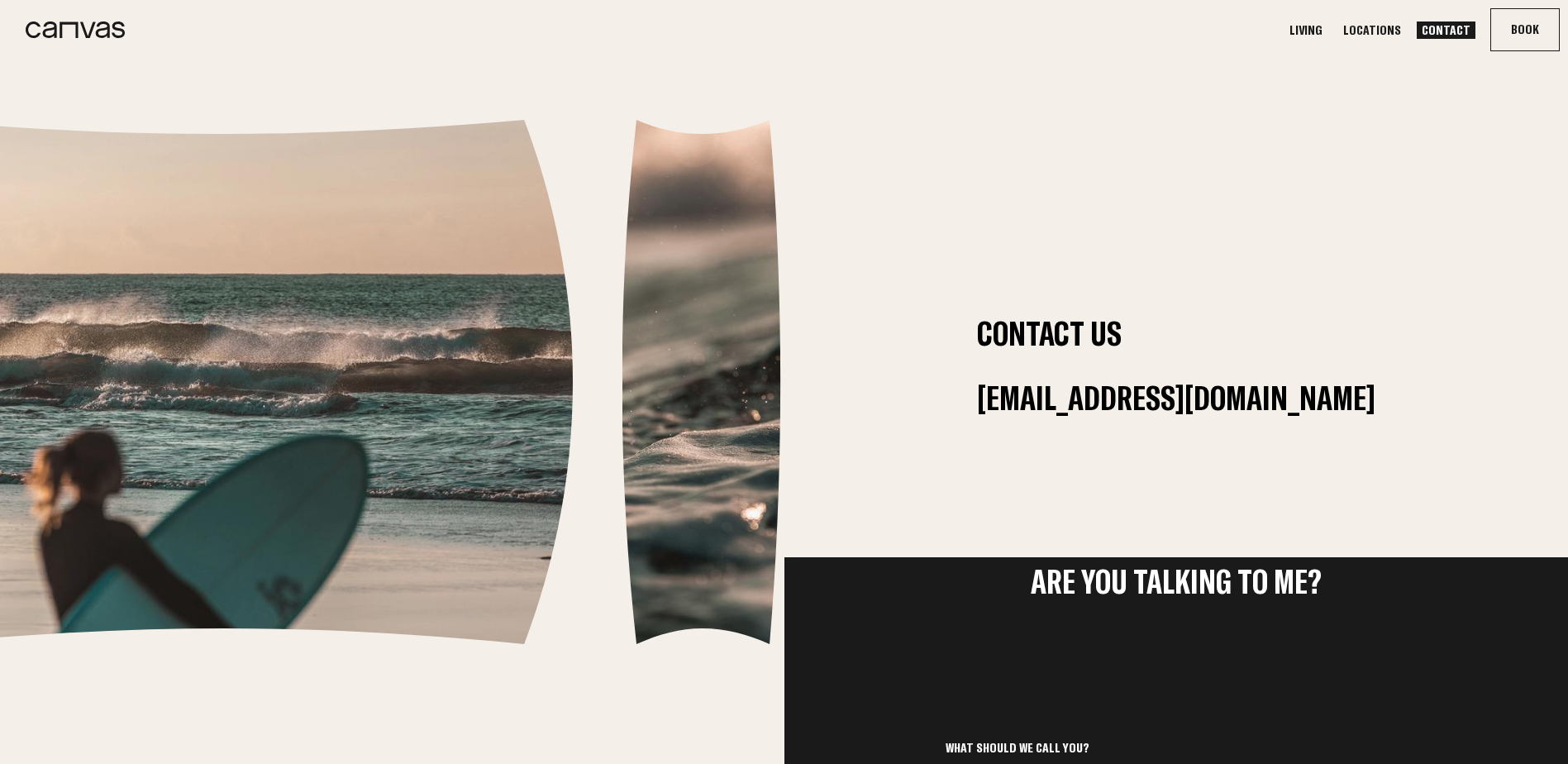 scroll, scrollTop: 0, scrollLeft: 0, axis: both 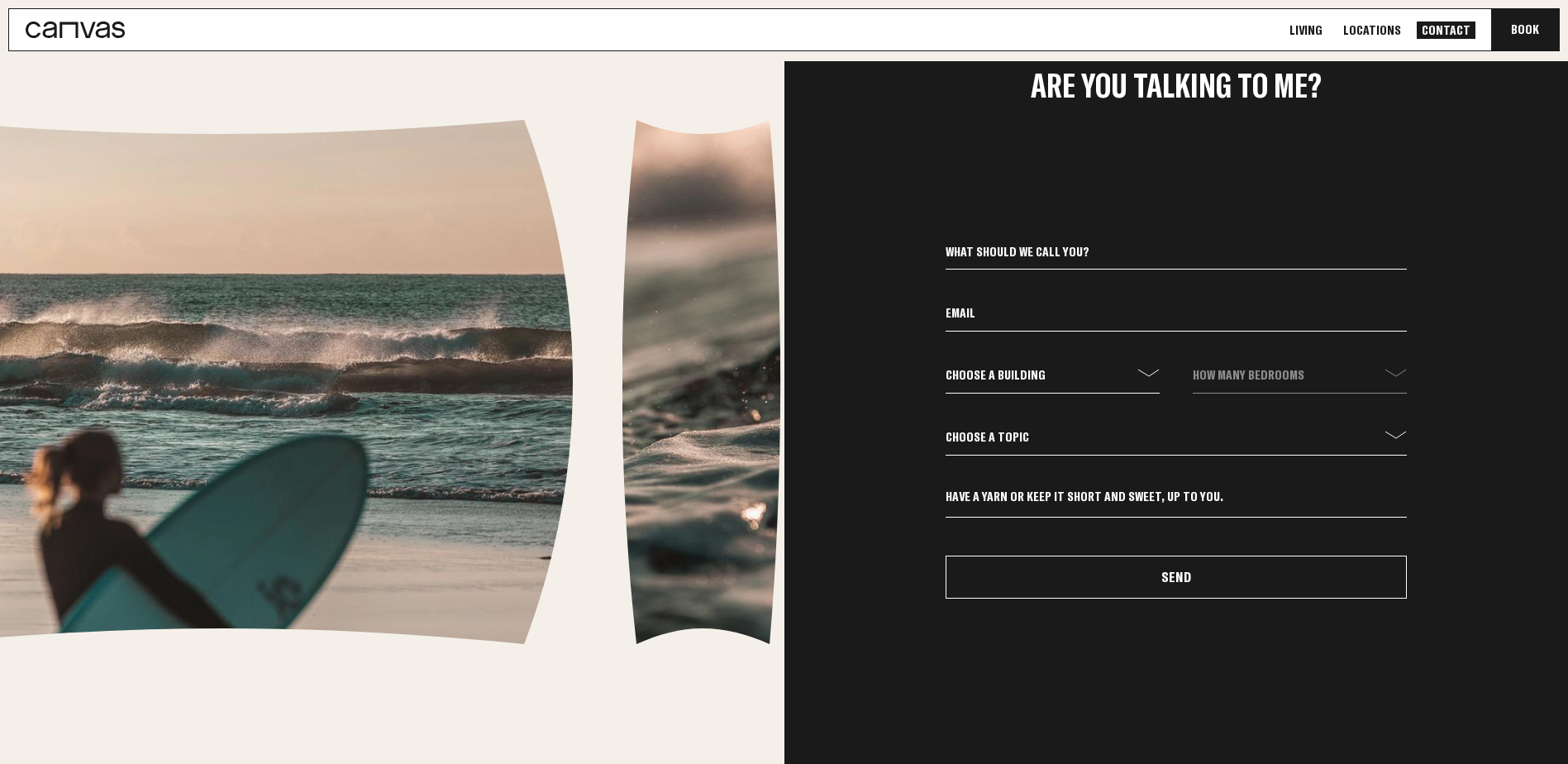 click on "Choose a building communa How many bedrooms Choose a topic General Enquiry Booking Enquiry Other Send" at bounding box center [1176, 420] 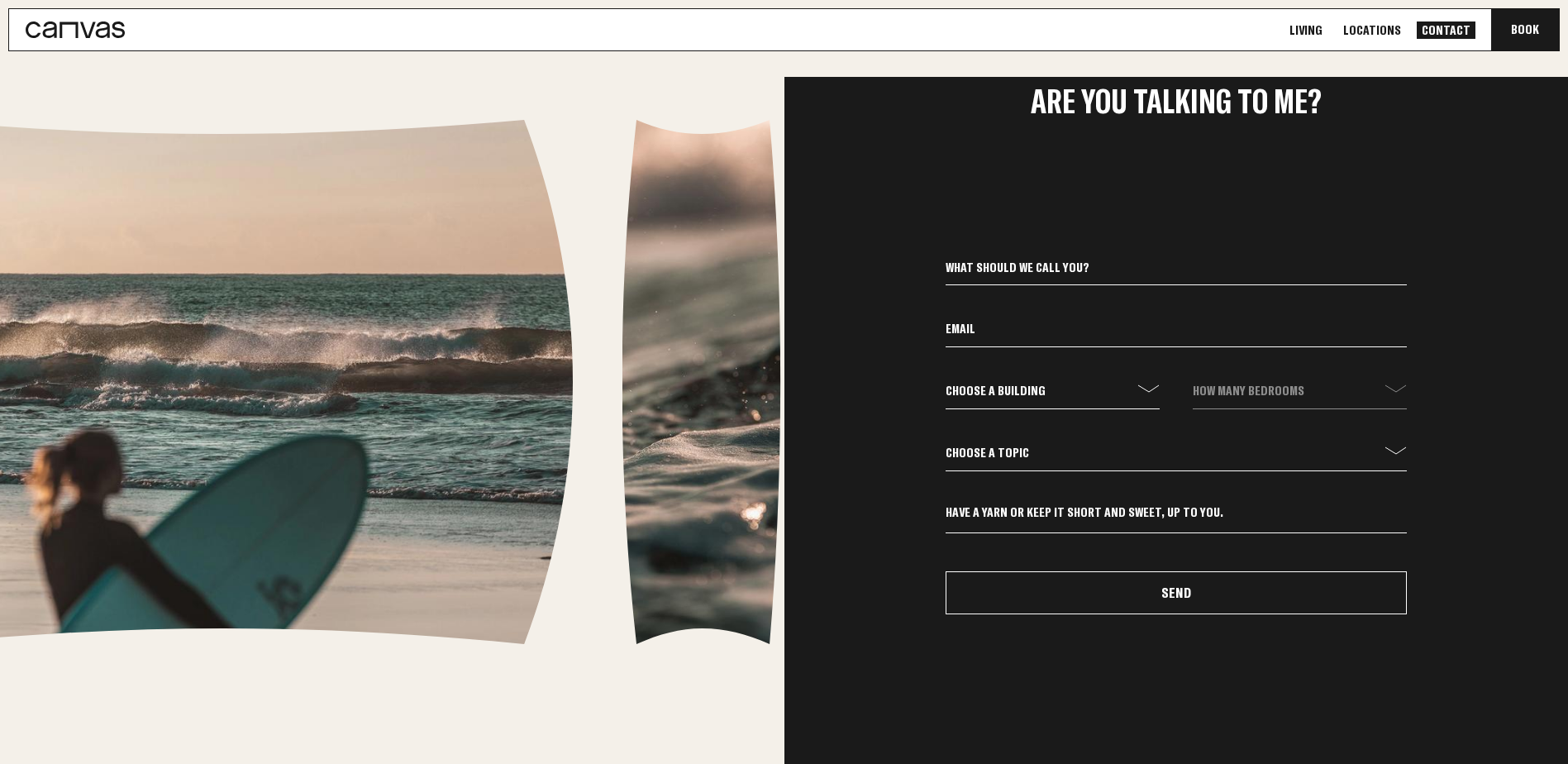 scroll, scrollTop: 581, scrollLeft: 0, axis: vertical 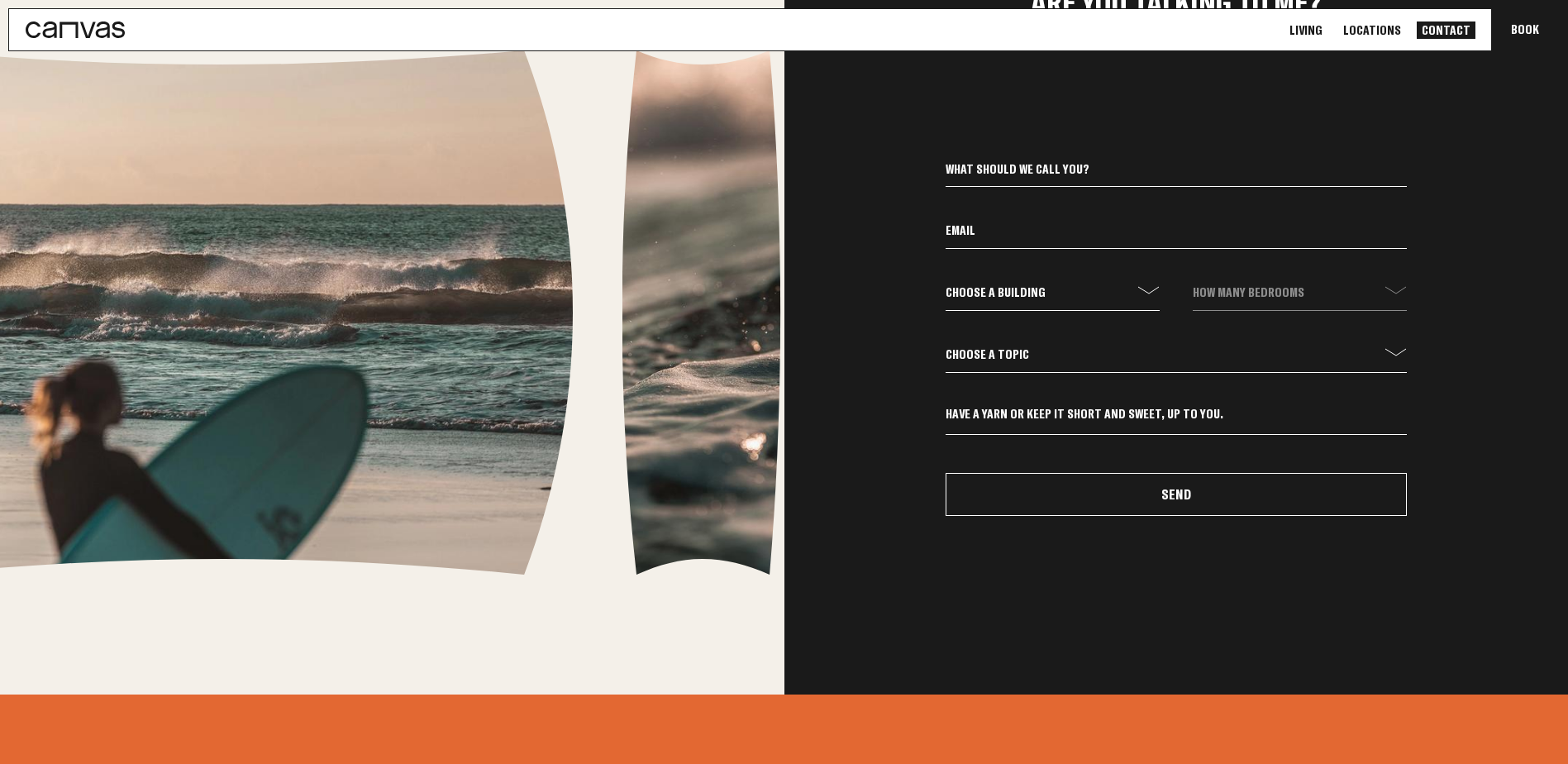 click on "Choose a topic General Enquiry Booking Enquiry Other" at bounding box center (1176, 359) 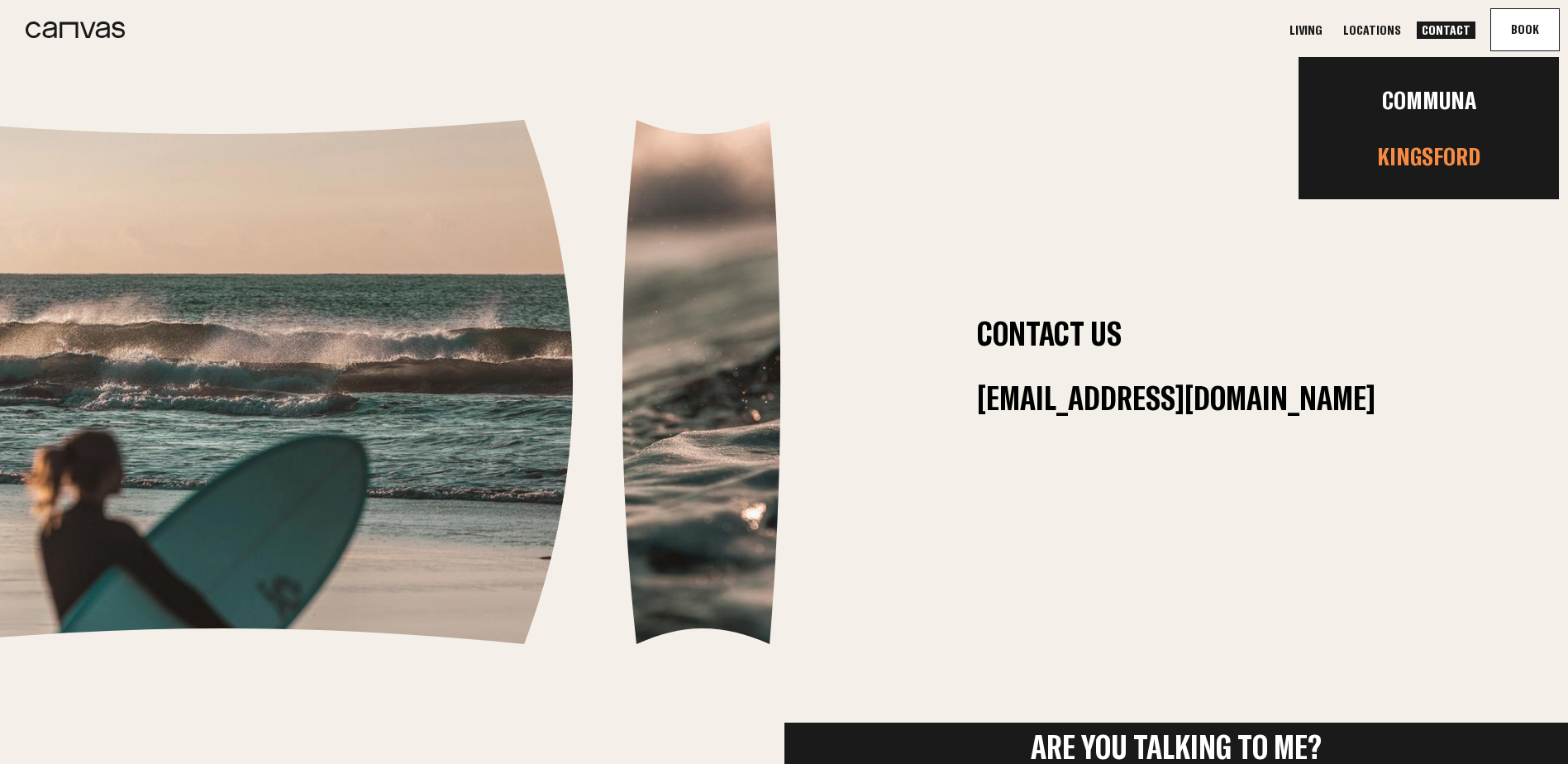 click on "Kingsford" at bounding box center (1428, 156) 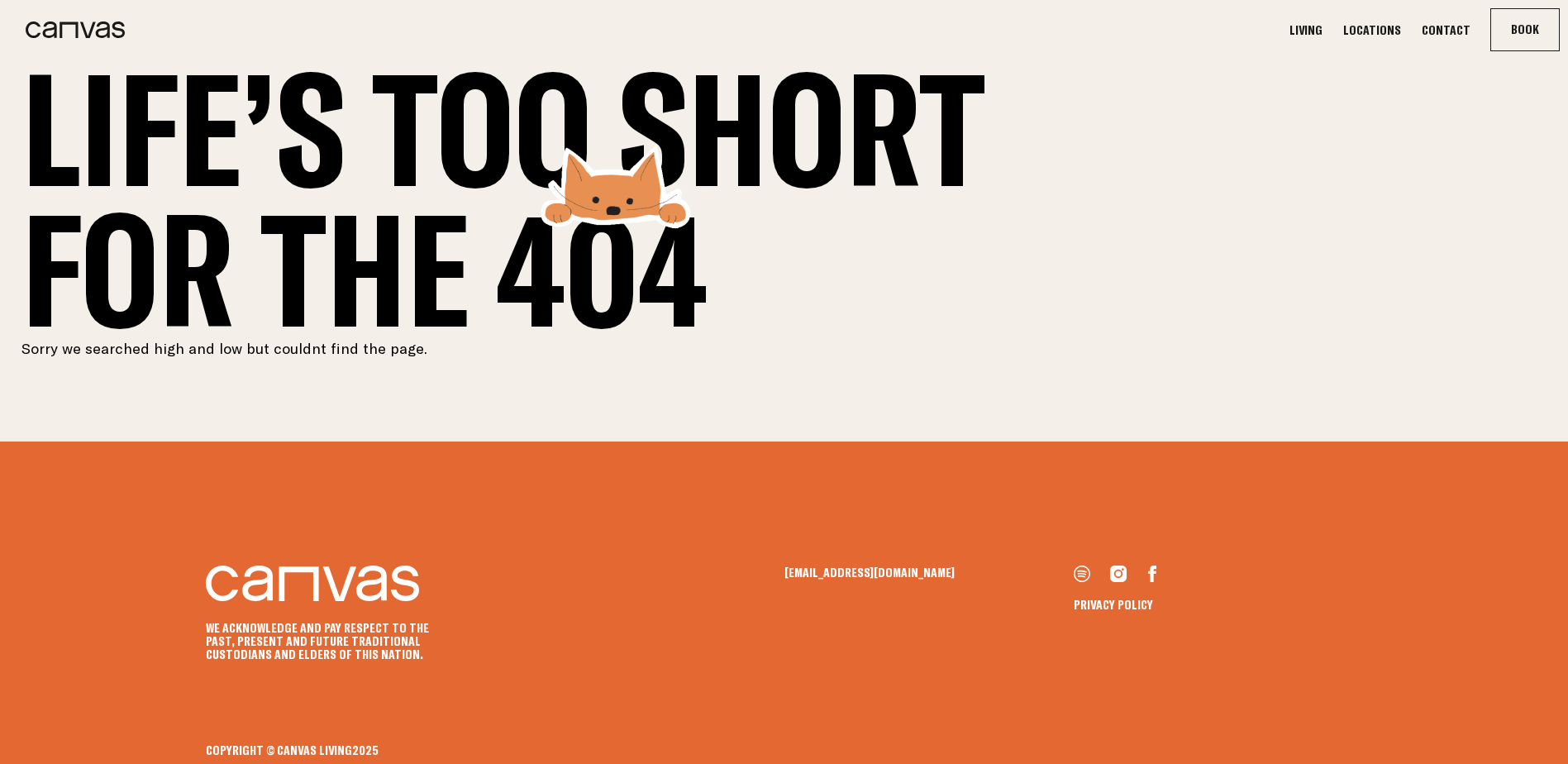 scroll, scrollTop: 6, scrollLeft: 0, axis: vertical 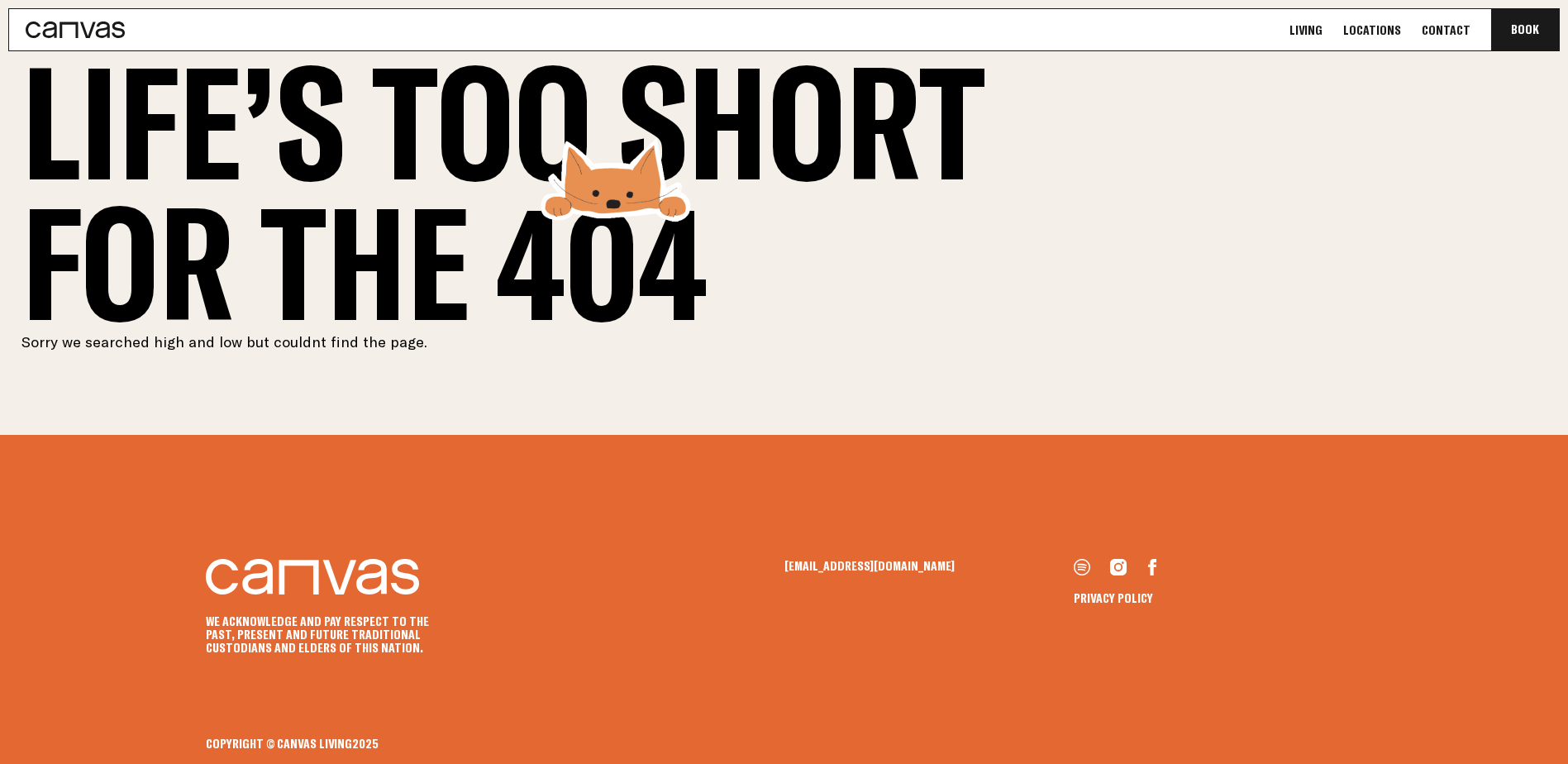 click 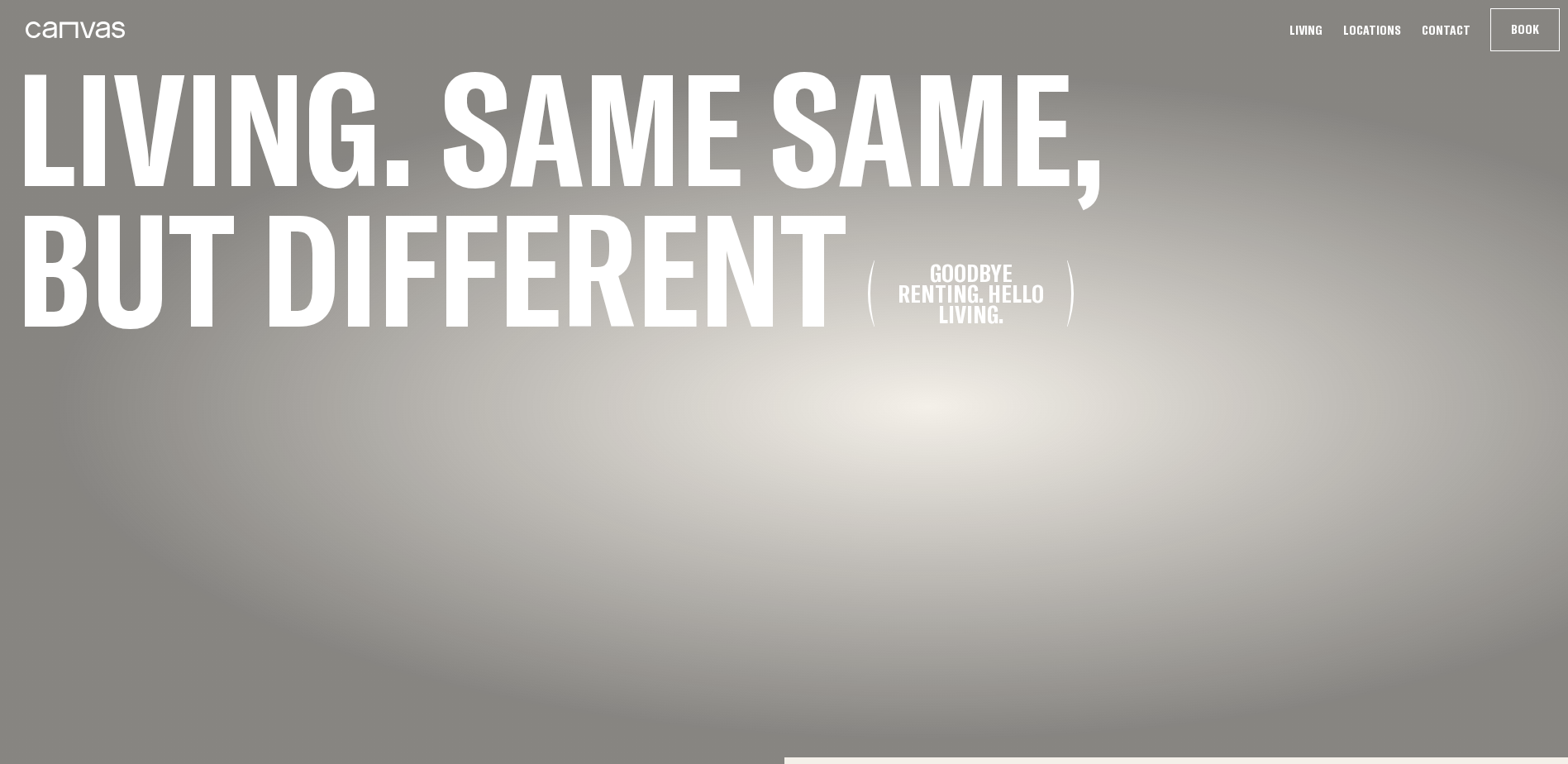 scroll, scrollTop: 0, scrollLeft: 0, axis: both 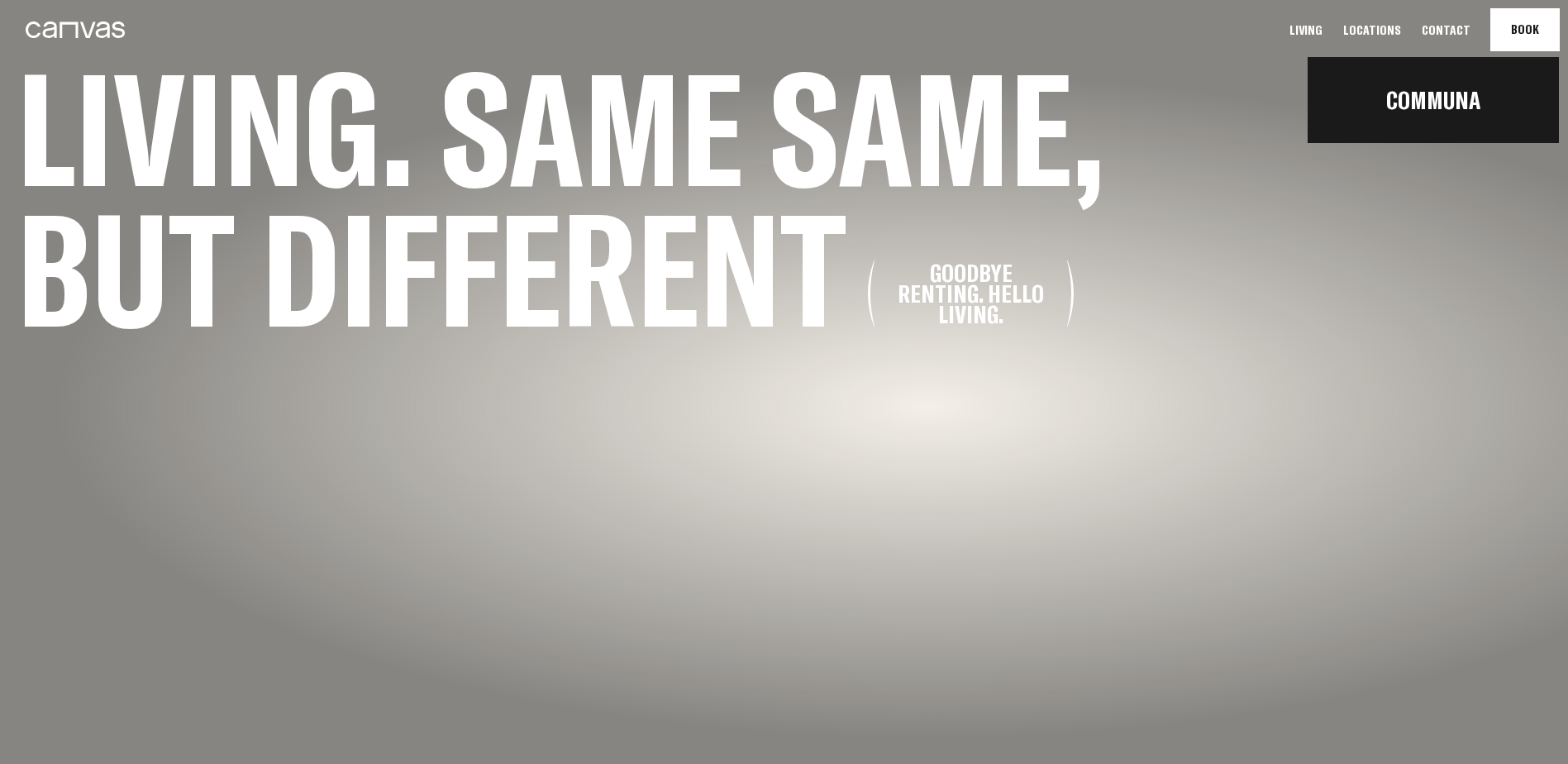 click on "Book Communa" at bounding box center [1525, 30] 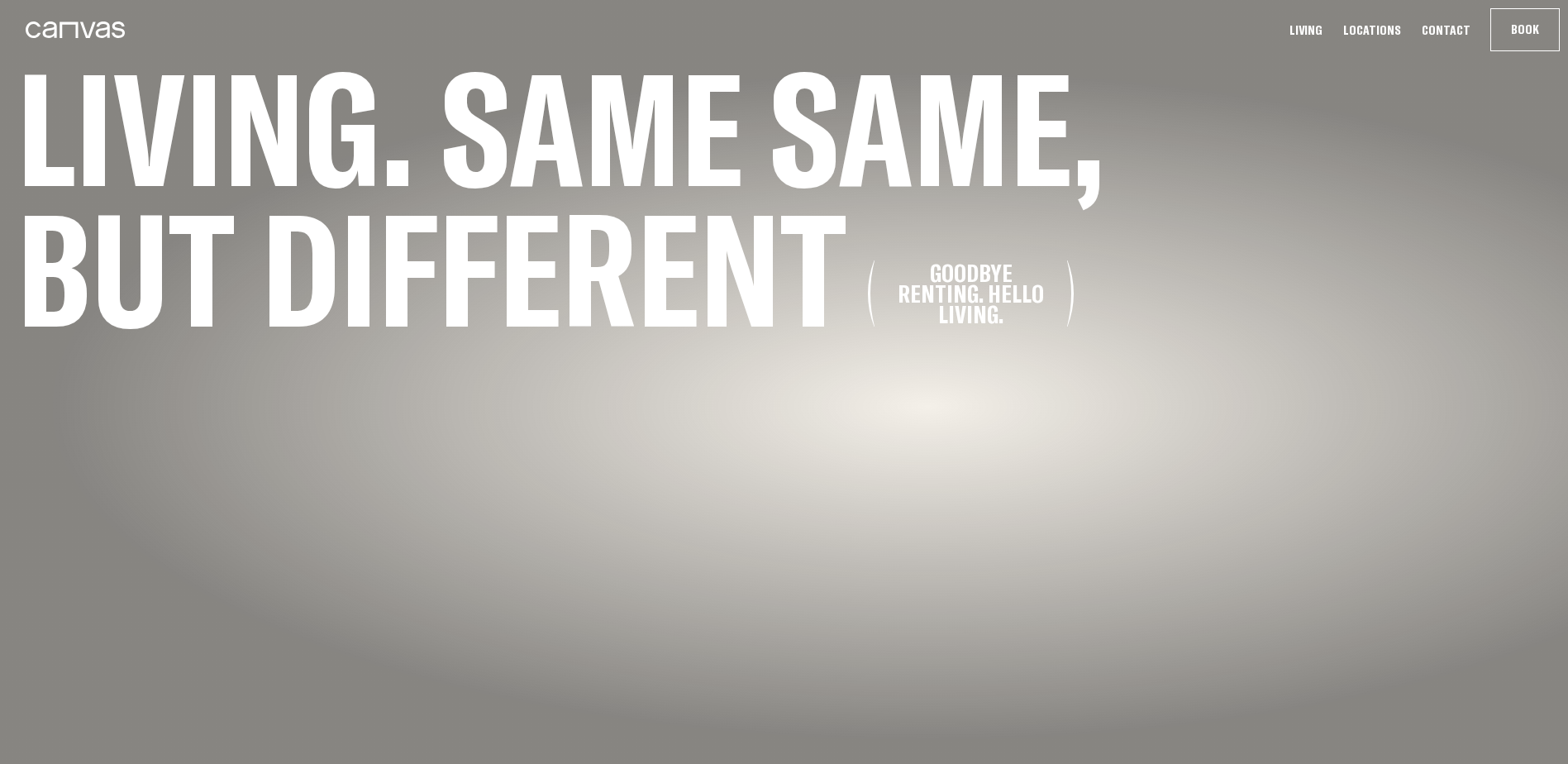scroll, scrollTop: 0, scrollLeft: 0, axis: both 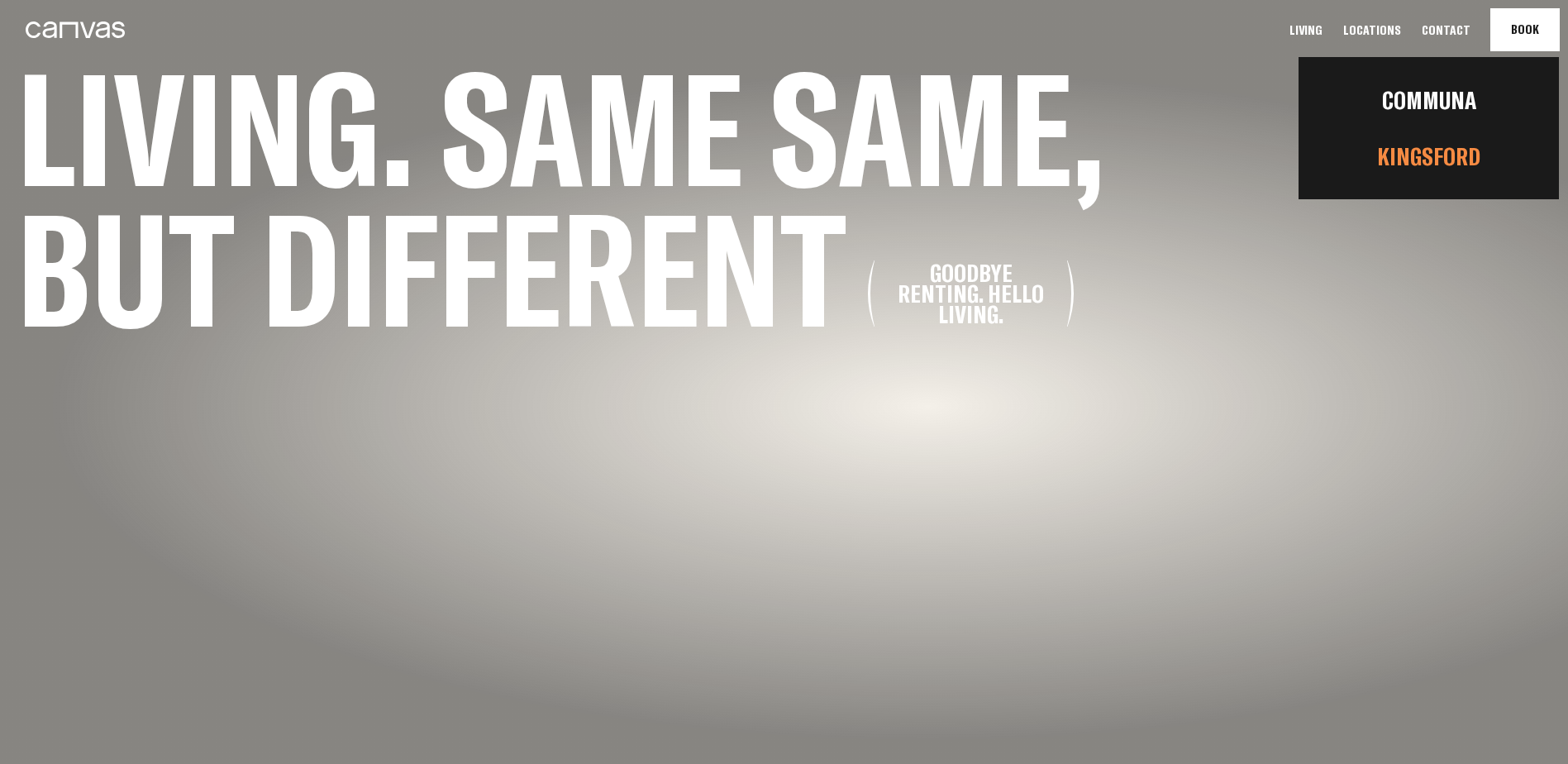 click on "Kingsford" at bounding box center [1428, 156] 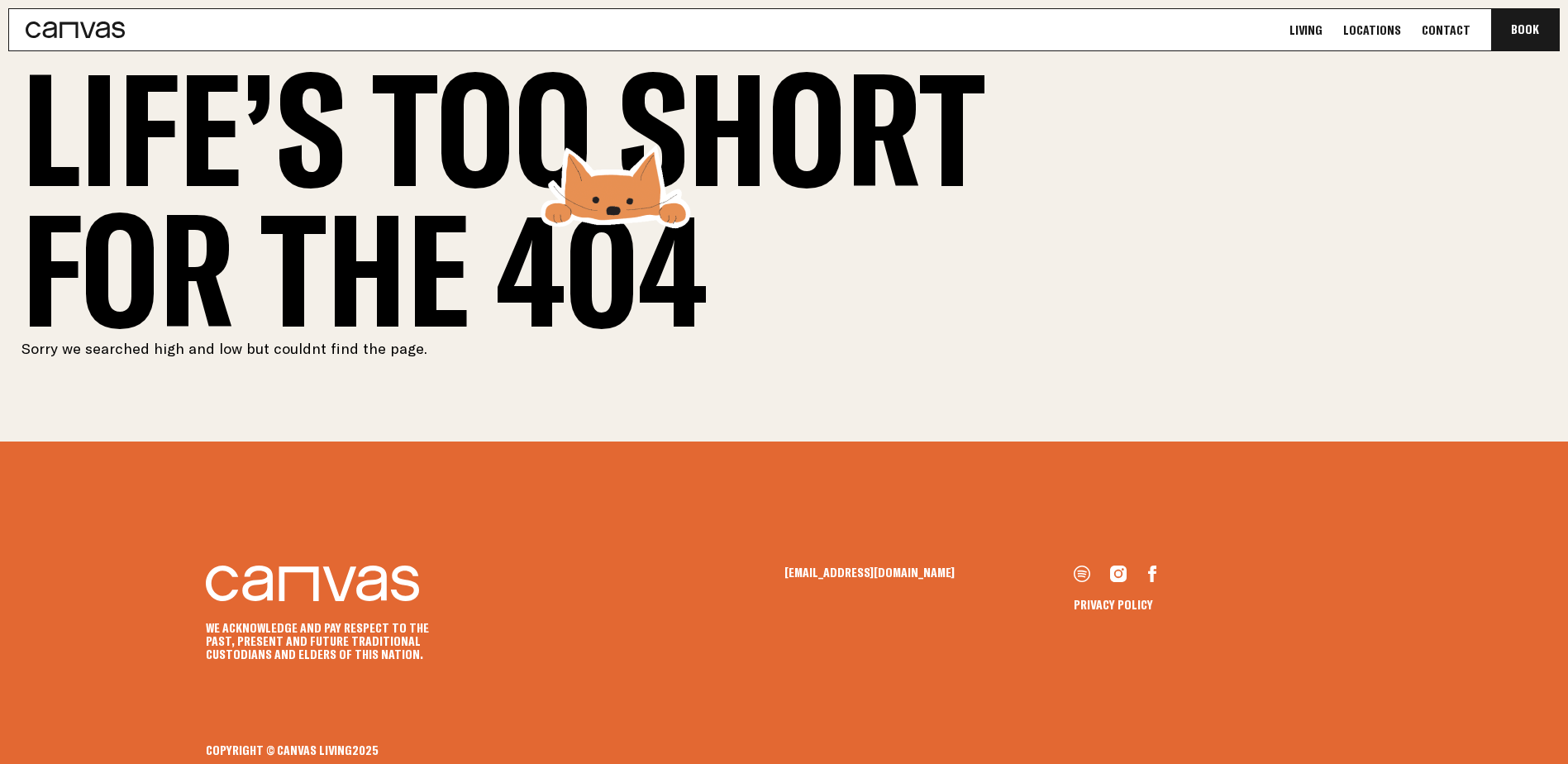 scroll, scrollTop: 6, scrollLeft: 0, axis: vertical 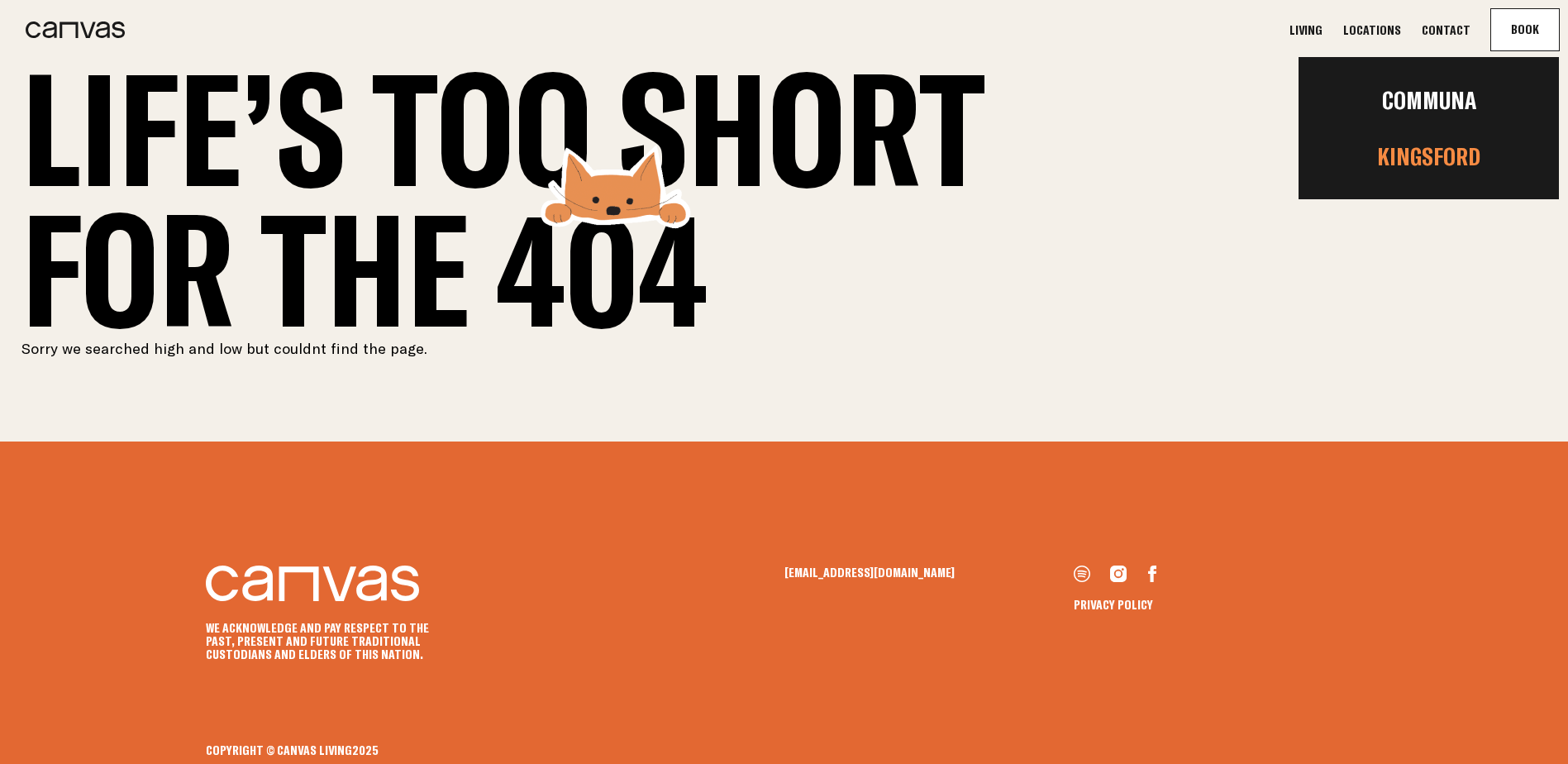 click on "Kingsford" at bounding box center [1428, 156] 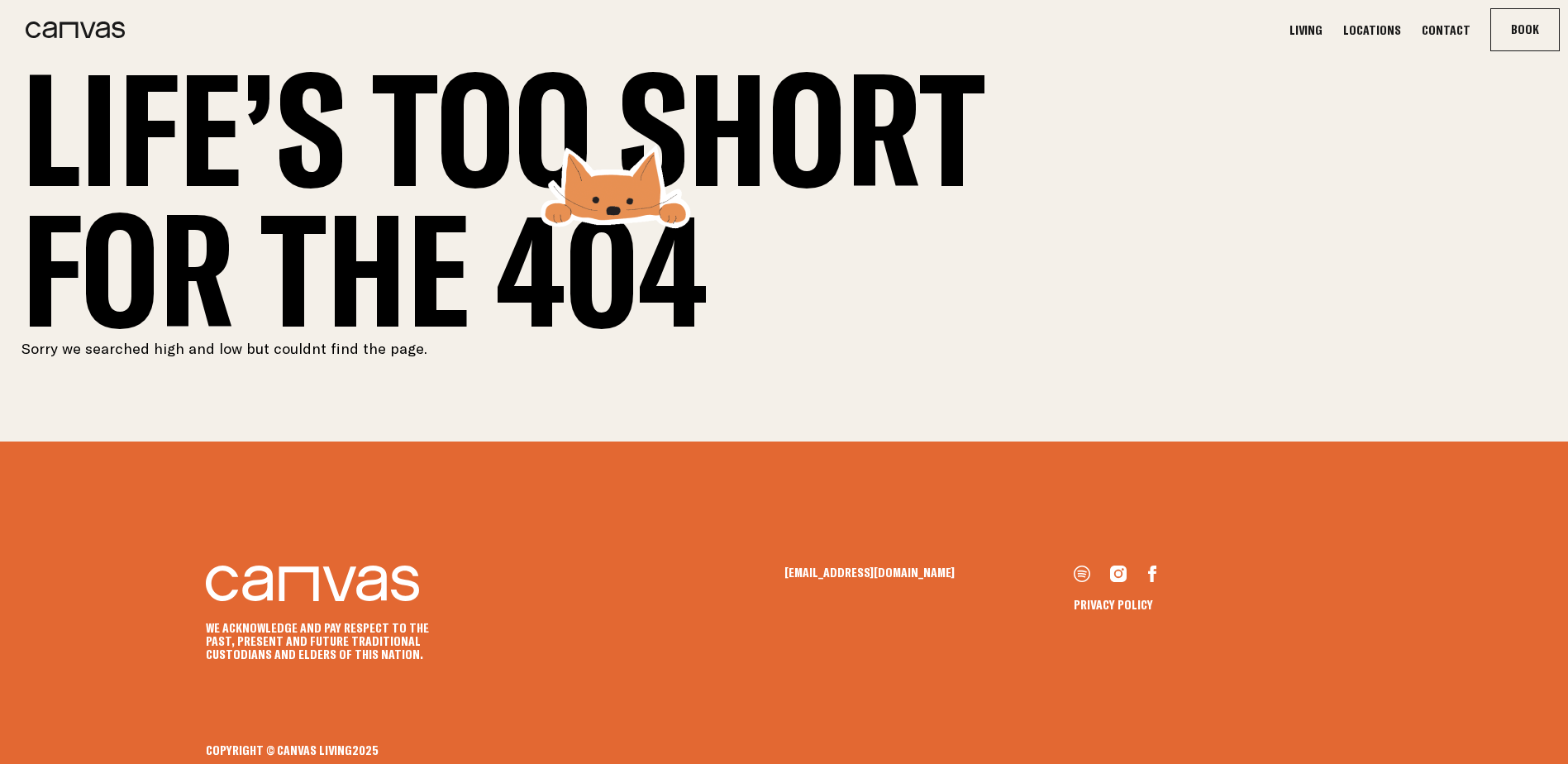 scroll, scrollTop: 0, scrollLeft: 0, axis: both 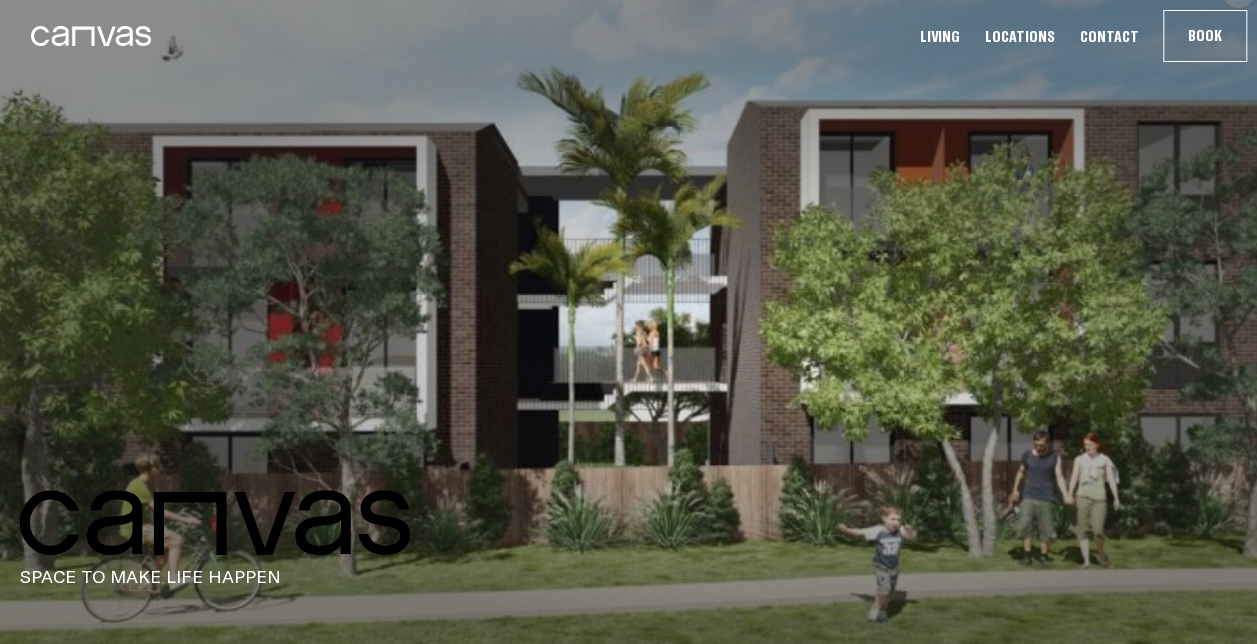 click 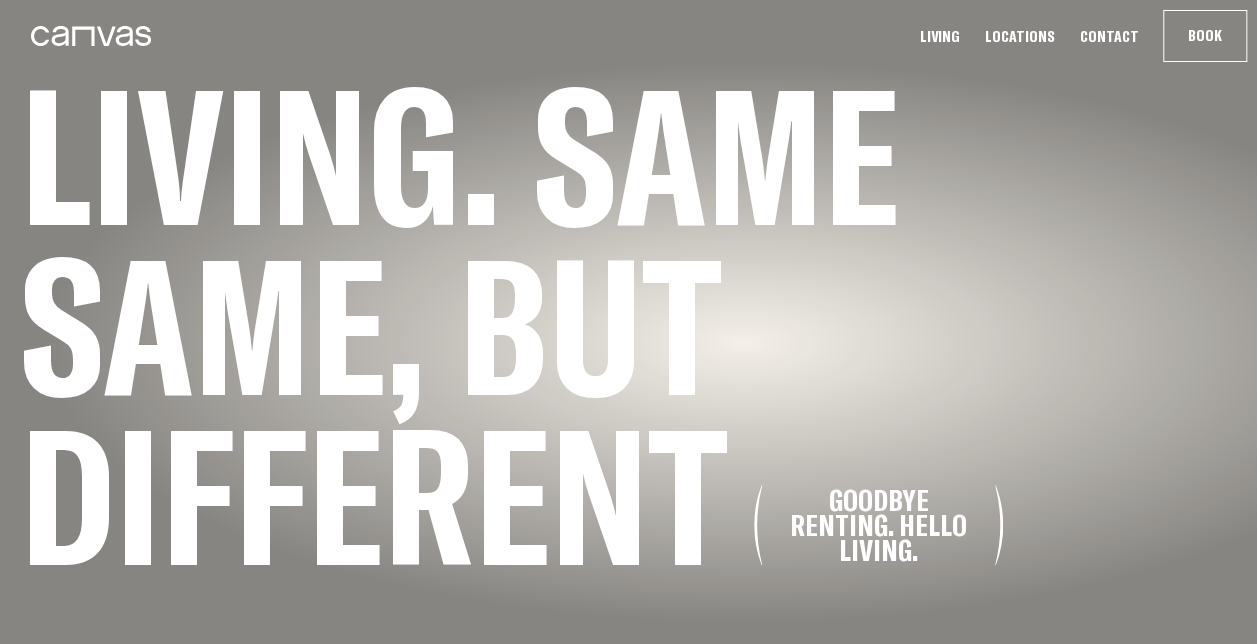 click on "Living Locations Contact Book Communa Book" at bounding box center (628, 36) 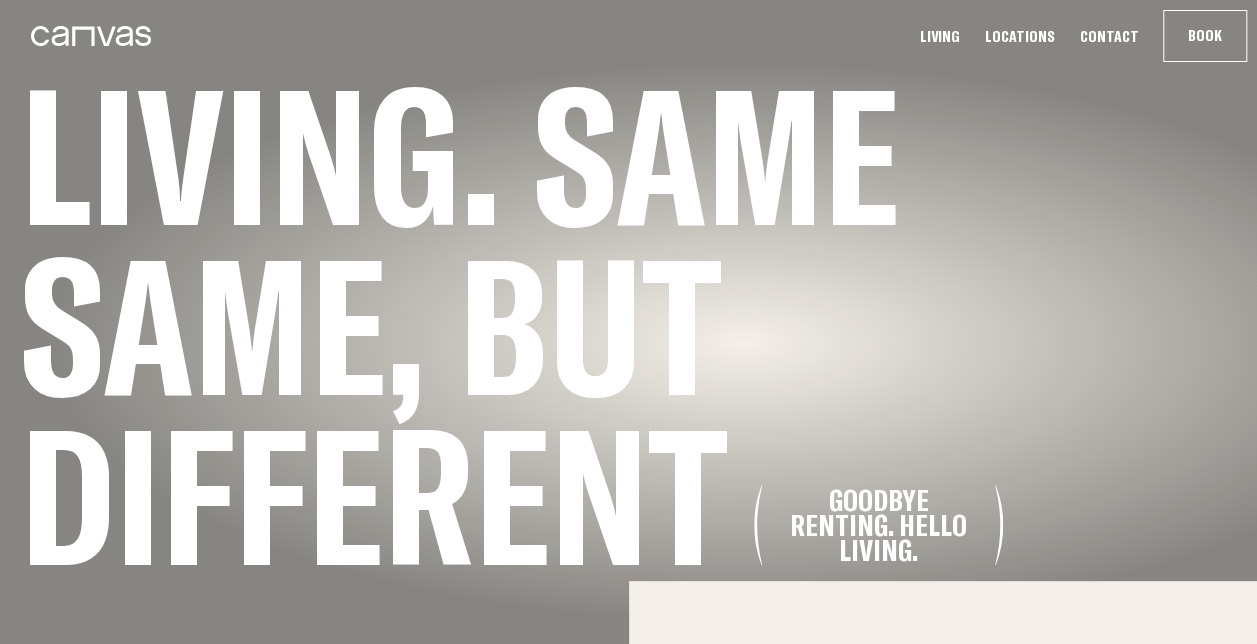 scroll, scrollTop: 400, scrollLeft: 0, axis: vertical 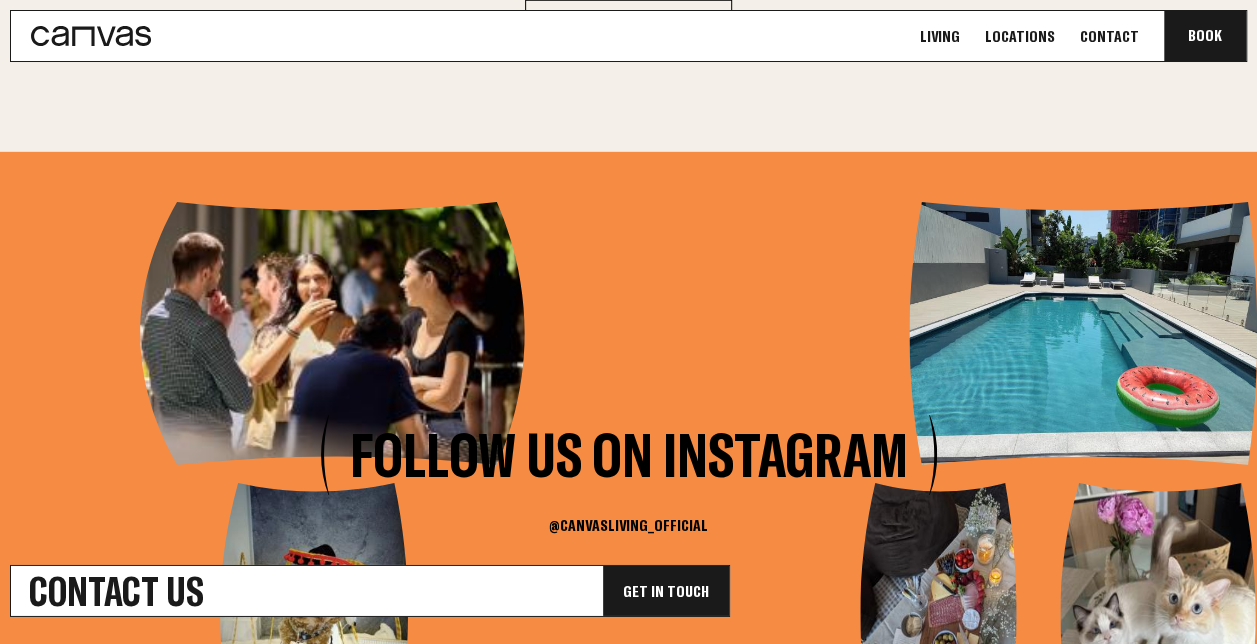 click on "Locations" at bounding box center [1020, 36] 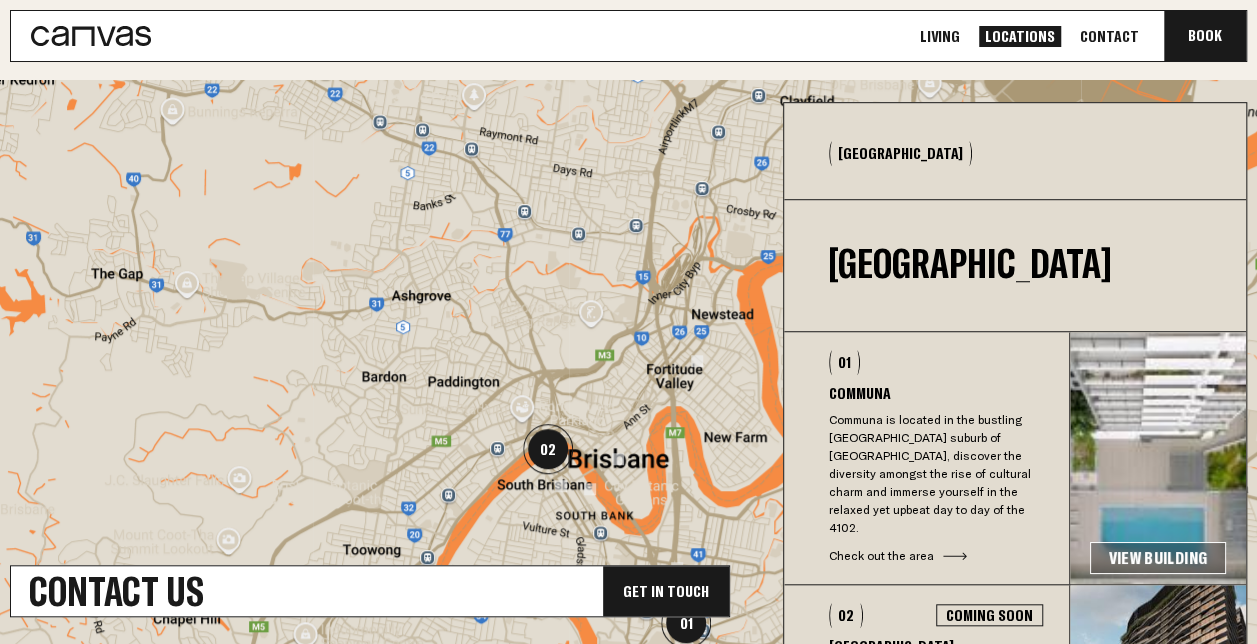 click on "Living" at bounding box center (940, 36) 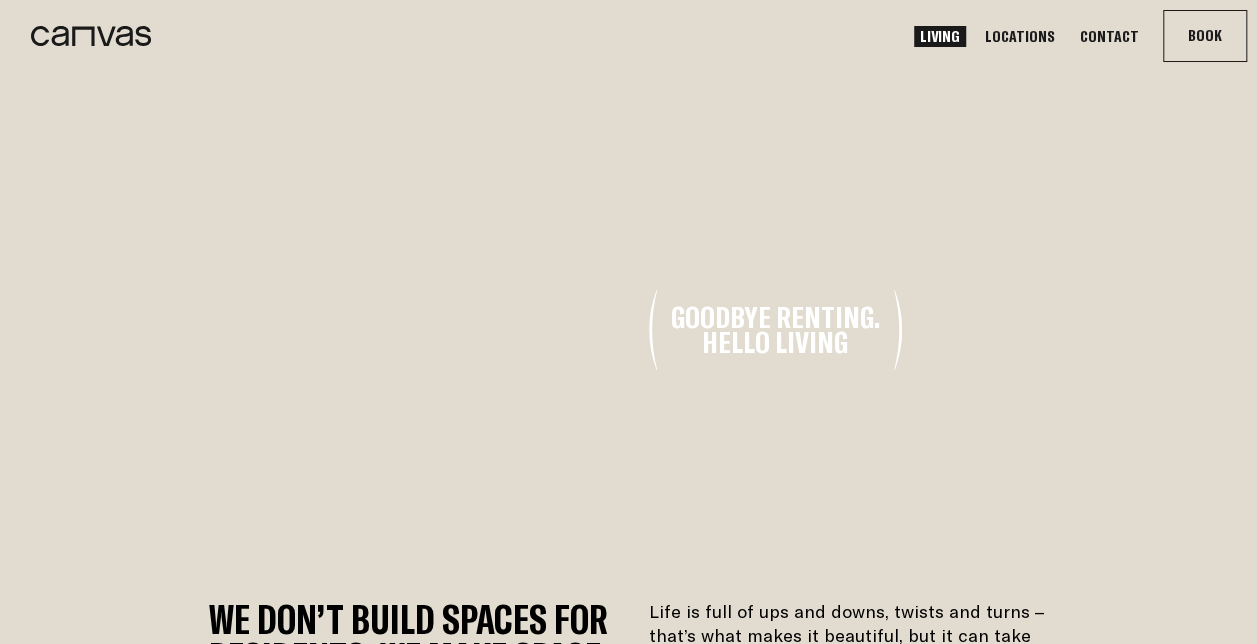 drag, startPoint x: 994, startPoint y: 249, endPoint x: 277, endPoint y: 266, distance: 717.2015 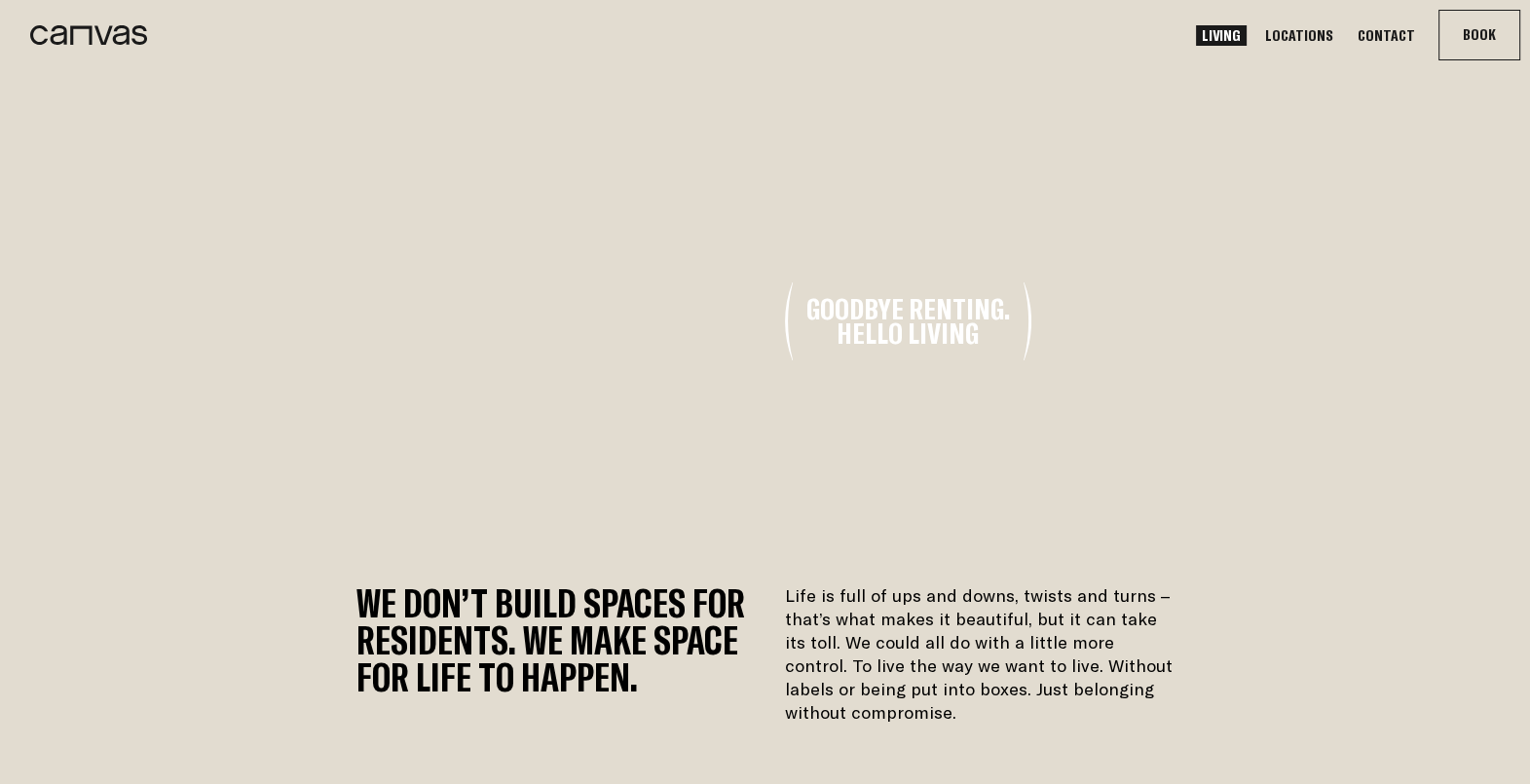 drag, startPoint x: 1441, startPoint y: 330, endPoint x: 70, endPoint y: 330, distance: 1371 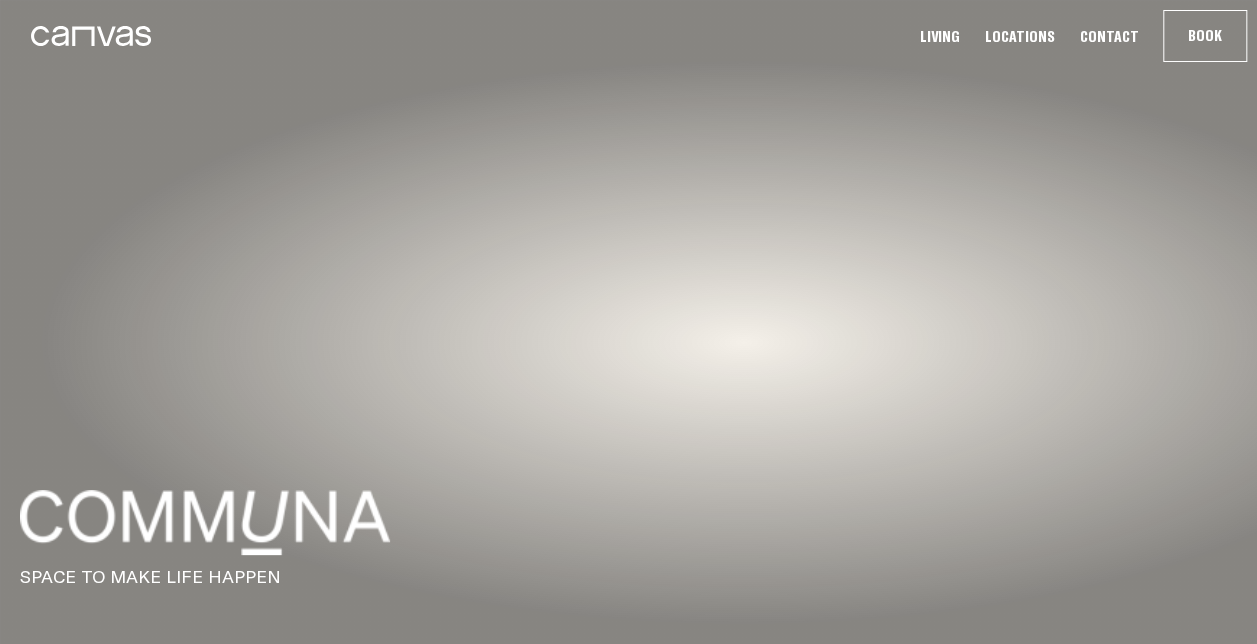 scroll, scrollTop: 458, scrollLeft: 0, axis: vertical 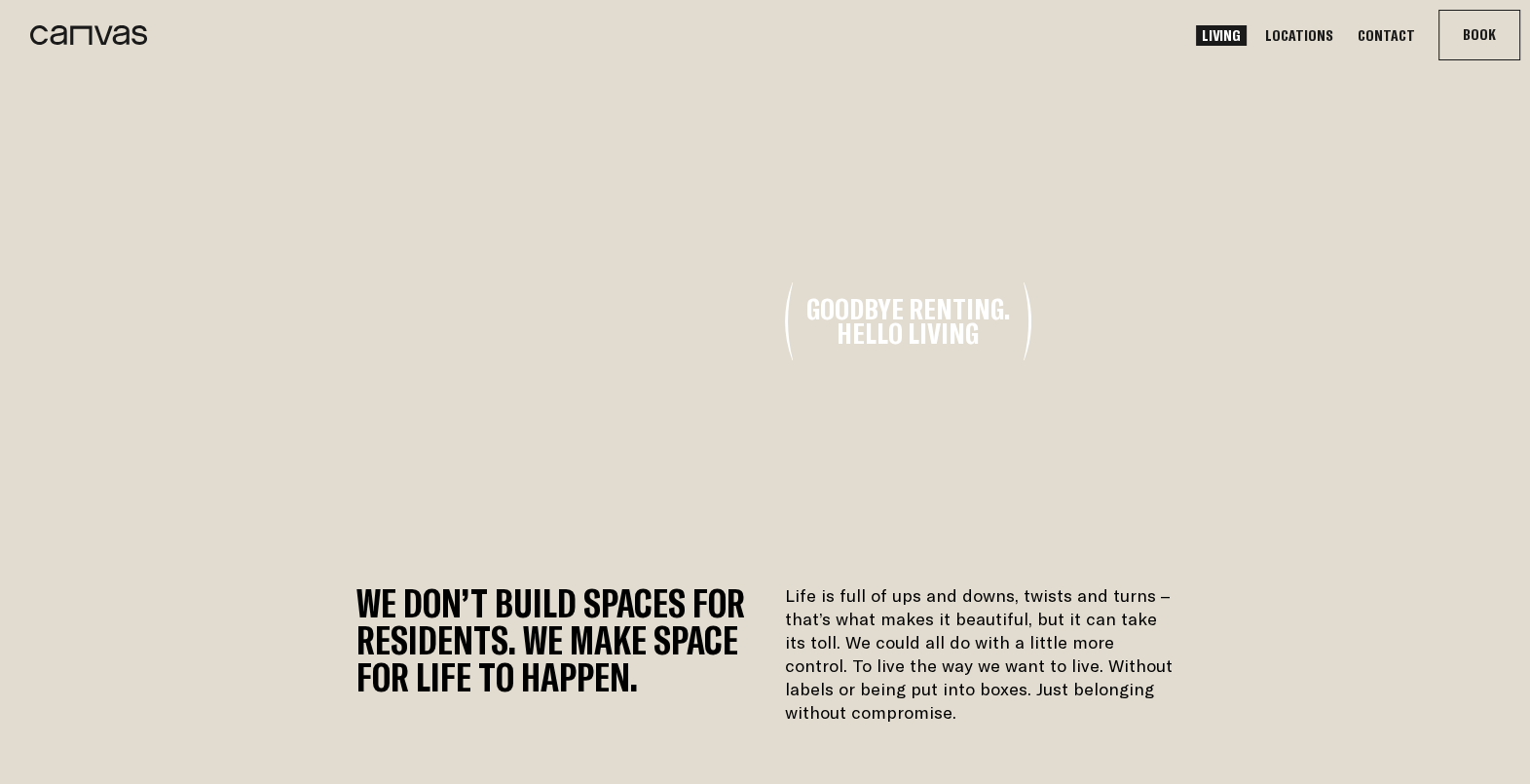 drag, startPoint x: 501, startPoint y: 277, endPoint x: 1552, endPoint y: 270, distance: 1051.0233 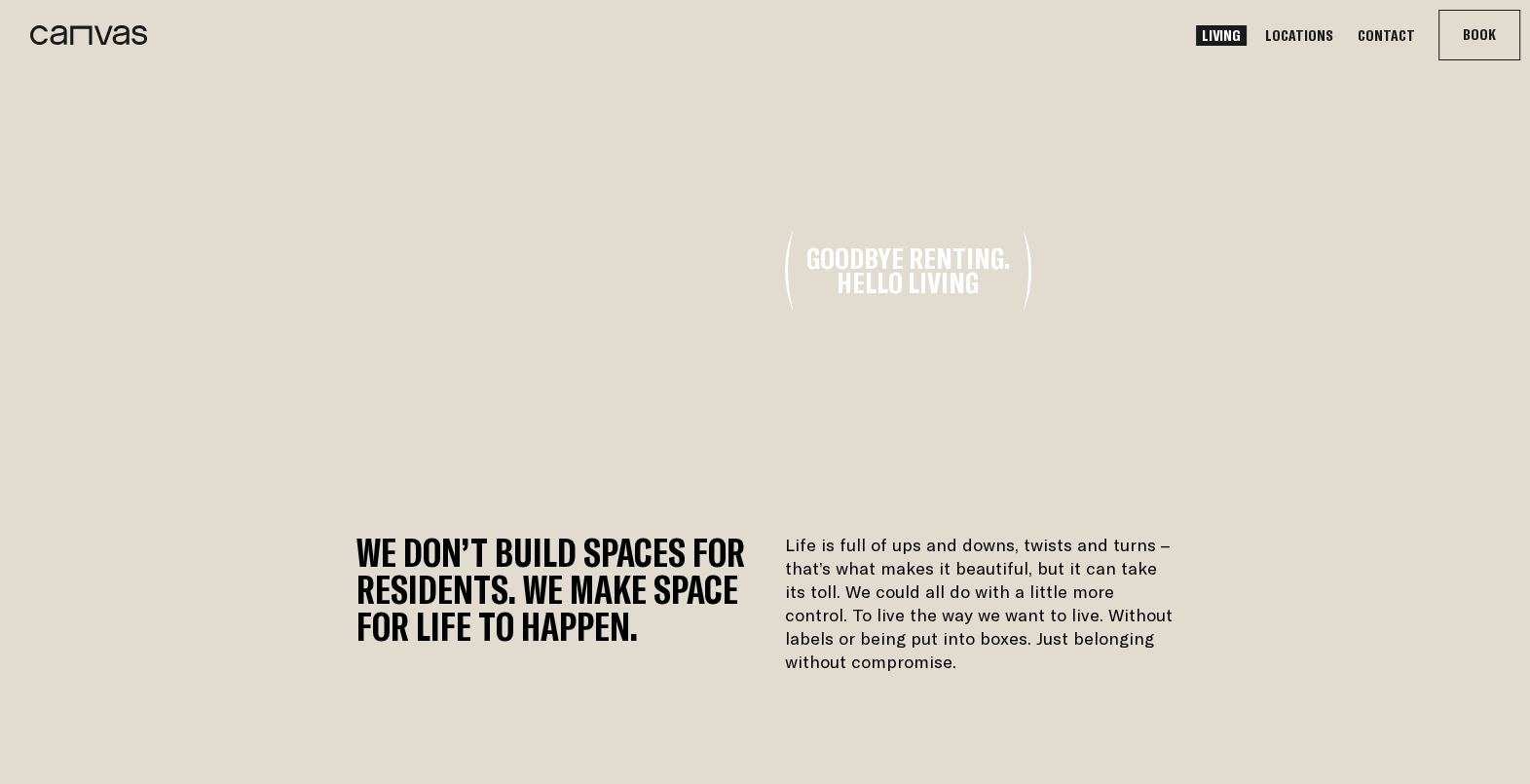 scroll, scrollTop: 187, scrollLeft: 0, axis: vertical 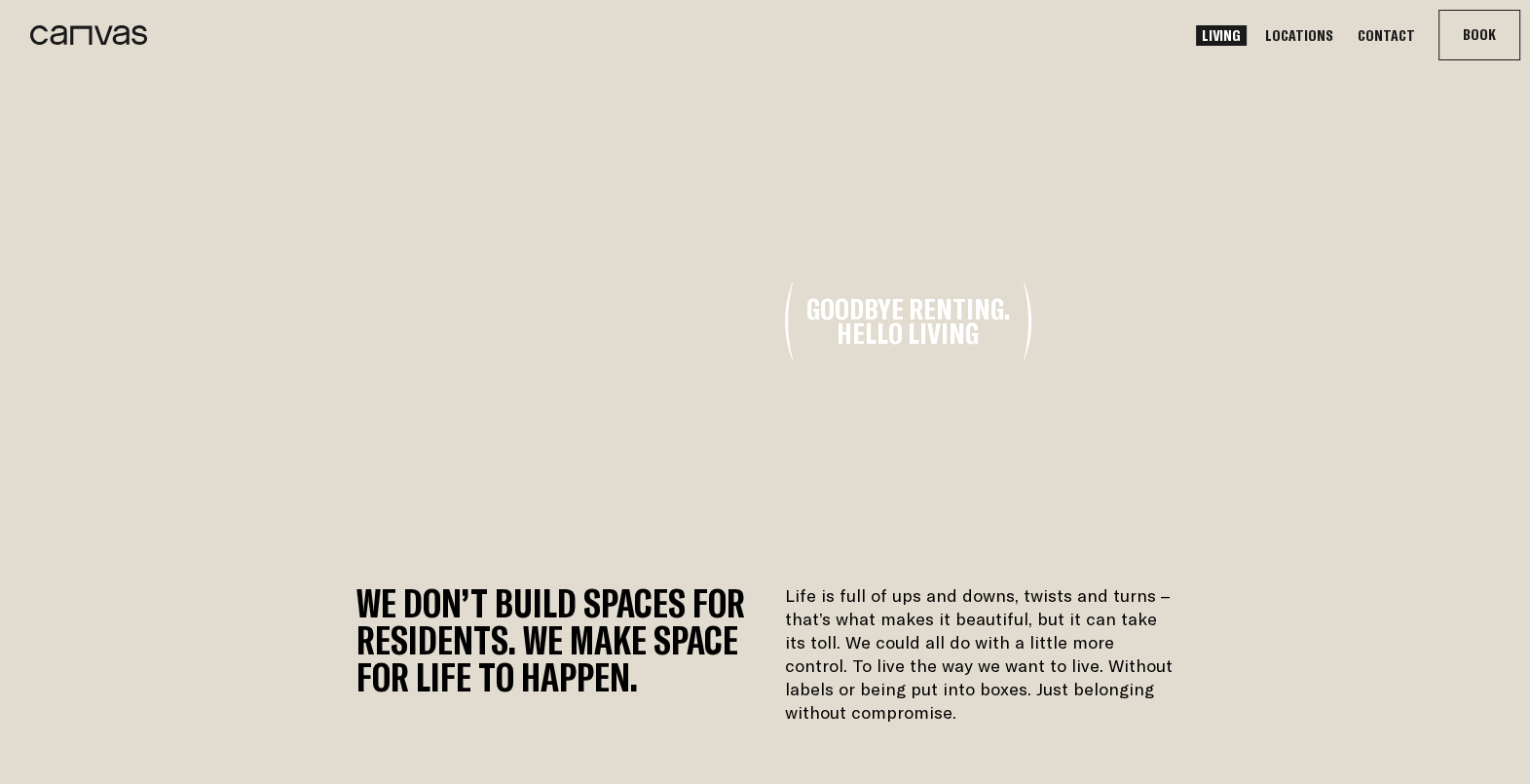 click on "Locations" at bounding box center (1299, 35) 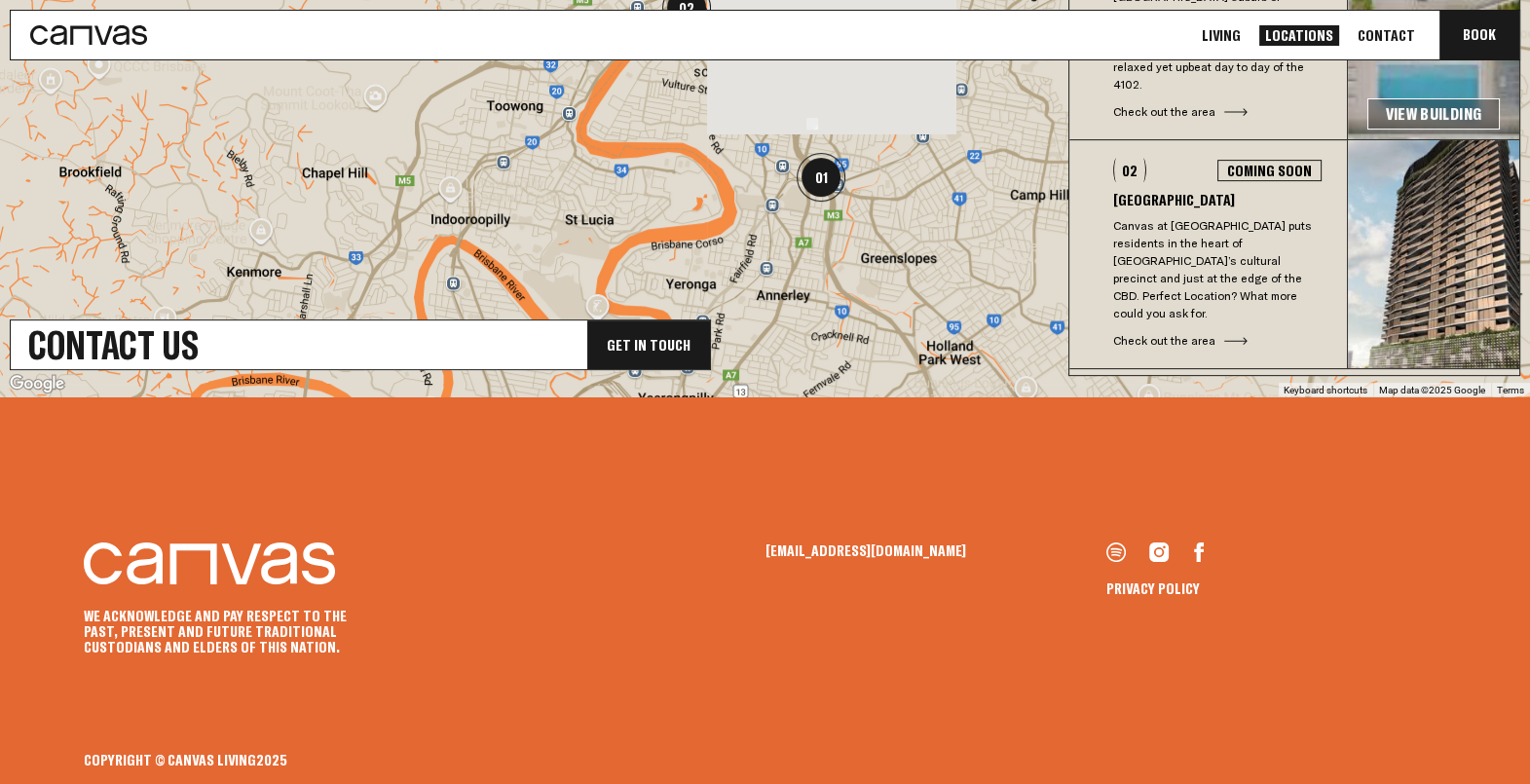 click on "Living" at bounding box center (1221, 35) 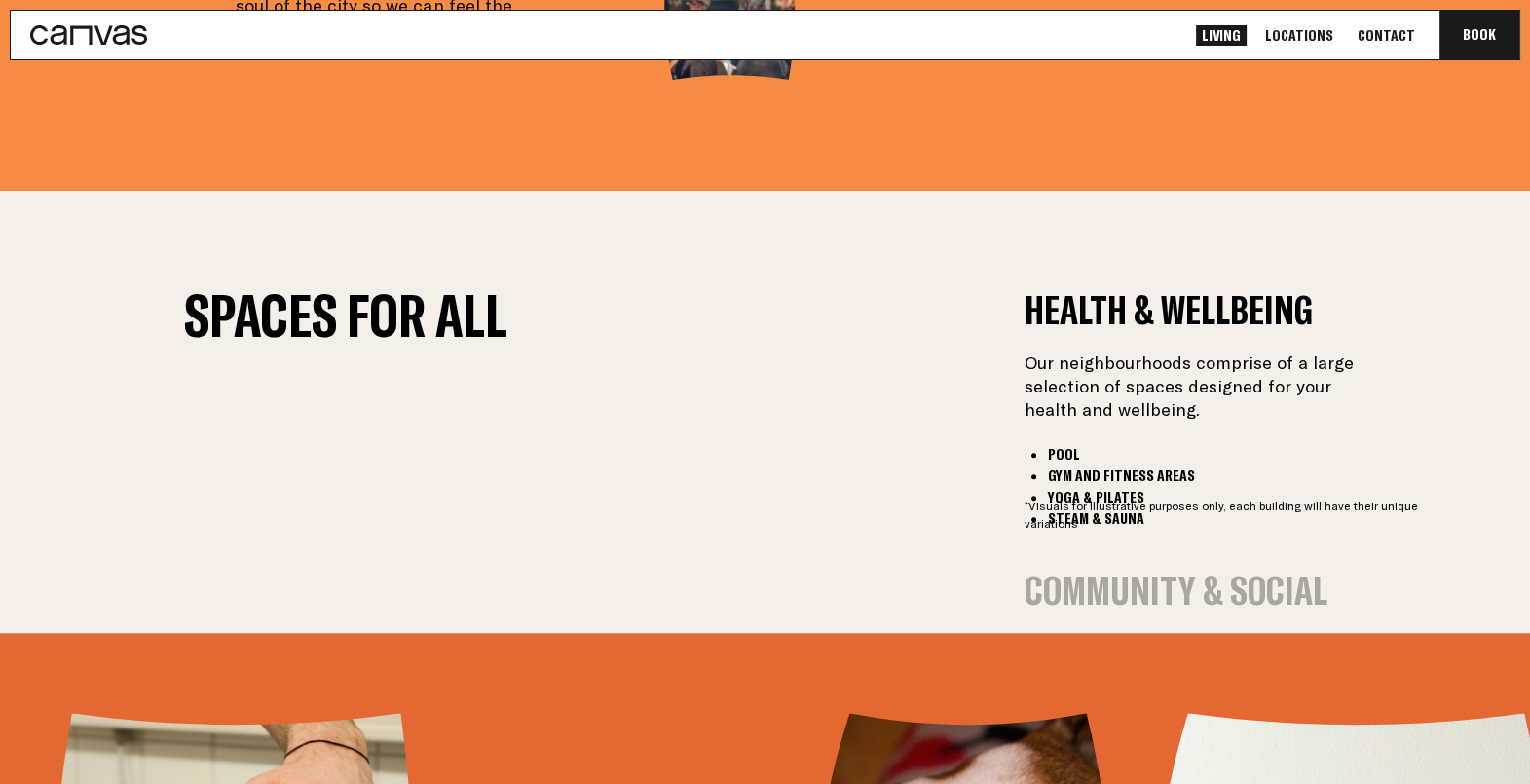 click on "Community & Social" at bounding box center (1175, 590) 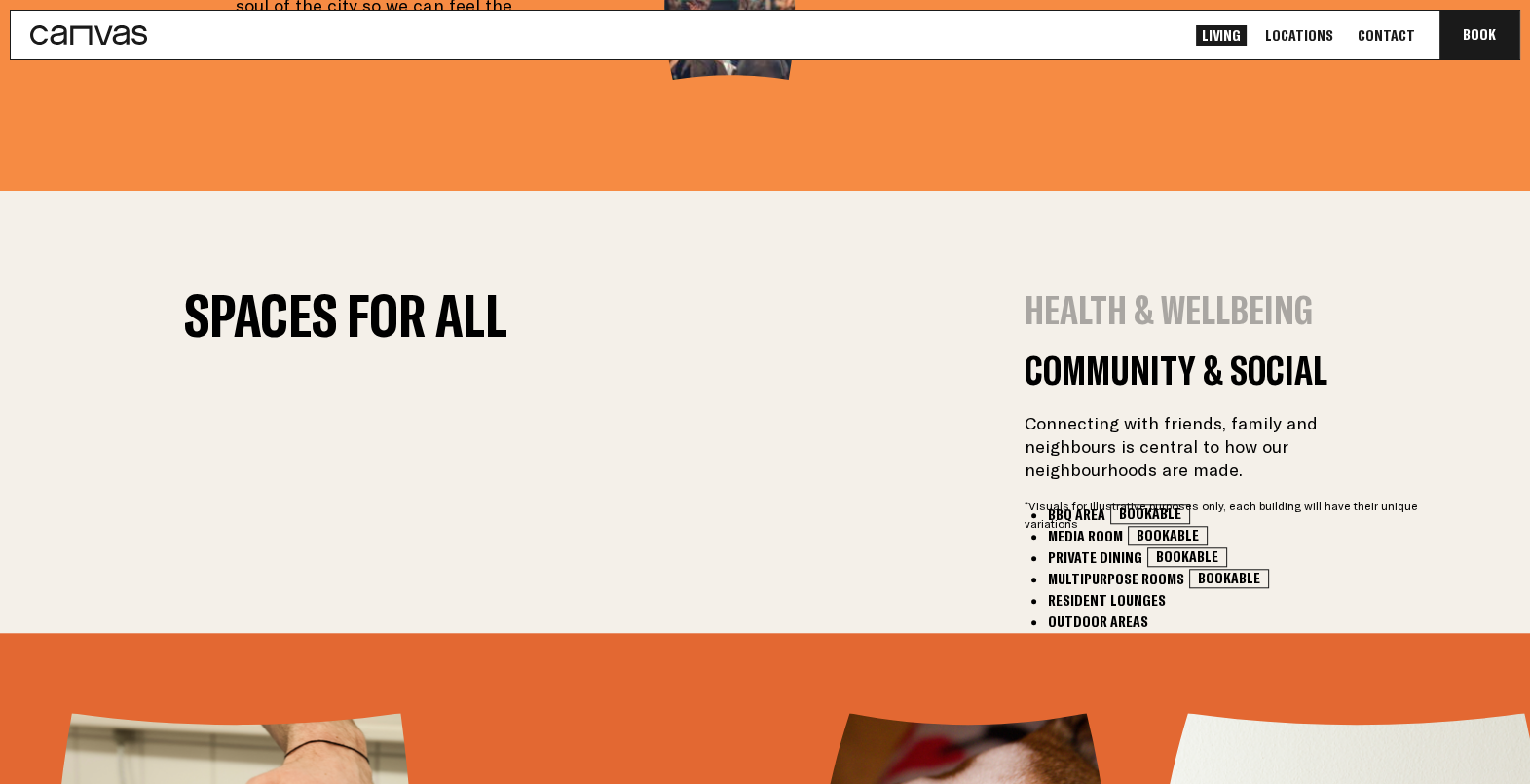 click on "Productivity & Work" at bounding box center [1182, 736] 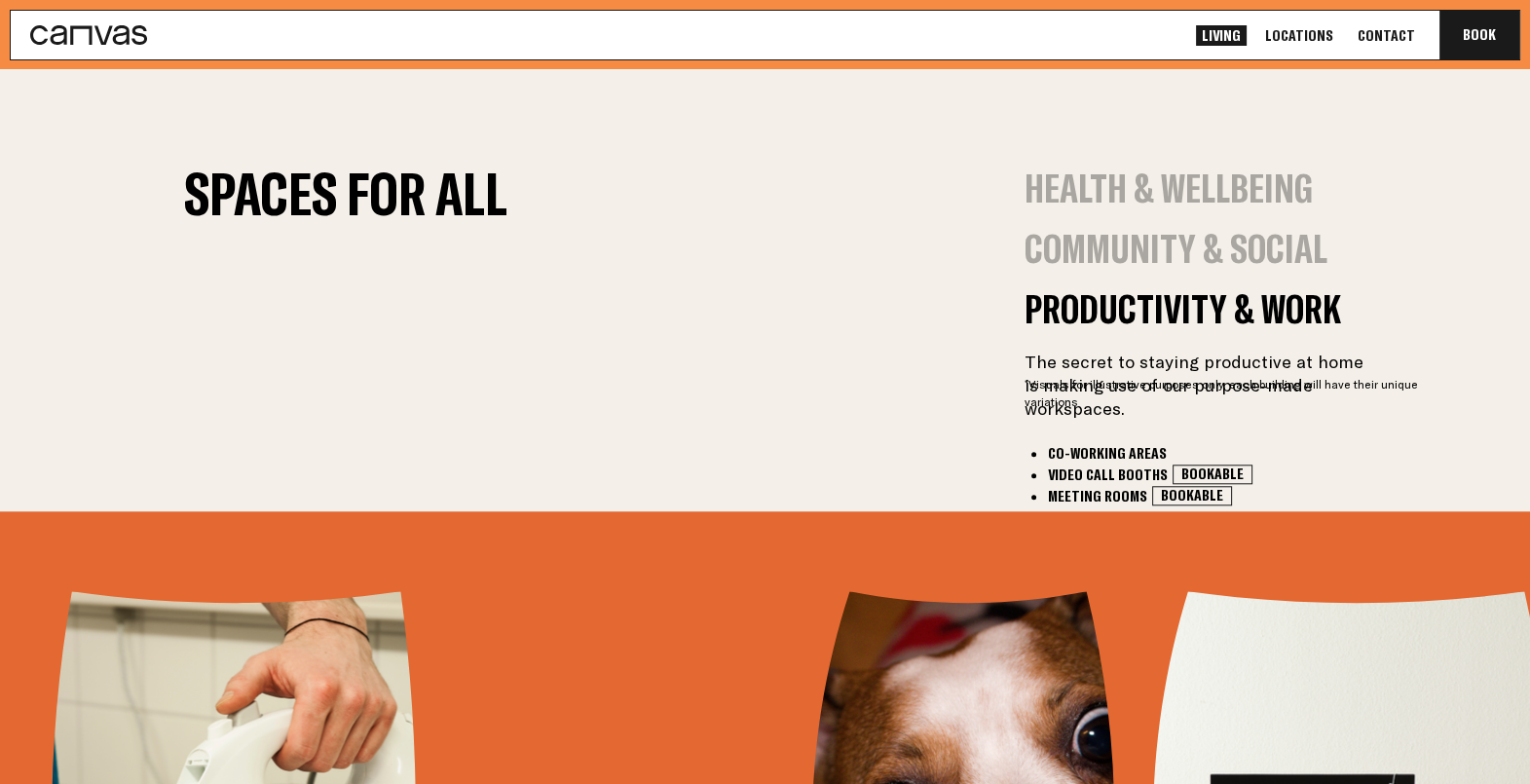 click on "Health & Wellbeing" at bounding box center [1169, 188] 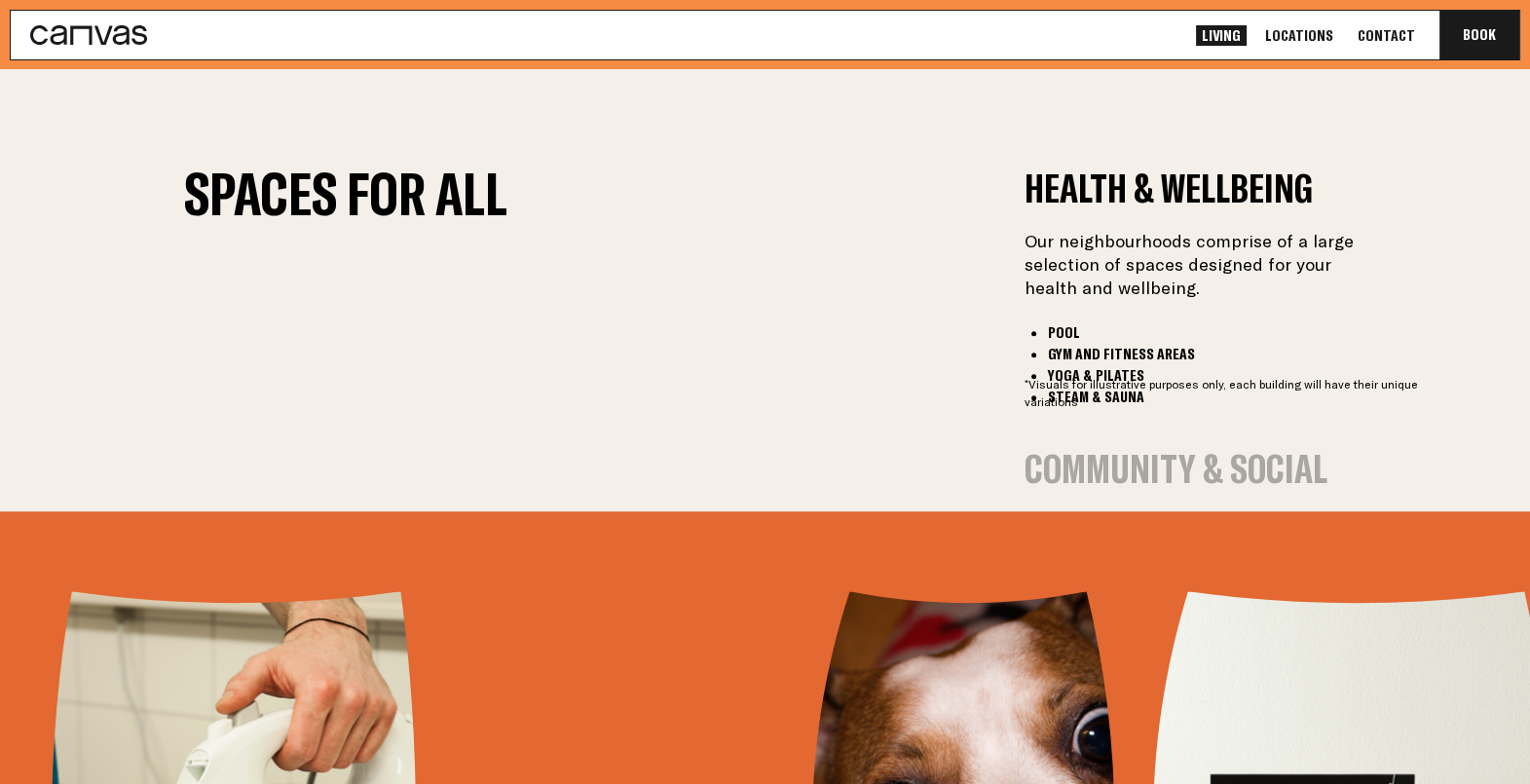 click on "Pool" at bounding box center [1209, 332] 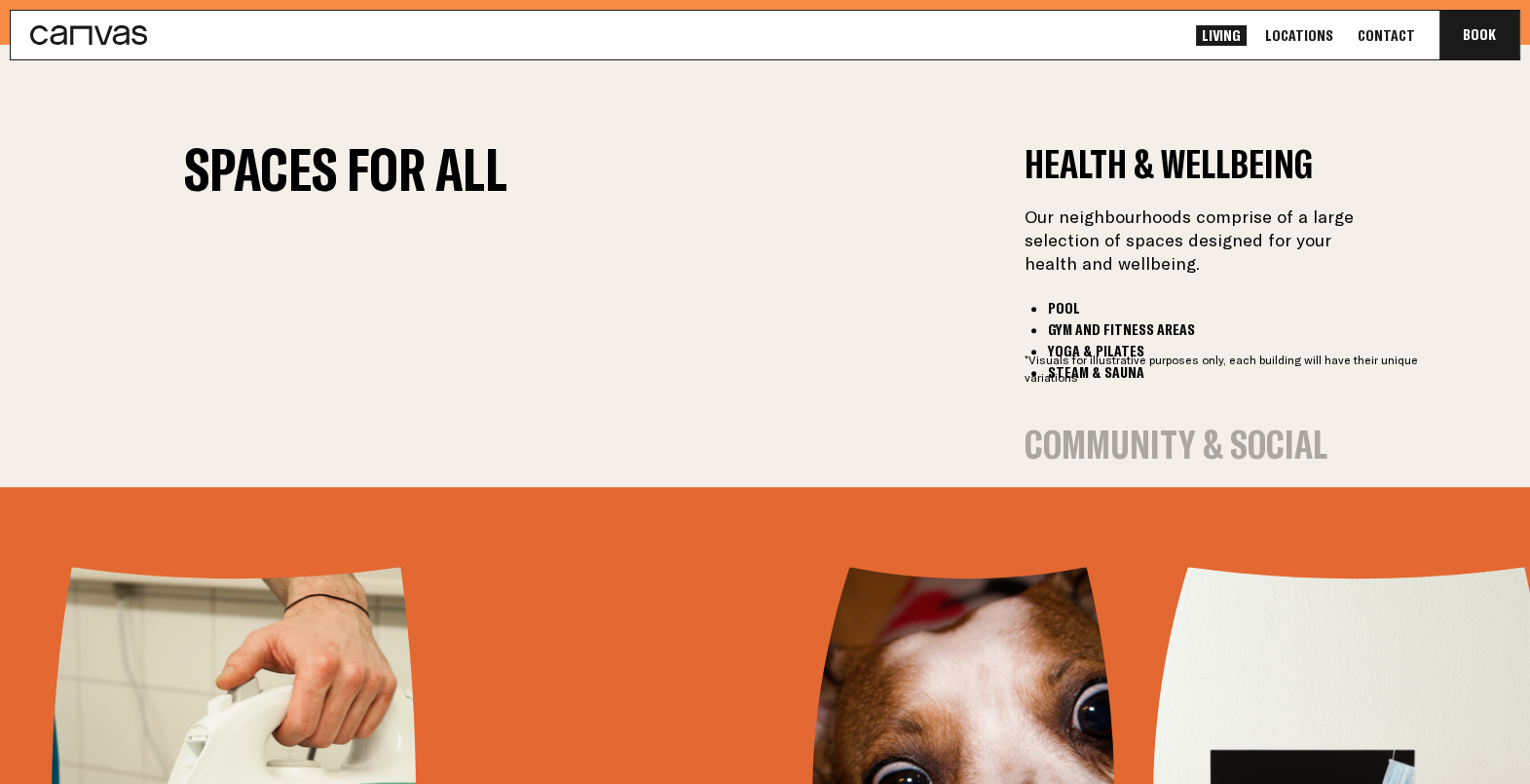 scroll, scrollTop: 2434, scrollLeft: 0, axis: vertical 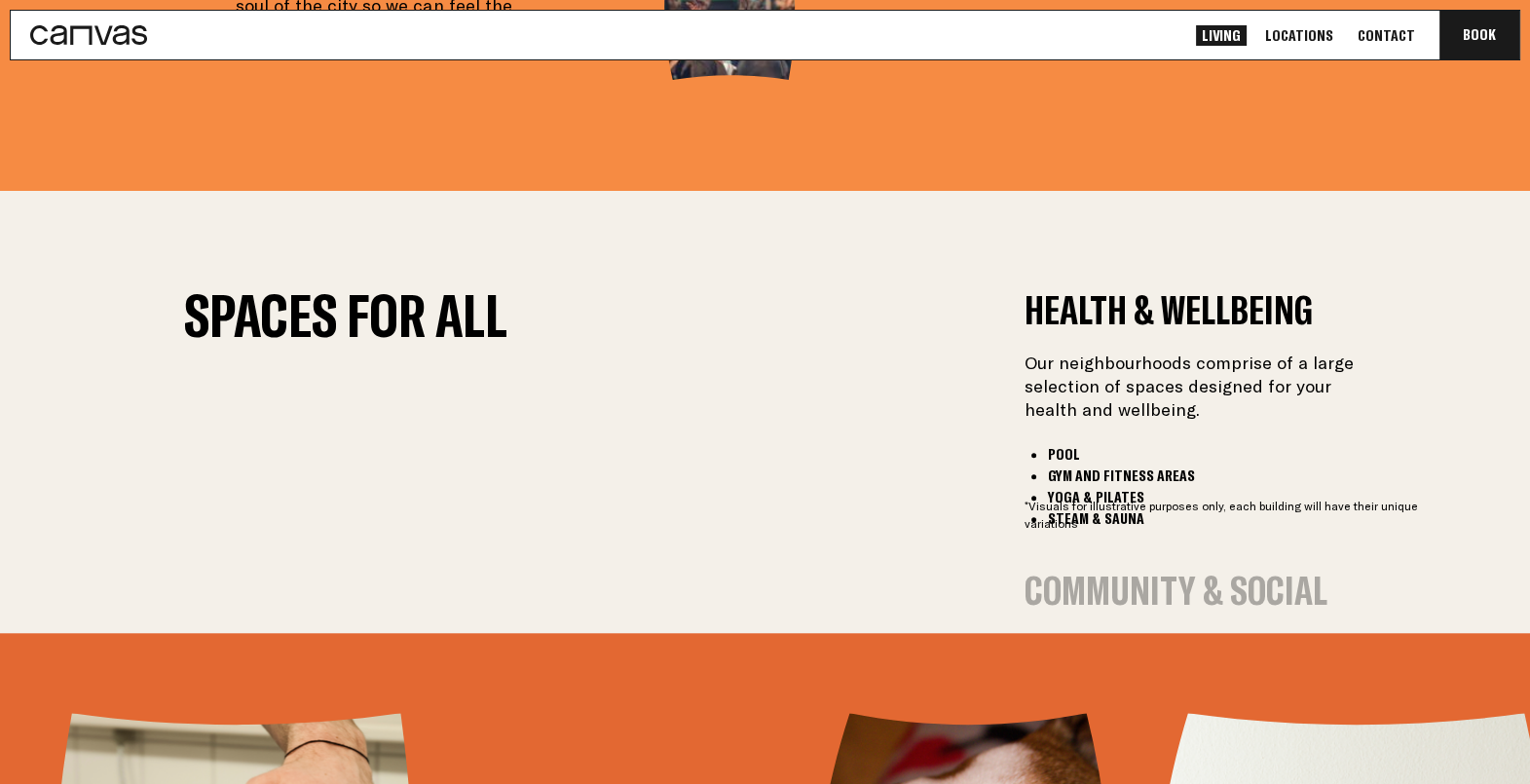 click on "Health & Wellbeing" at bounding box center [1169, 310] 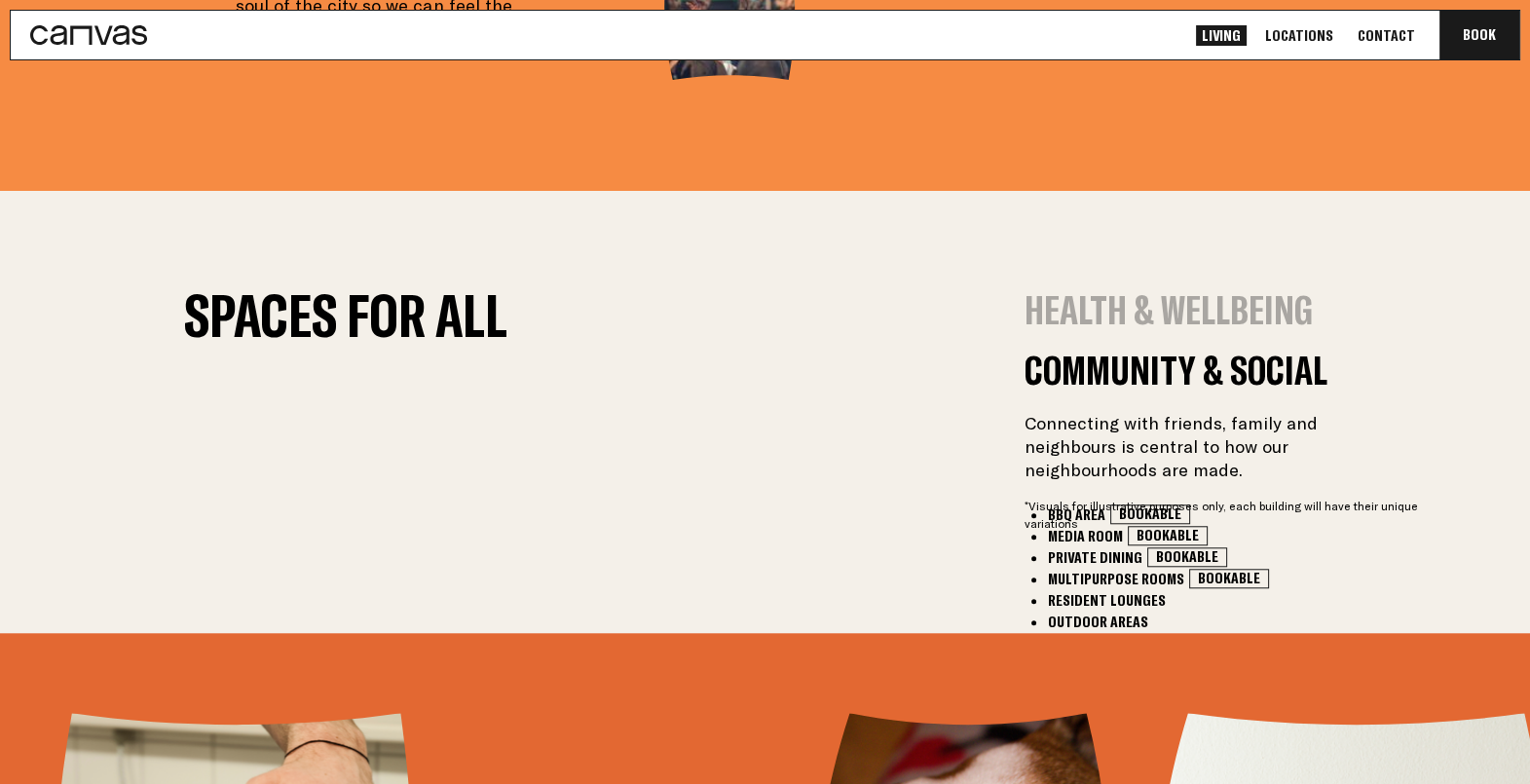 click on "Productivity & Work" at bounding box center [1182, 736] 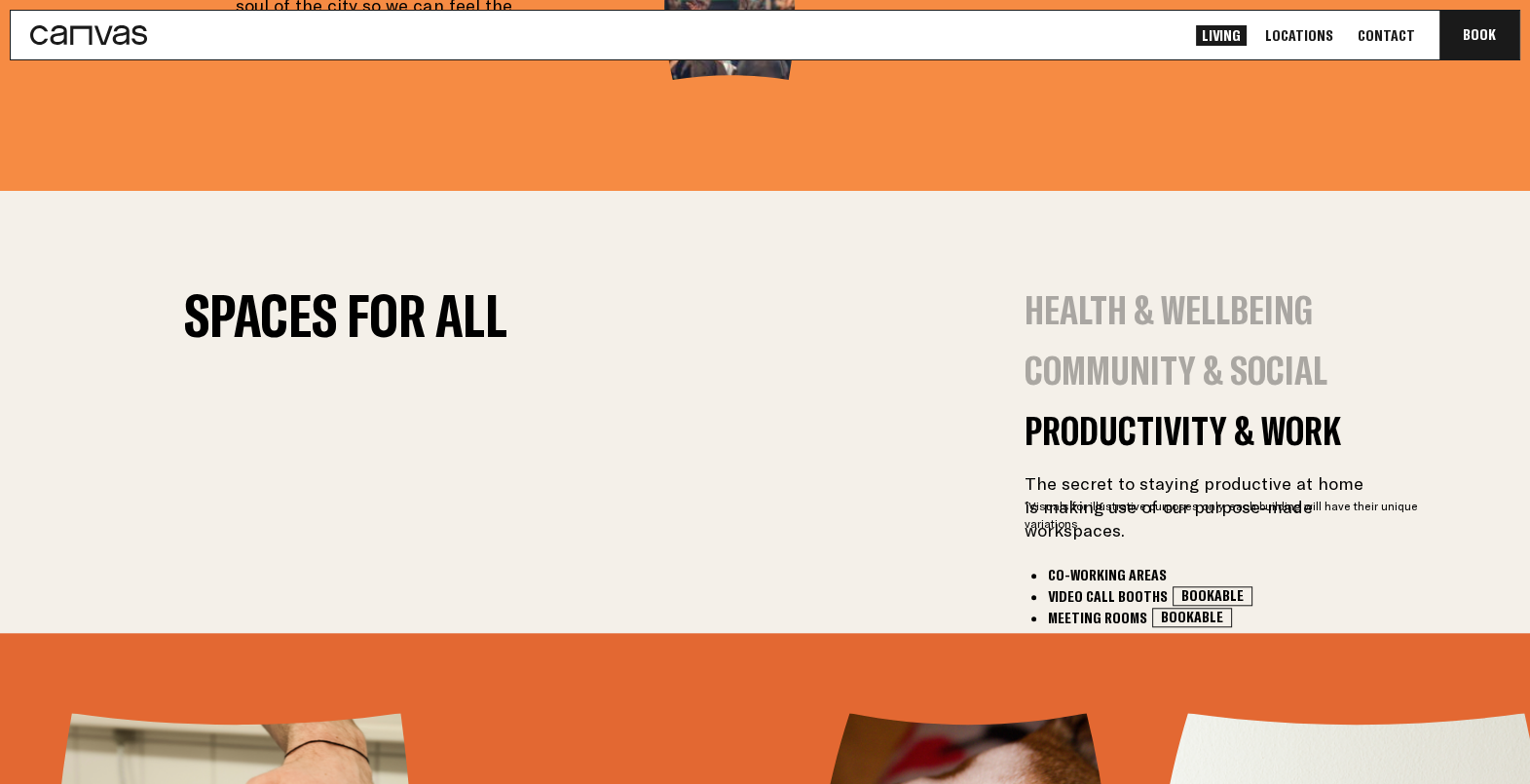 click on "Health & Wellbeing" at bounding box center [1169, 310] 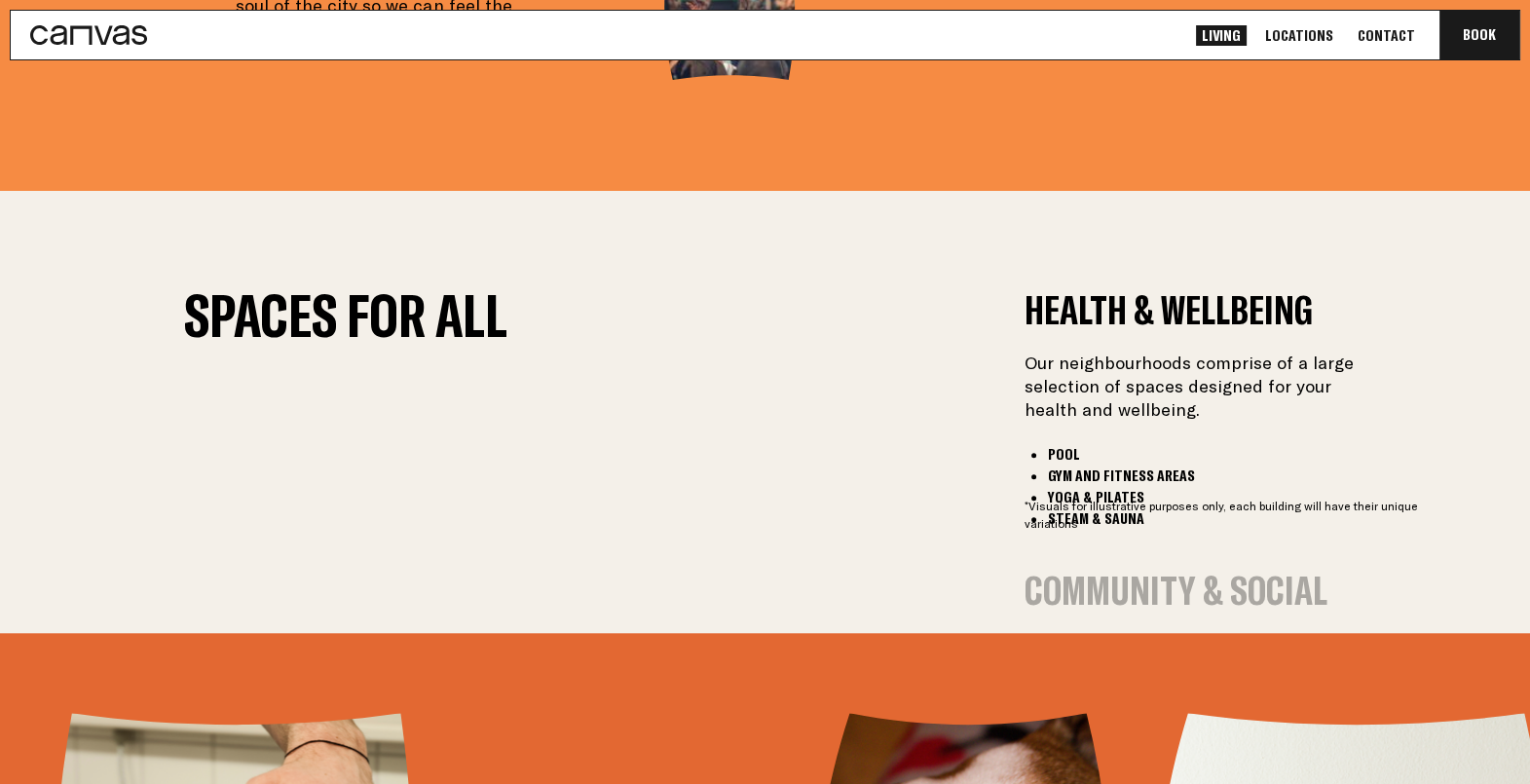 click on "Pool" at bounding box center [1209, 454] 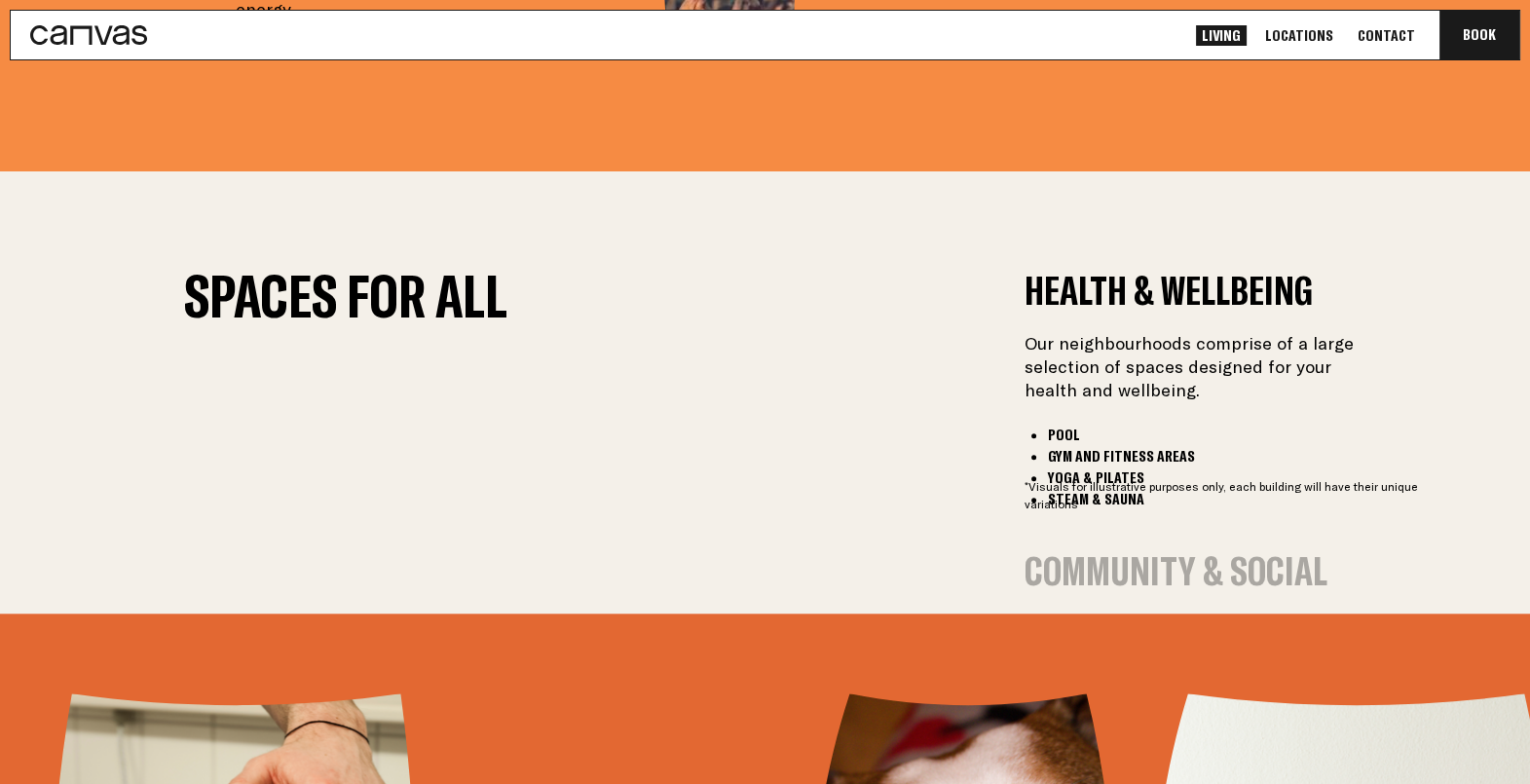 scroll, scrollTop: 2406, scrollLeft: 0, axis: vertical 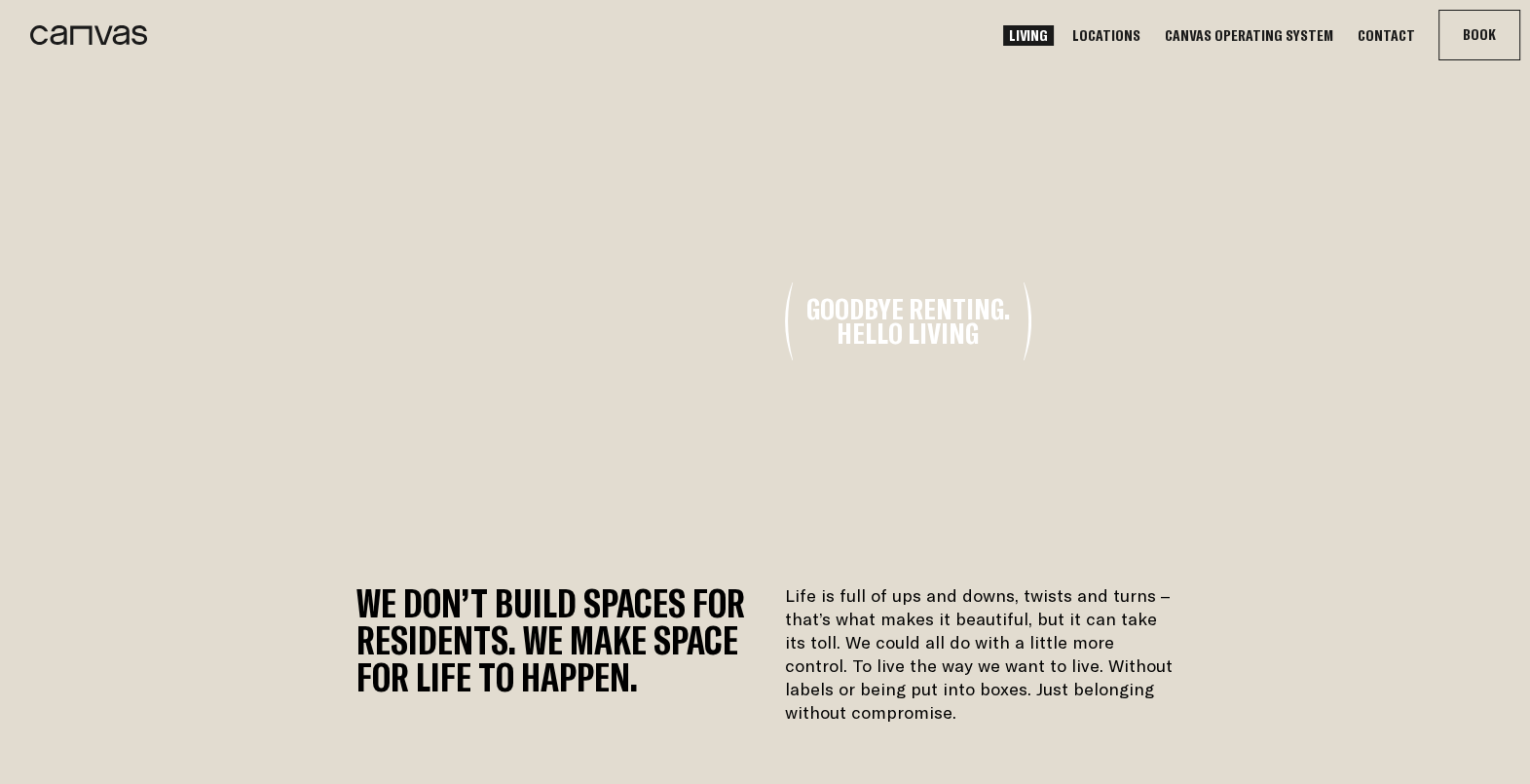 click on "Canvas Operating System" at bounding box center (1249, 35) 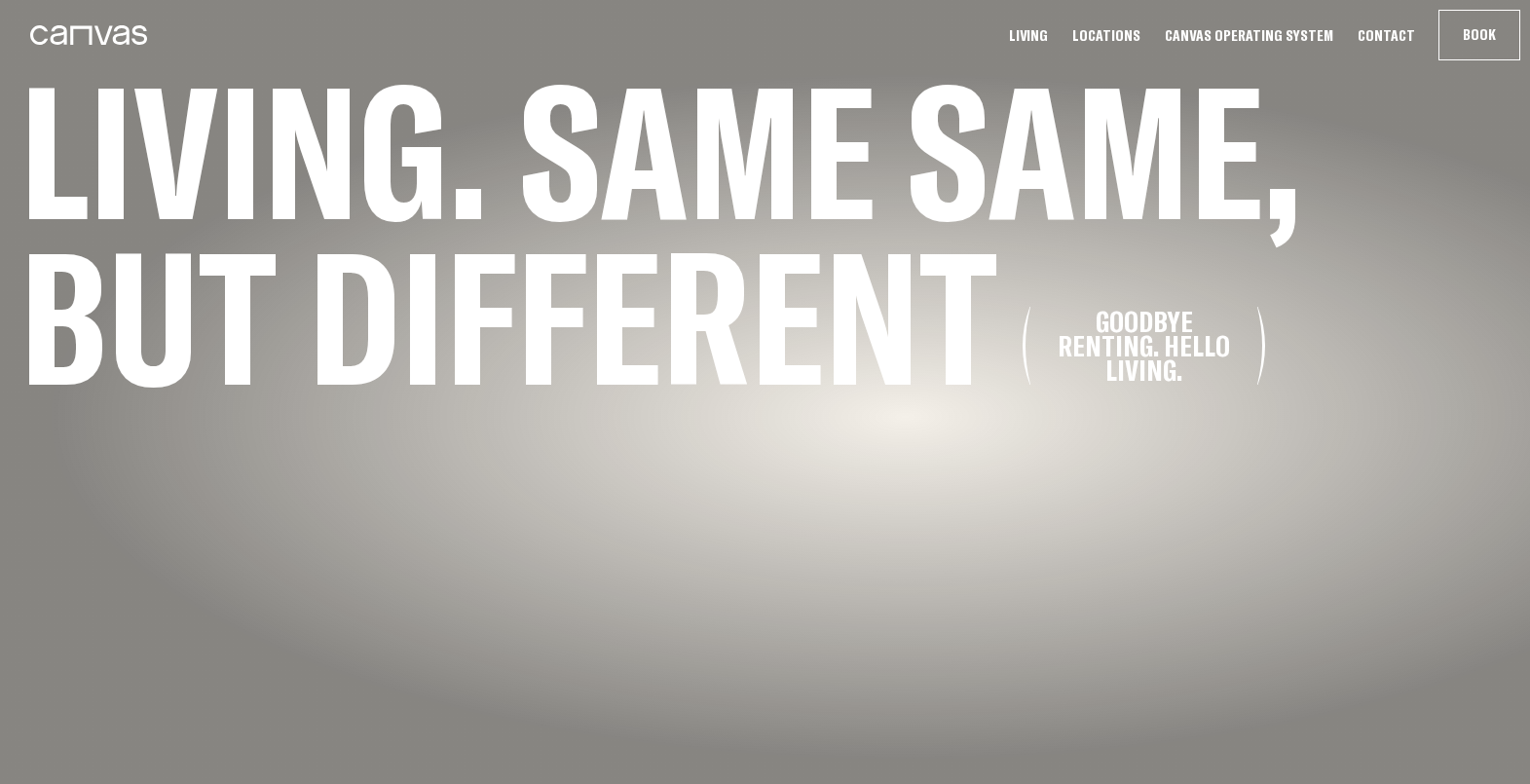 scroll, scrollTop: 0, scrollLeft: 0, axis: both 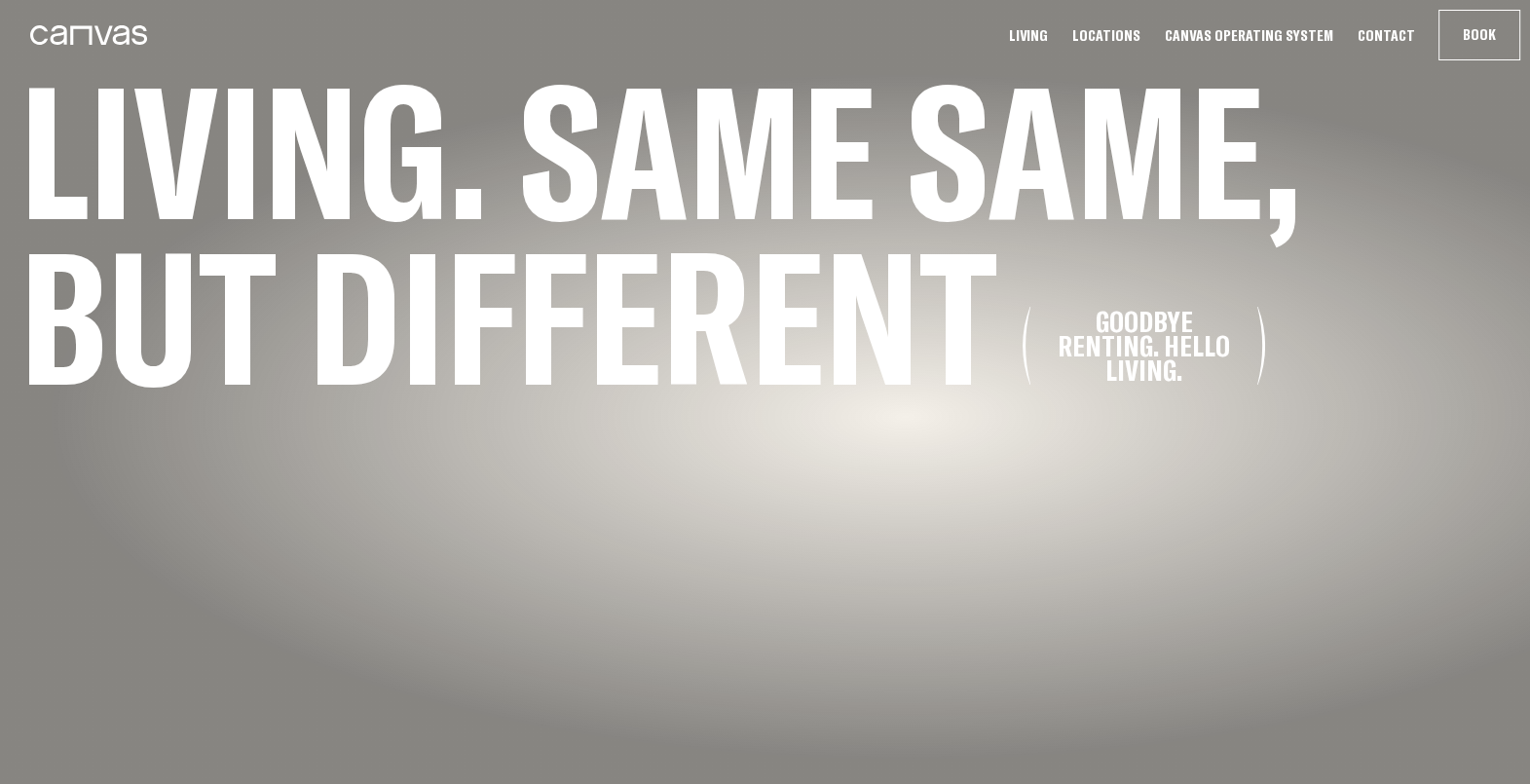 click on "Canvas Operating System" at bounding box center (1249, 35) 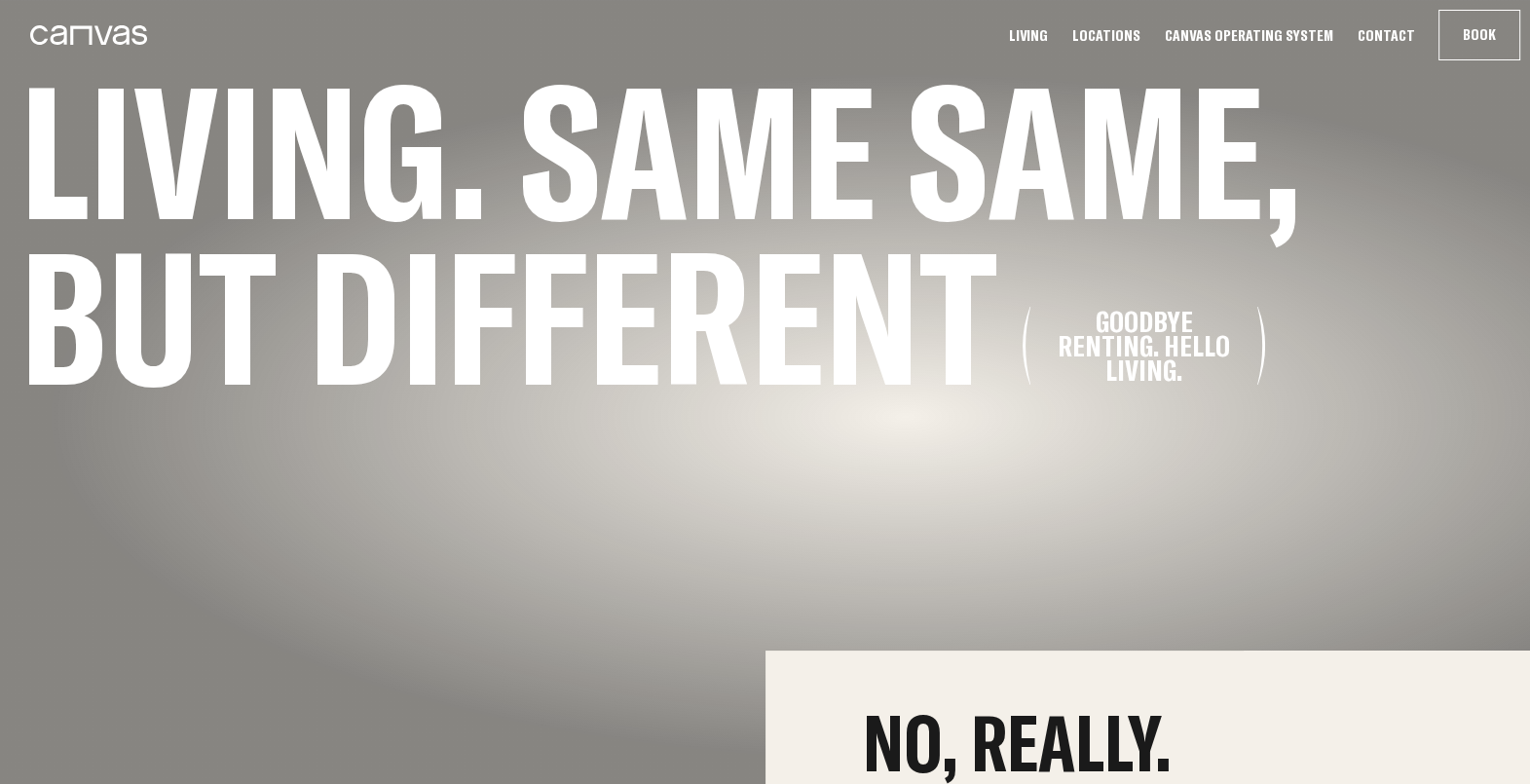 scroll, scrollTop: 296, scrollLeft: 0, axis: vertical 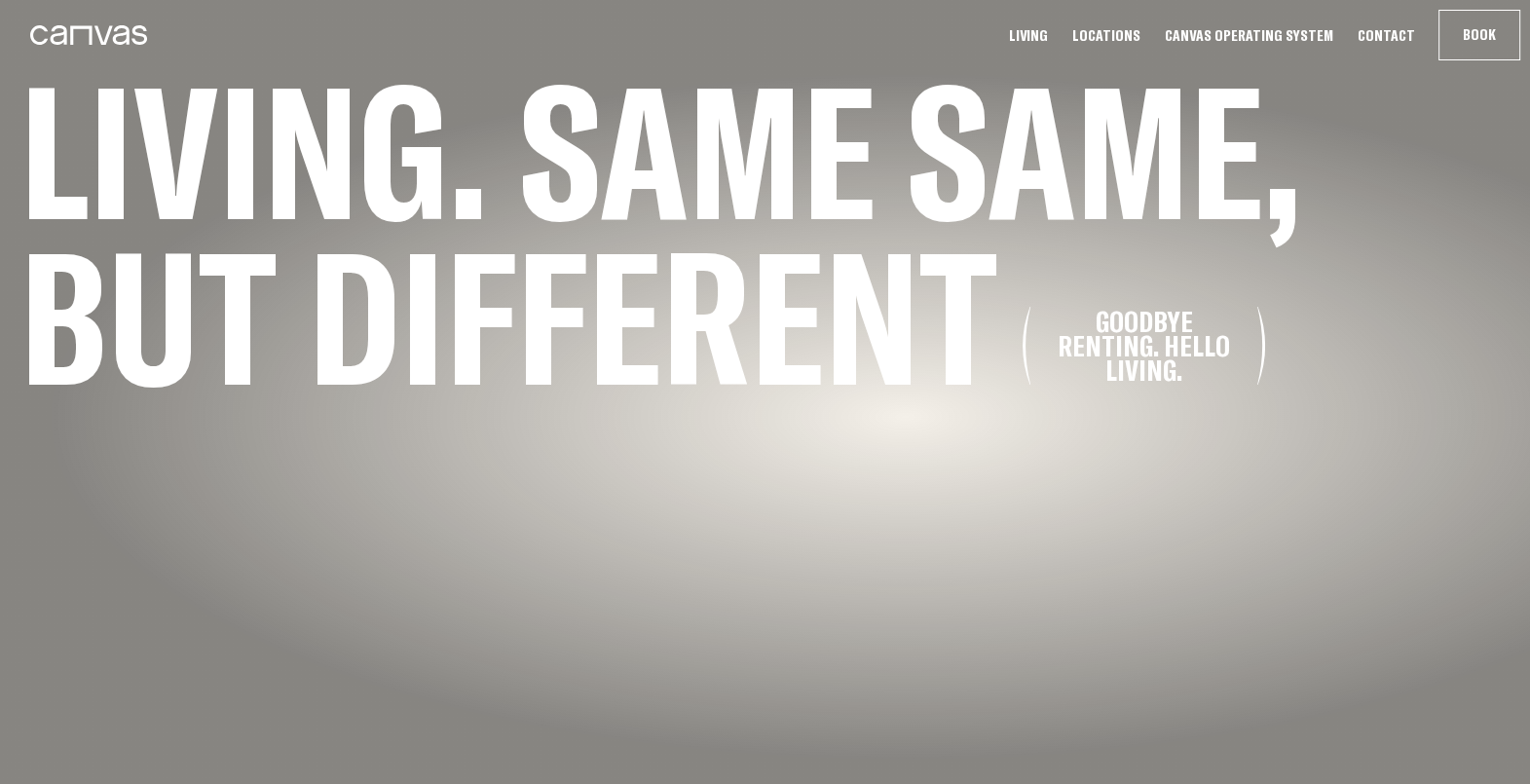 click on "Canvas Operating System" at bounding box center [1249, 35] 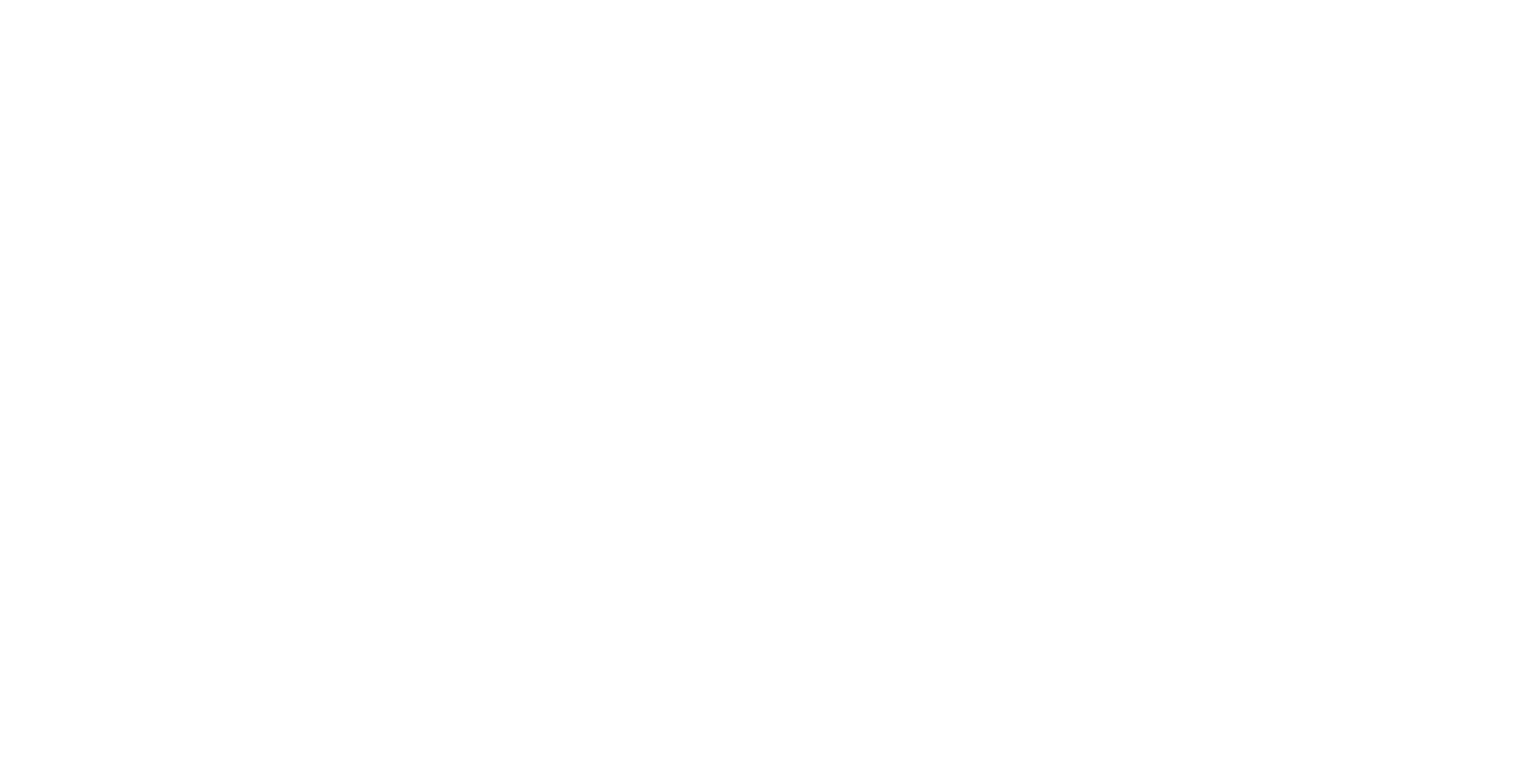 click at bounding box center [765, 4087] 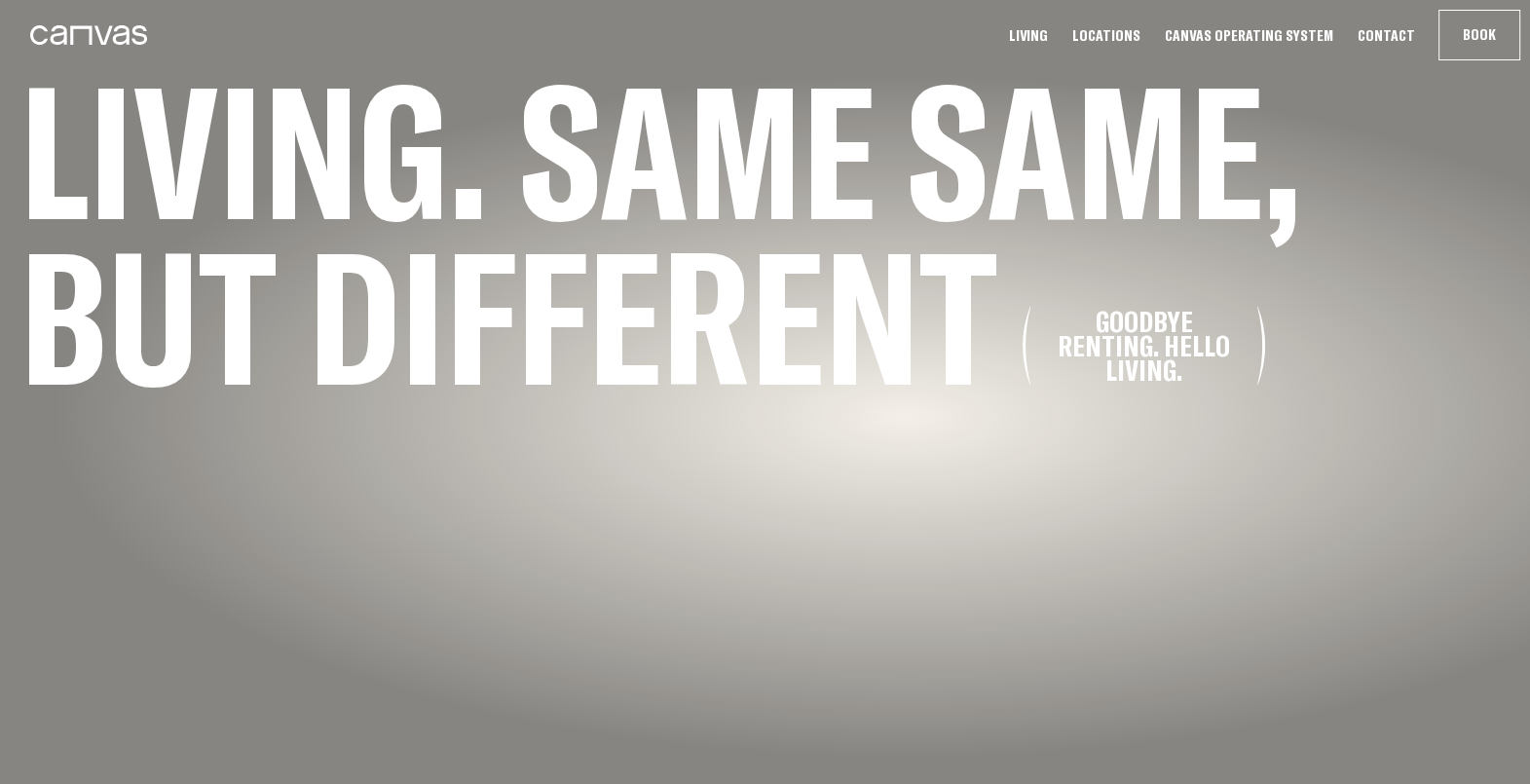 scroll, scrollTop: 519, scrollLeft: 0, axis: vertical 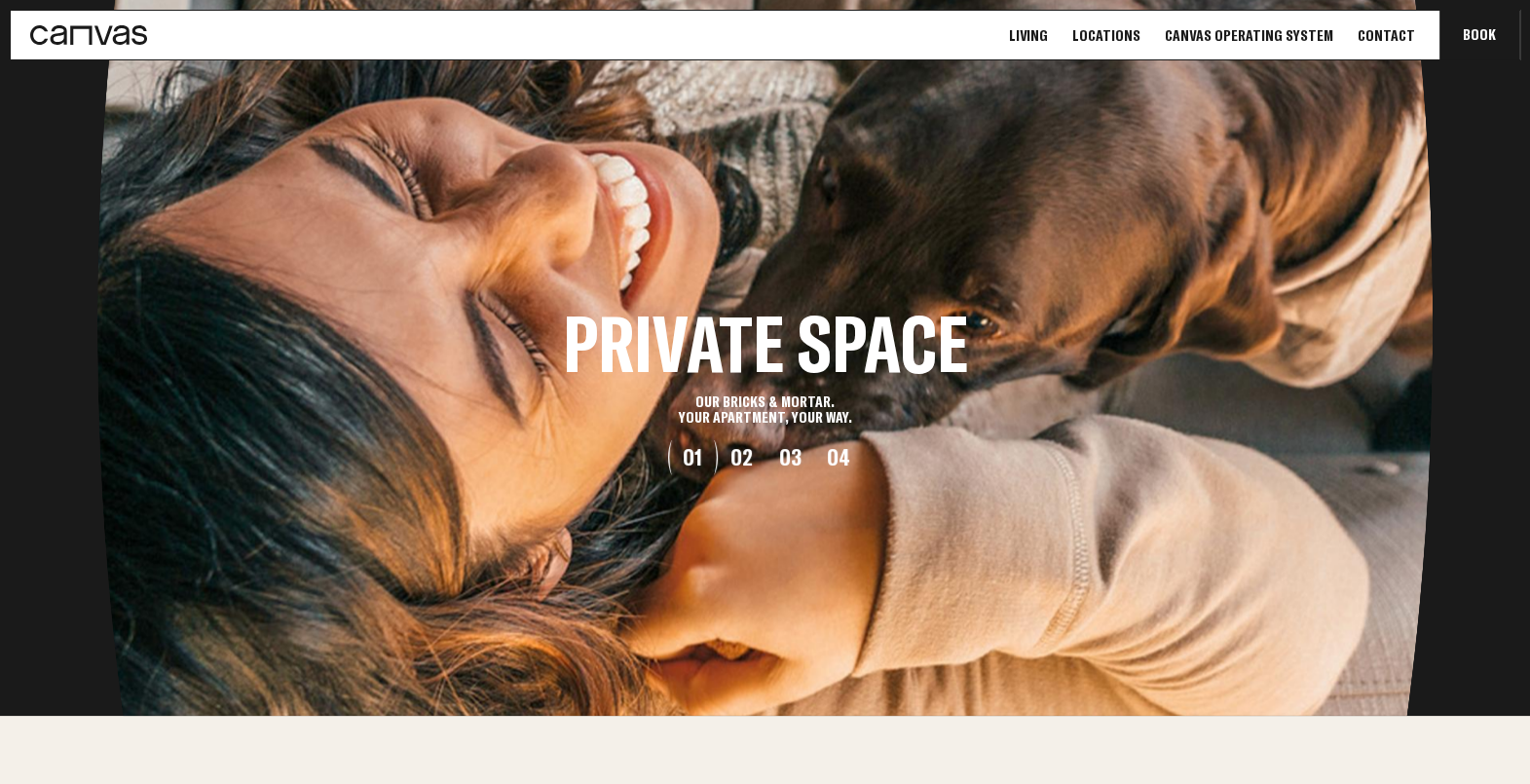 click on "Canvas Operating System" at bounding box center (1249, 35) 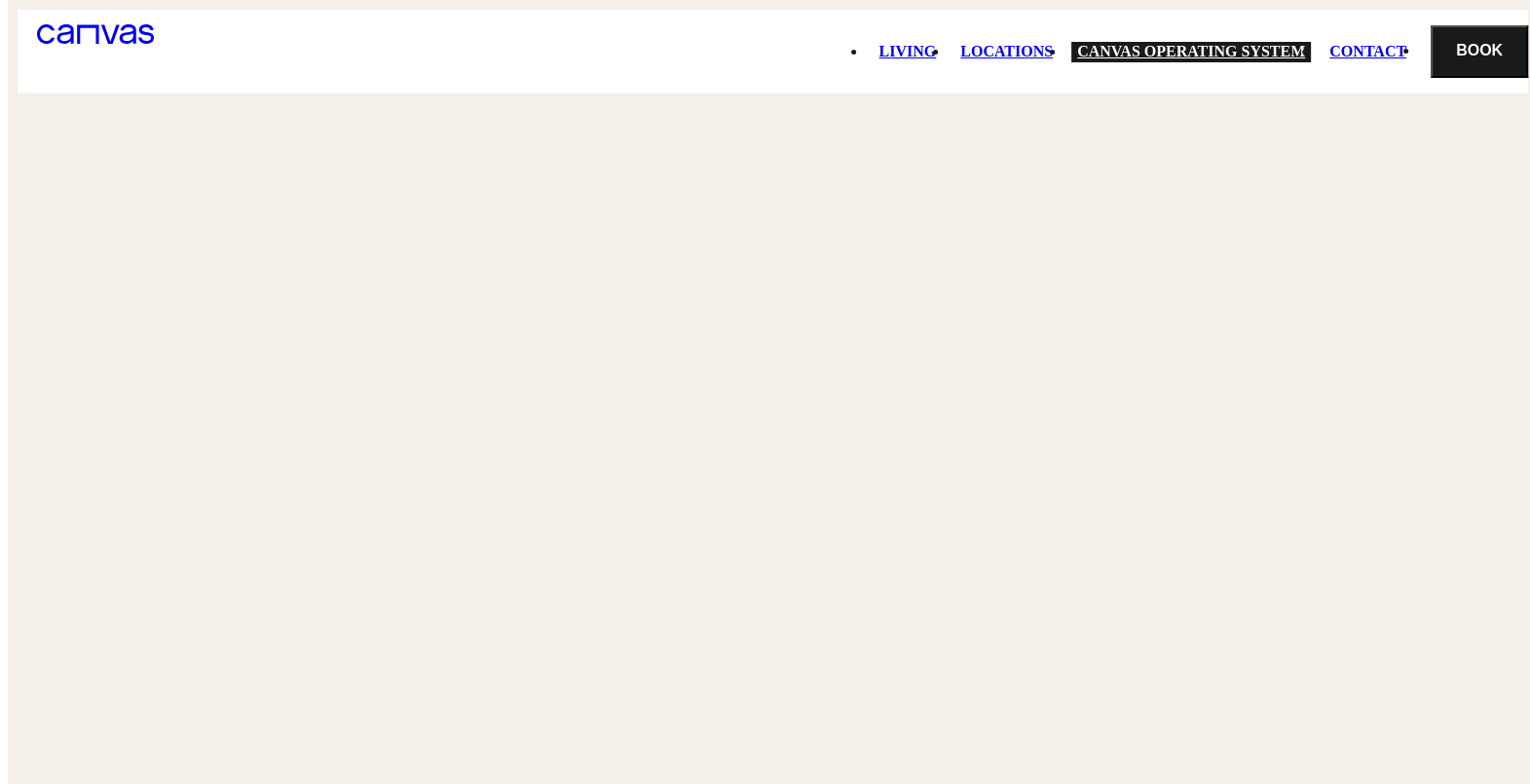 scroll, scrollTop: 0, scrollLeft: 0, axis: both 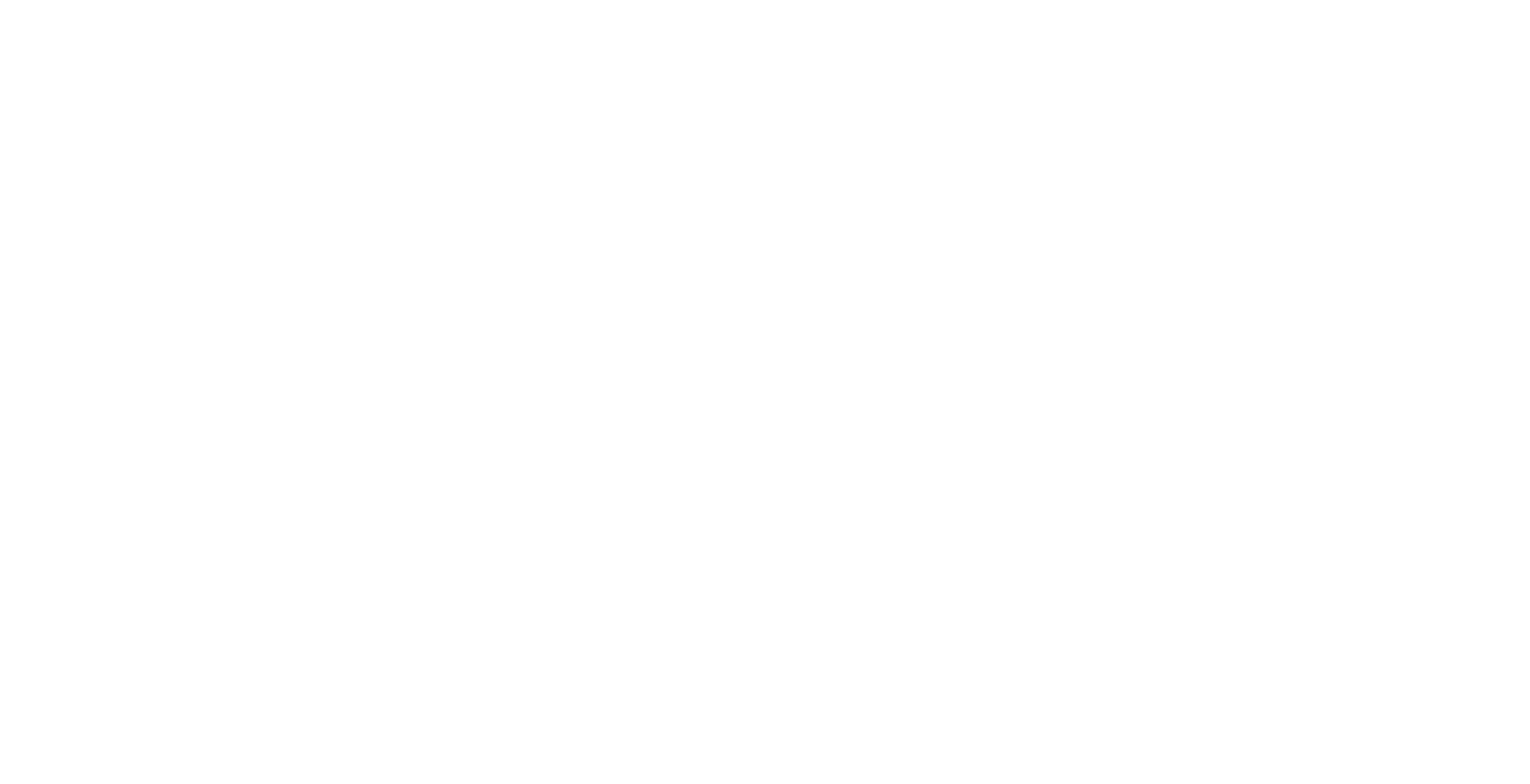 click at bounding box center [765, 4087] 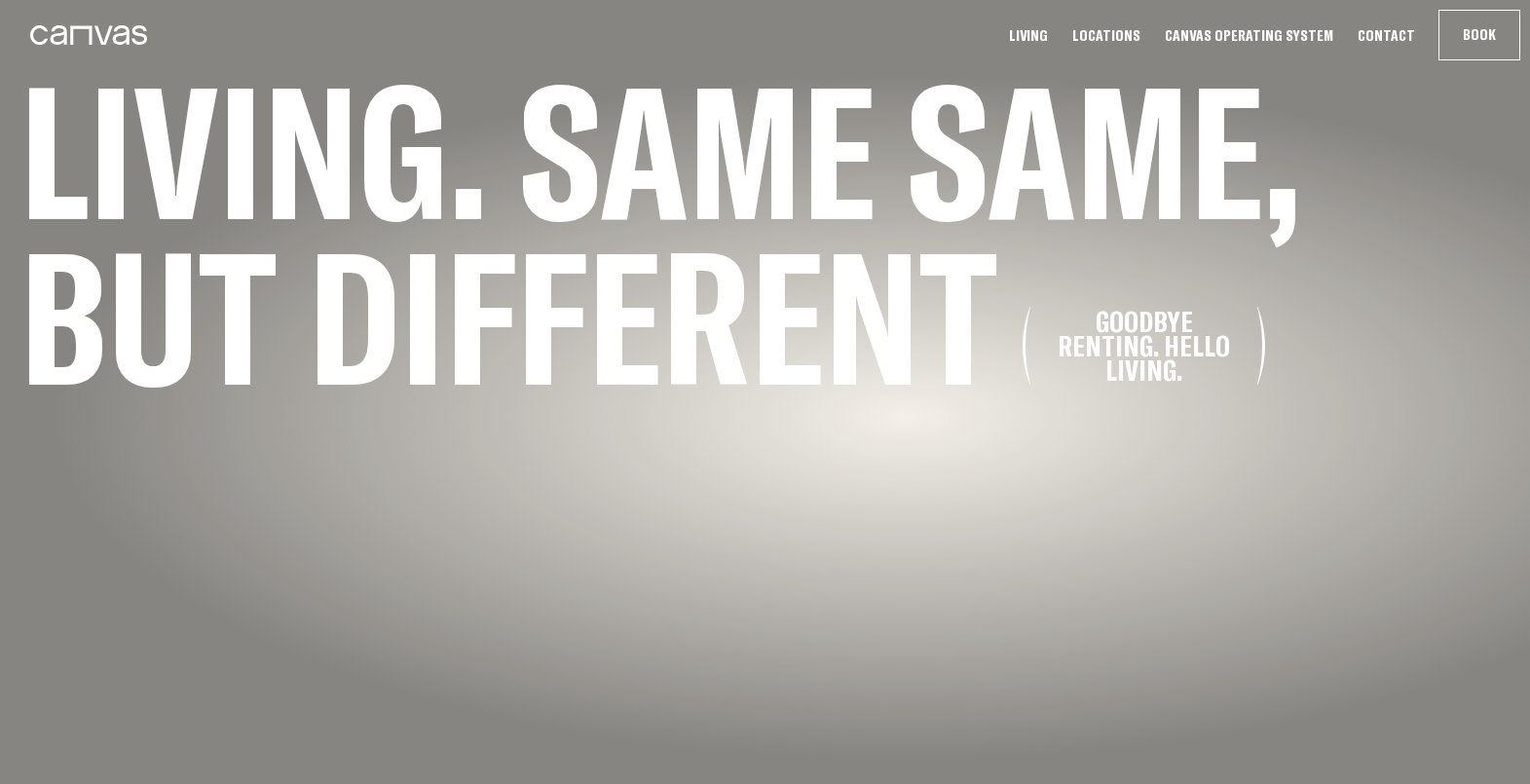 scroll, scrollTop: 0, scrollLeft: 0, axis: both 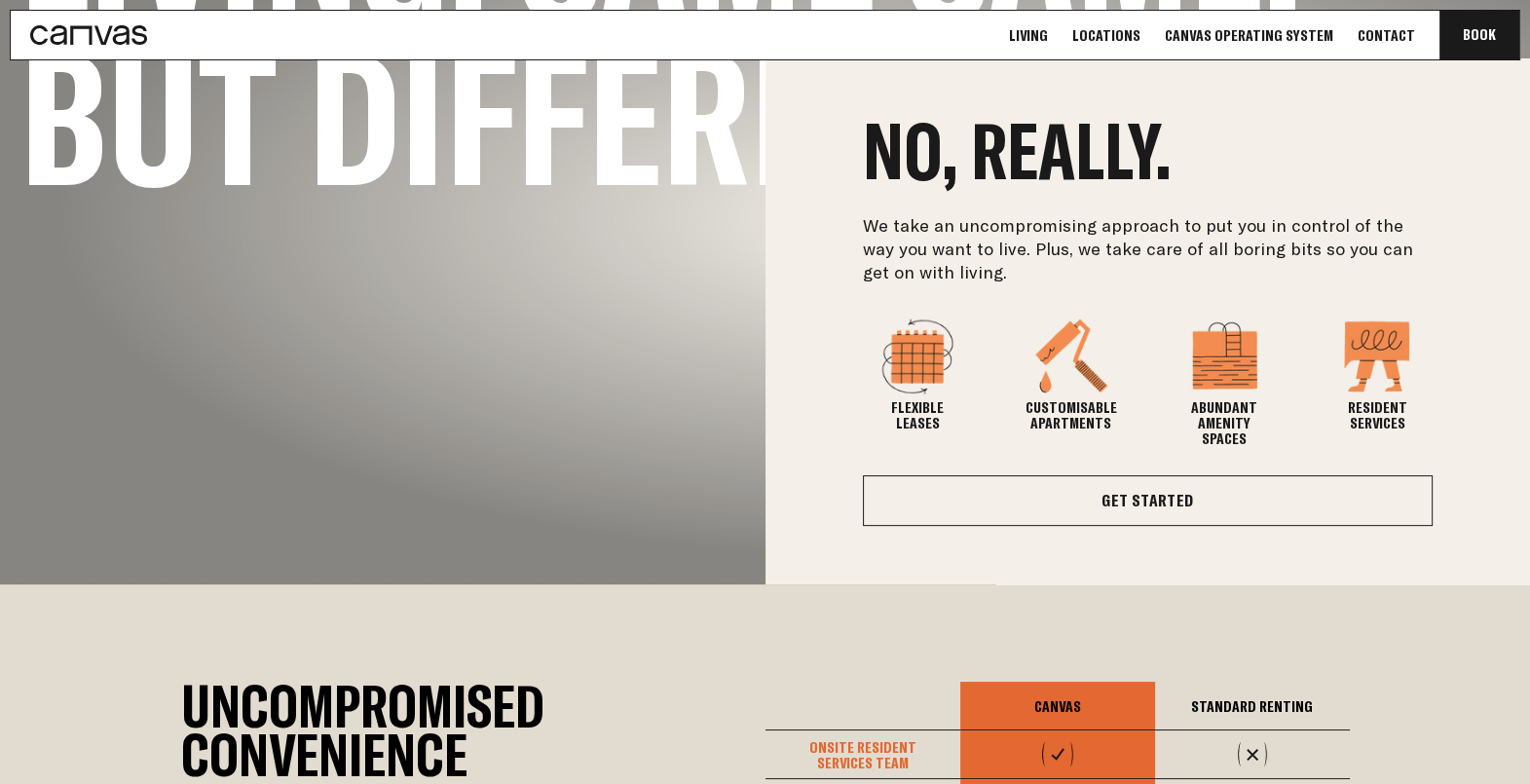 click on "Canvas Operating System" at bounding box center (1249, 35) 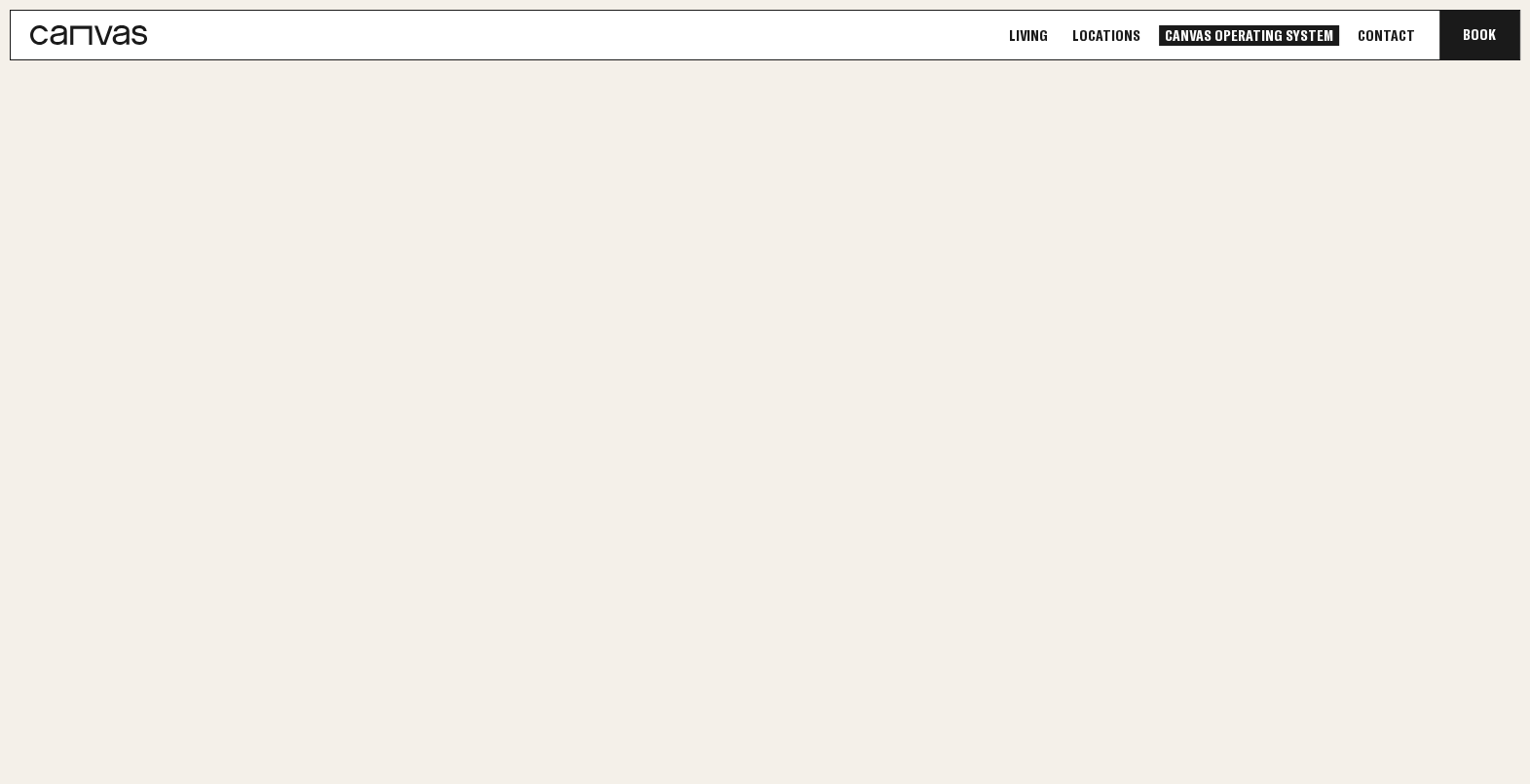 scroll, scrollTop: 729, scrollLeft: 0, axis: vertical 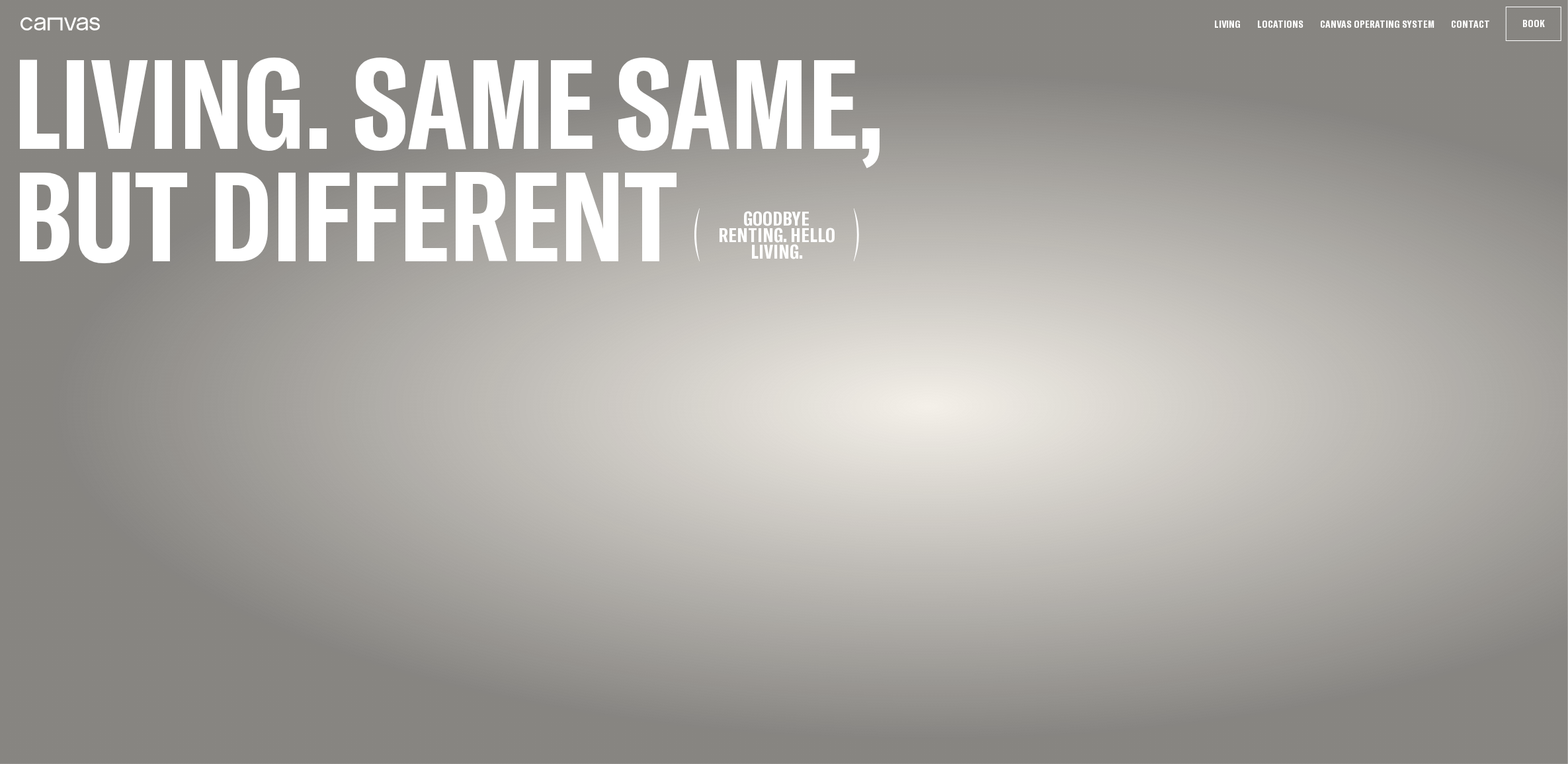 click on "Living" at bounding box center (1227, 24) 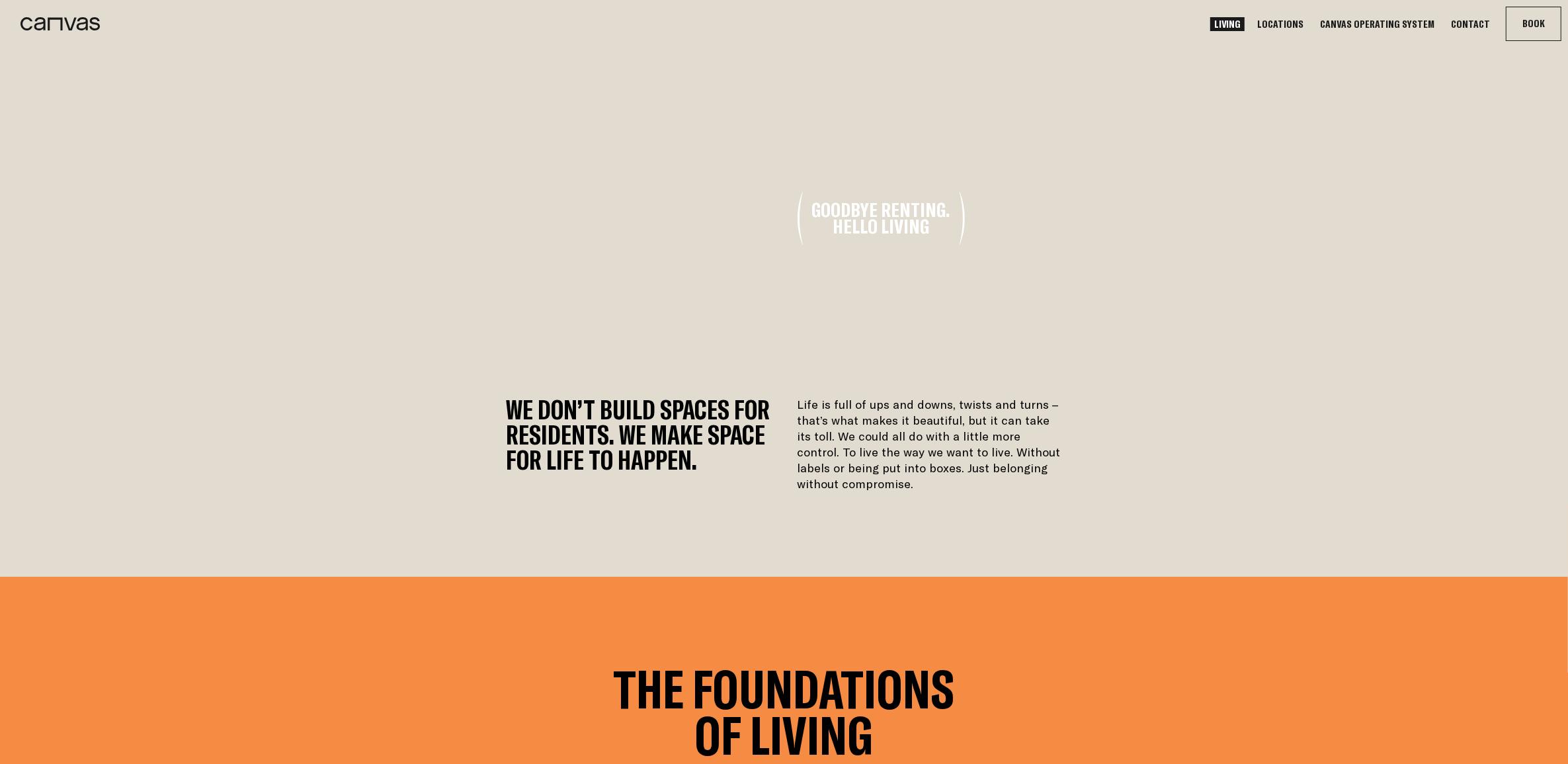 scroll, scrollTop: 189, scrollLeft: 0, axis: vertical 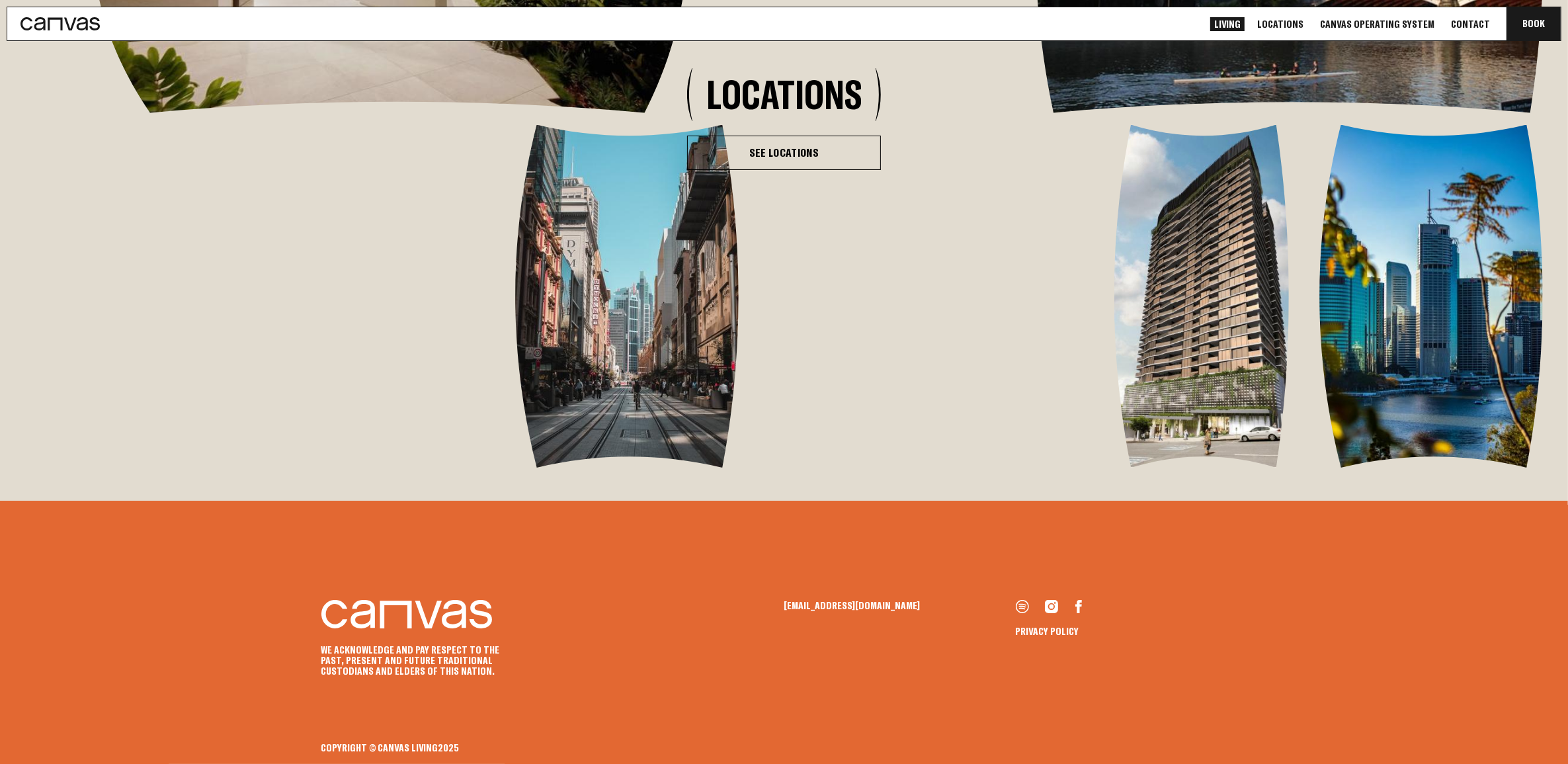 click on "Locations" at bounding box center [1280, 24] 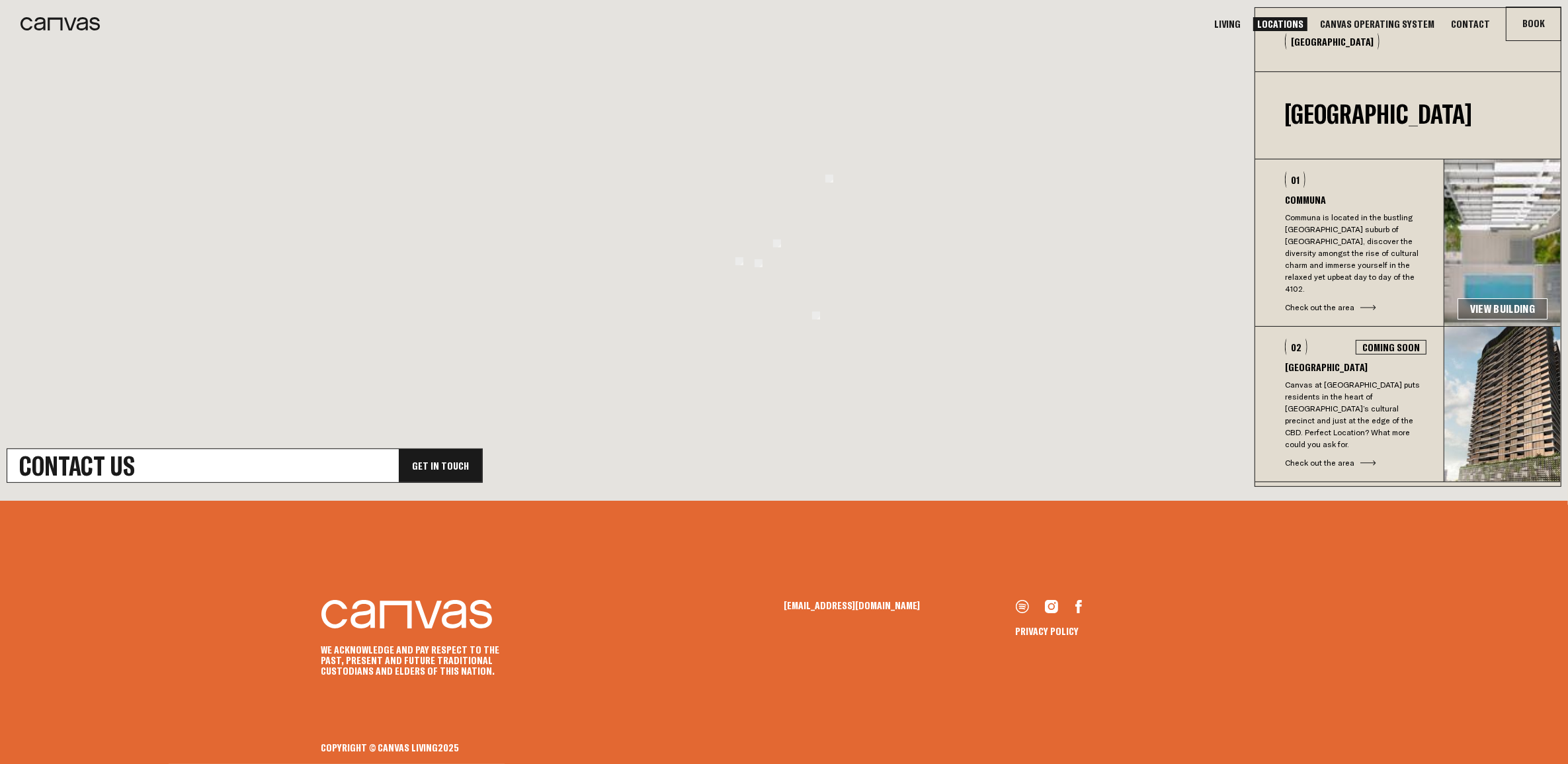 scroll, scrollTop: 0, scrollLeft: 0, axis: both 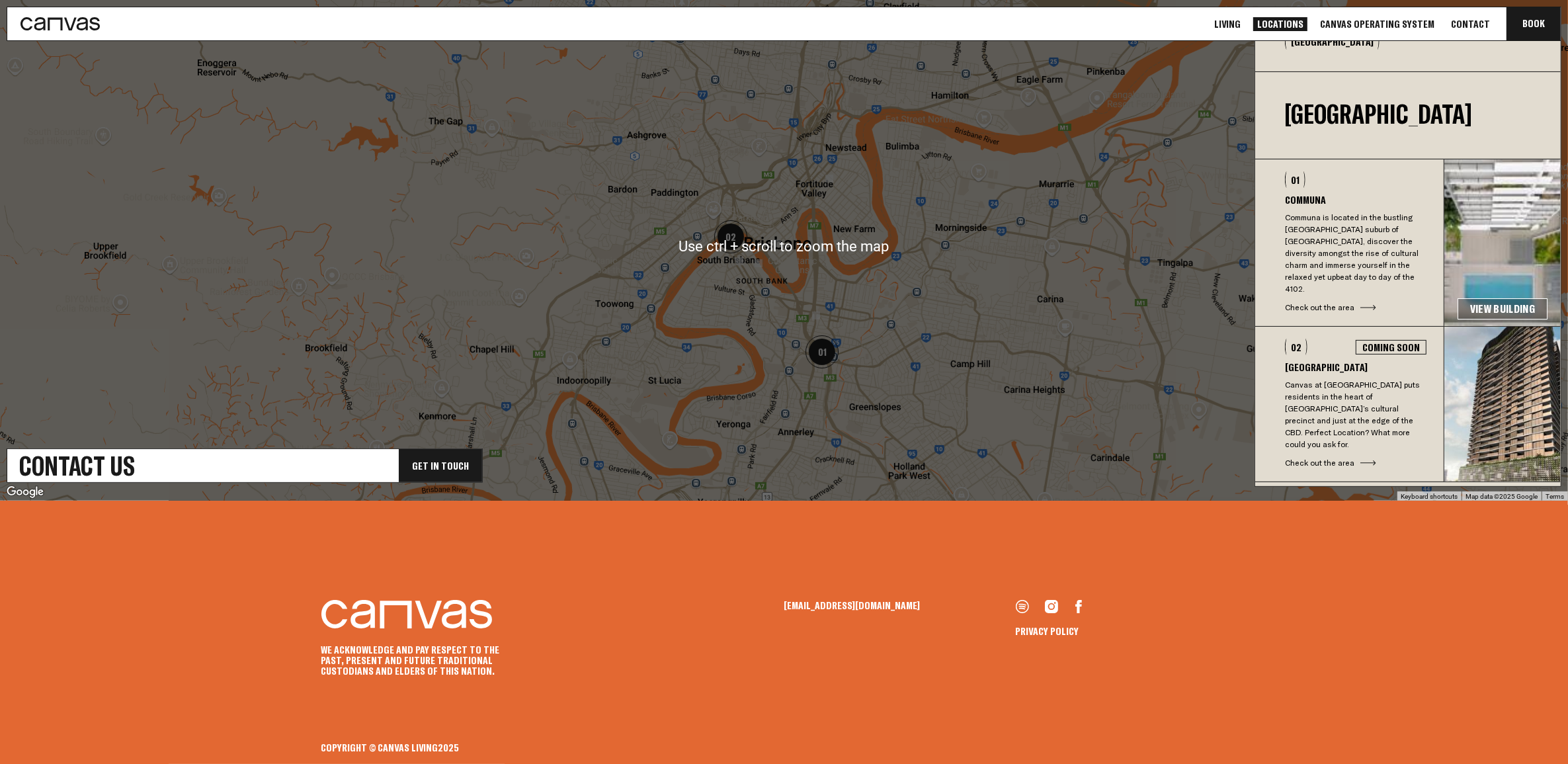 click on "Canvas Operating System" at bounding box center [1377, 24] 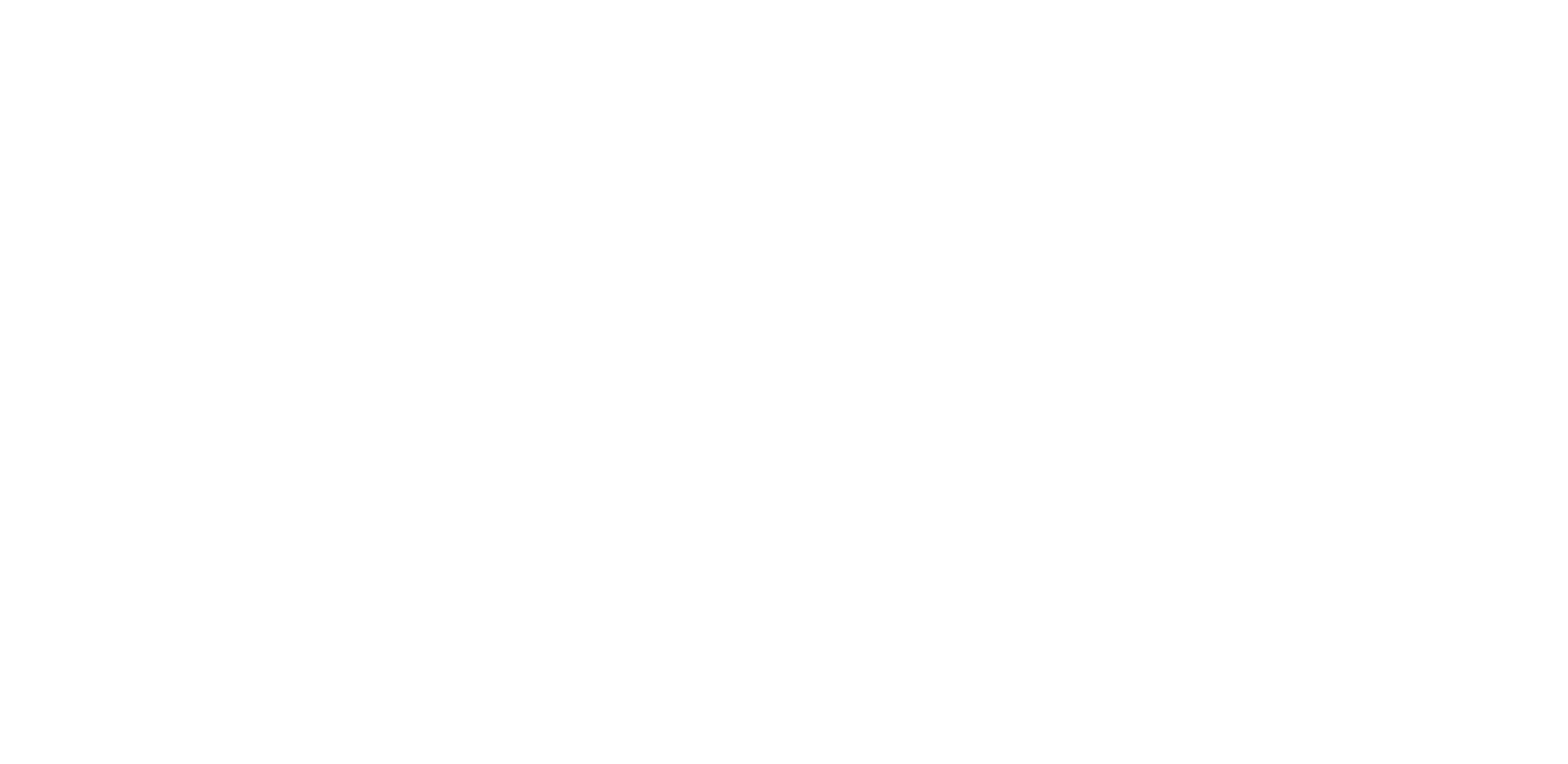 drag, startPoint x: 989, startPoint y: 229, endPoint x: 999, endPoint y: 222, distance: 12.20656 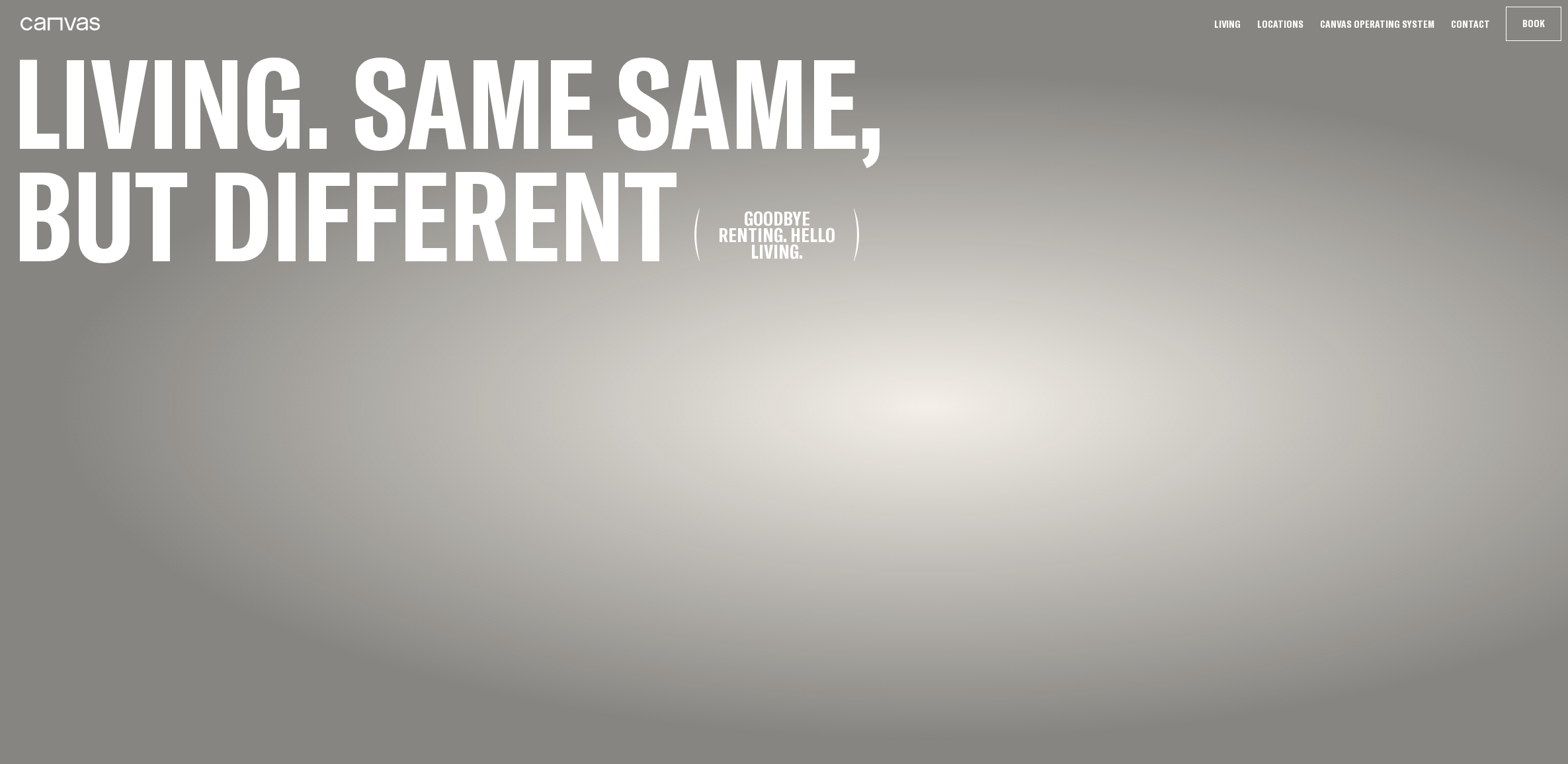 scroll, scrollTop: 0, scrollLeft: 0, axis: both 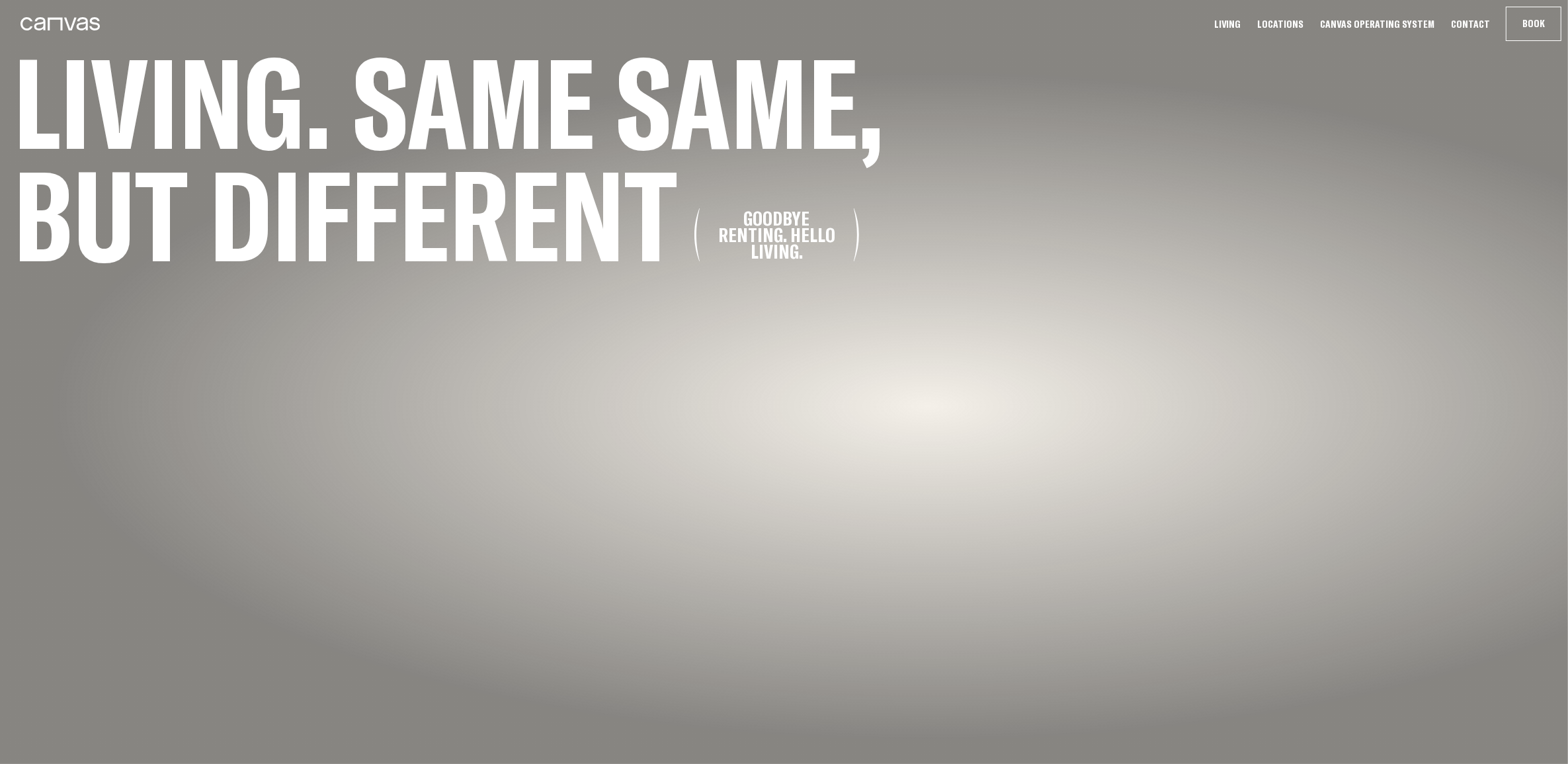click on "Canvas Operating System" at bounding box center [1377, 24] 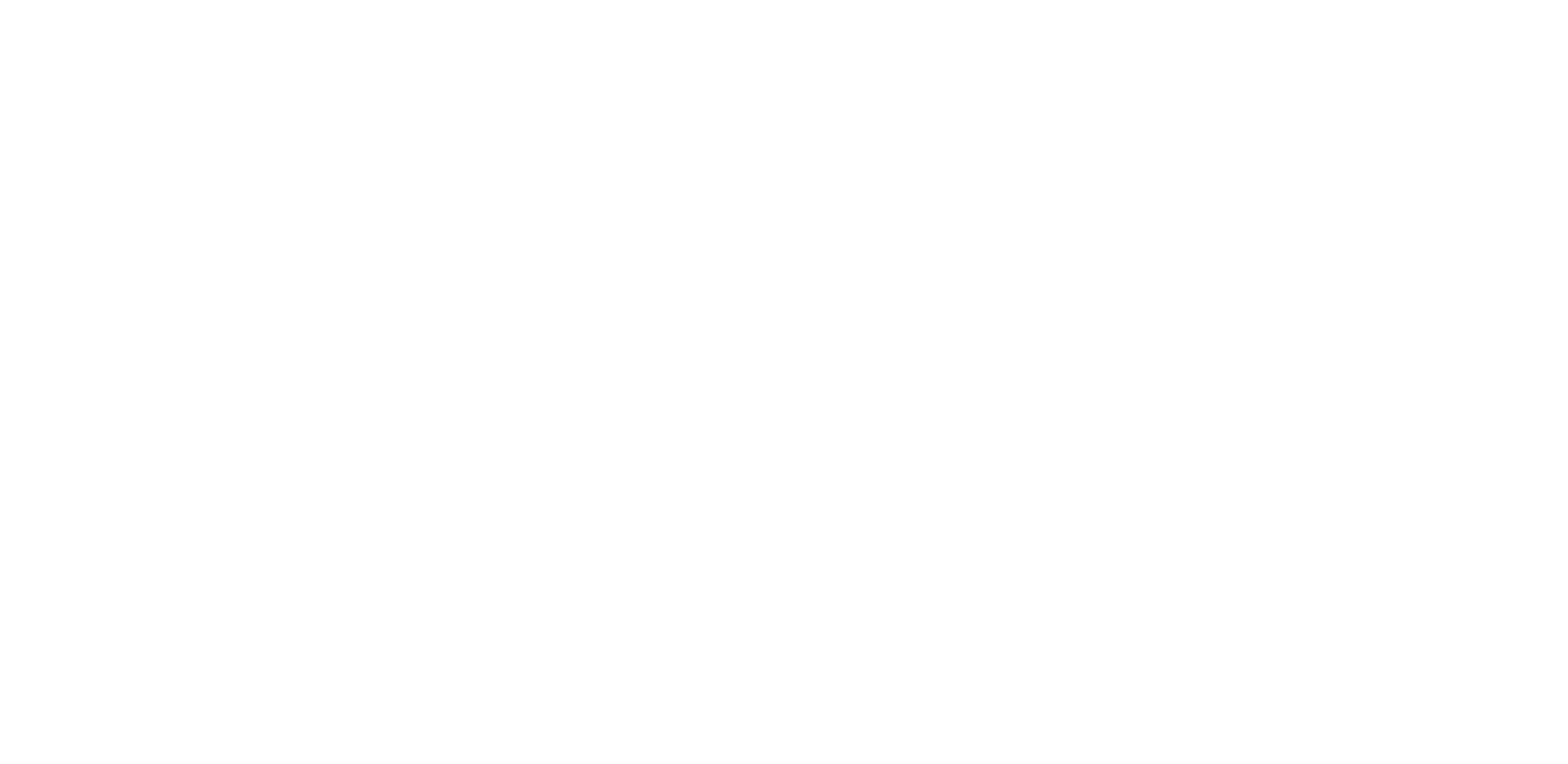 scroll, scrollTop: 0, scrollLeft: 0, axis: both 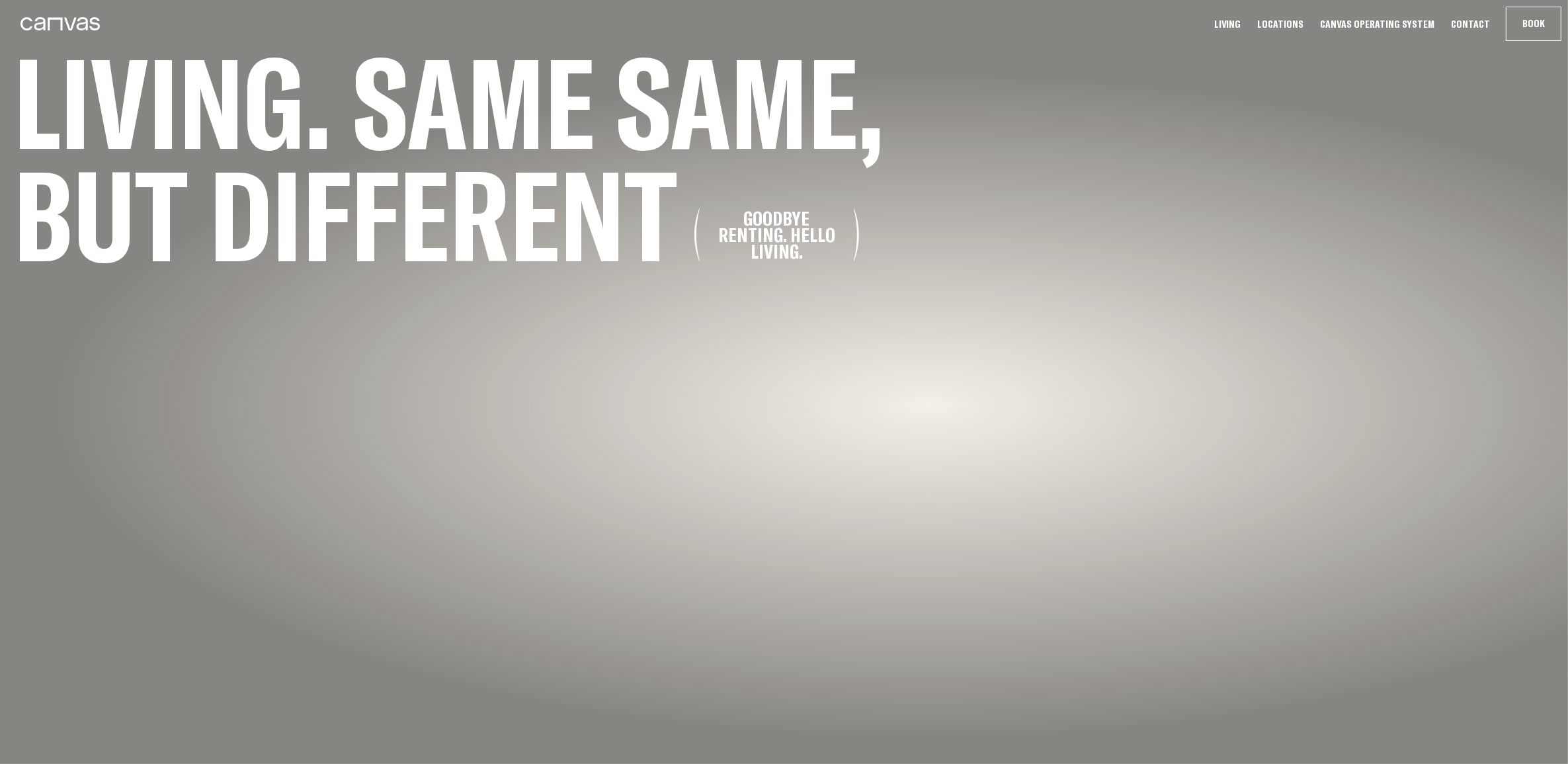 click on "Locations" at bounding box center [1280, 24] 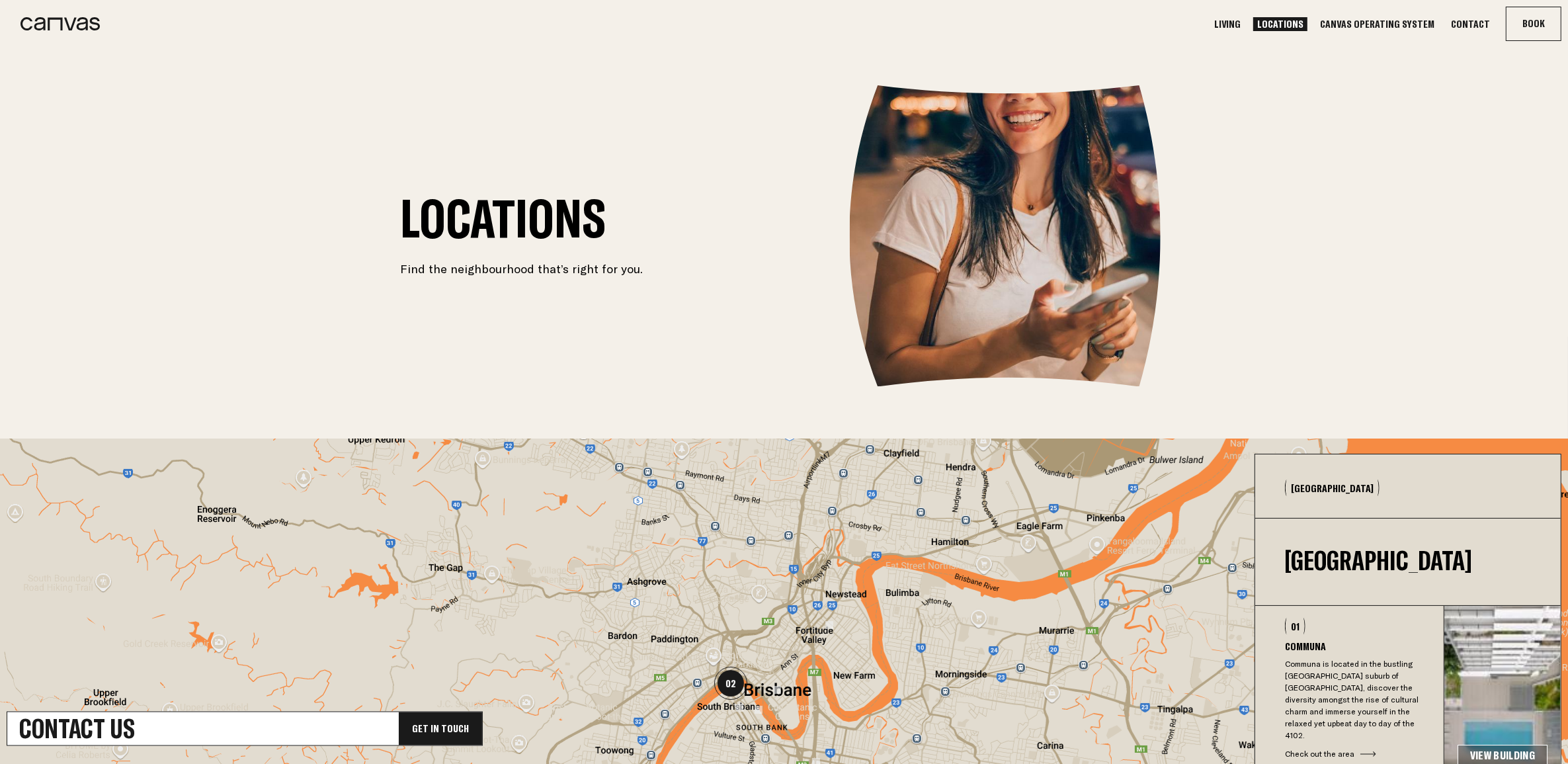 scroll, scrollTop: 413, scrollLeft: 0, axis: vertical 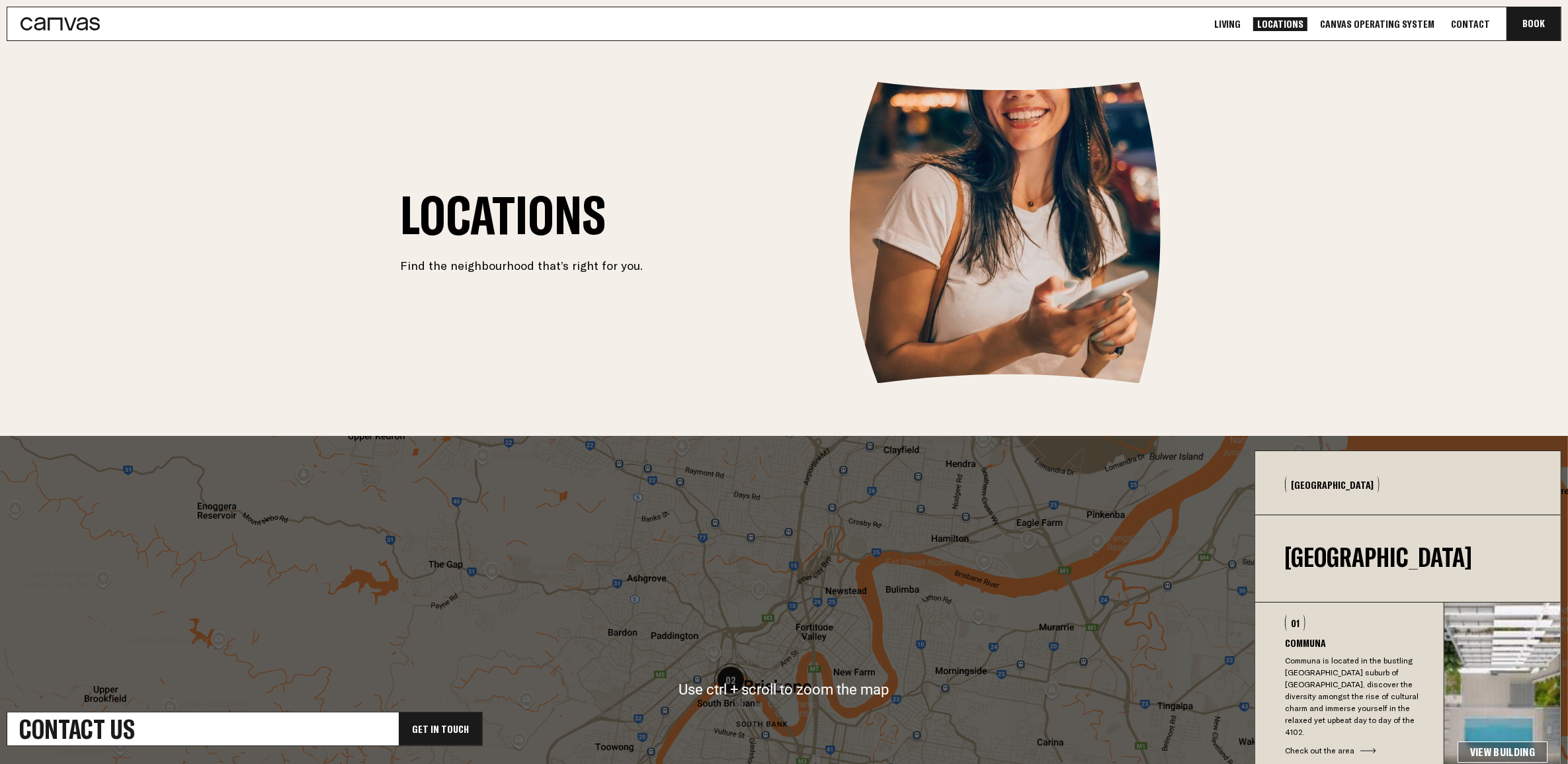click on "Living" at bounding box center (1227, 24) 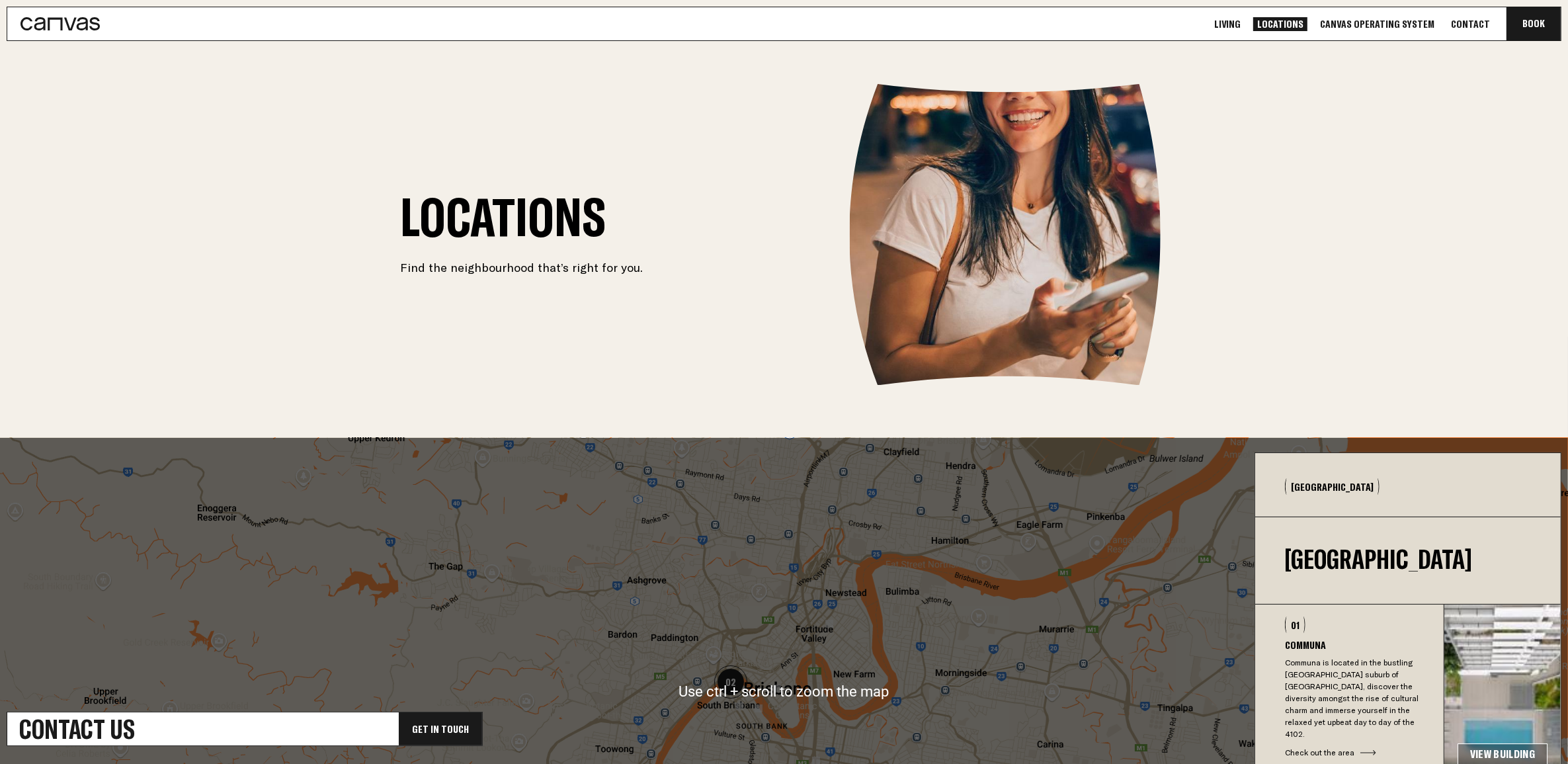 scroll, scrollTop: 1, scrollLeft: 0, axis: vertical 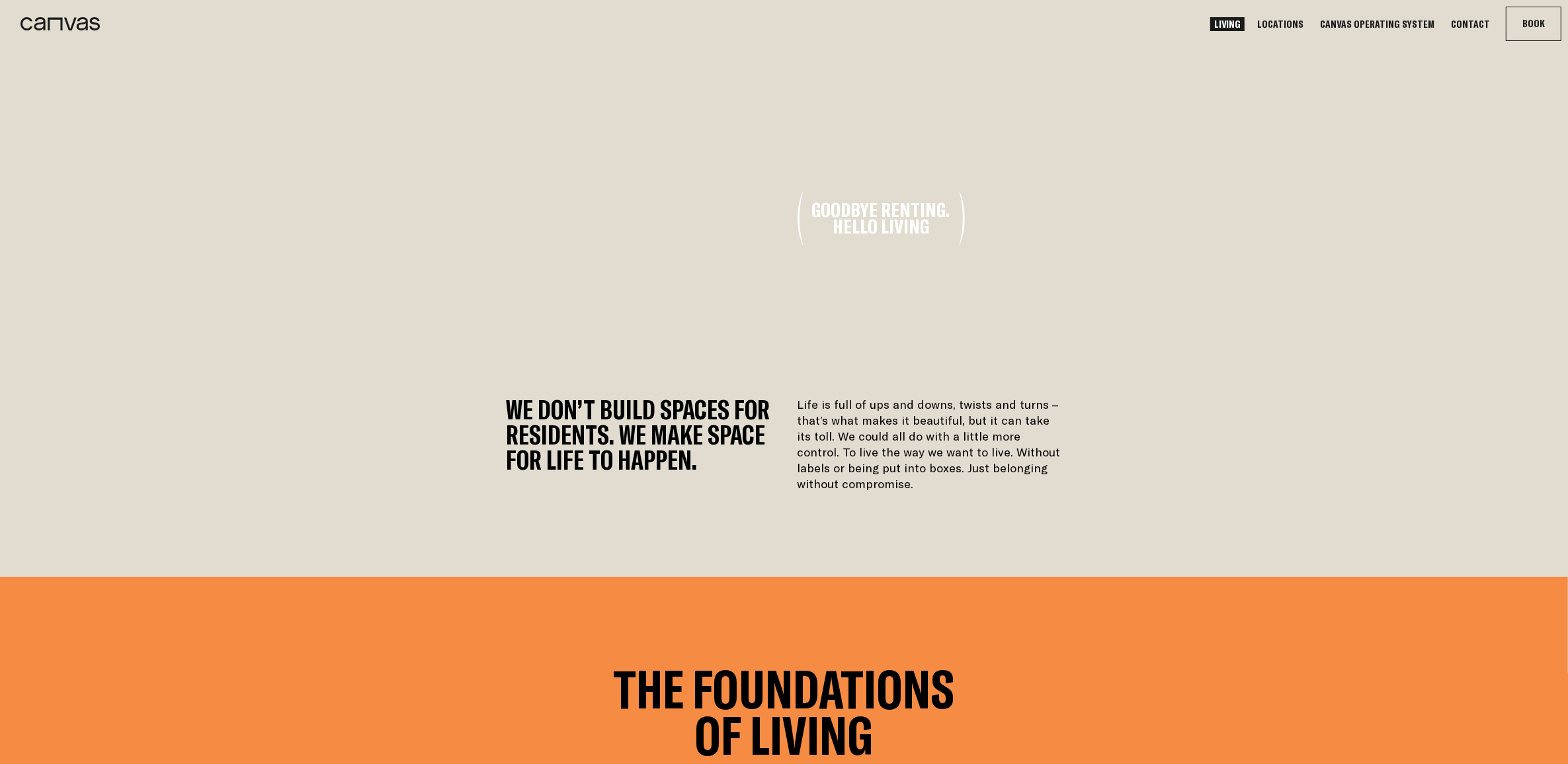 click on "Canvas Operating System" at bounding box center [1377, 24] 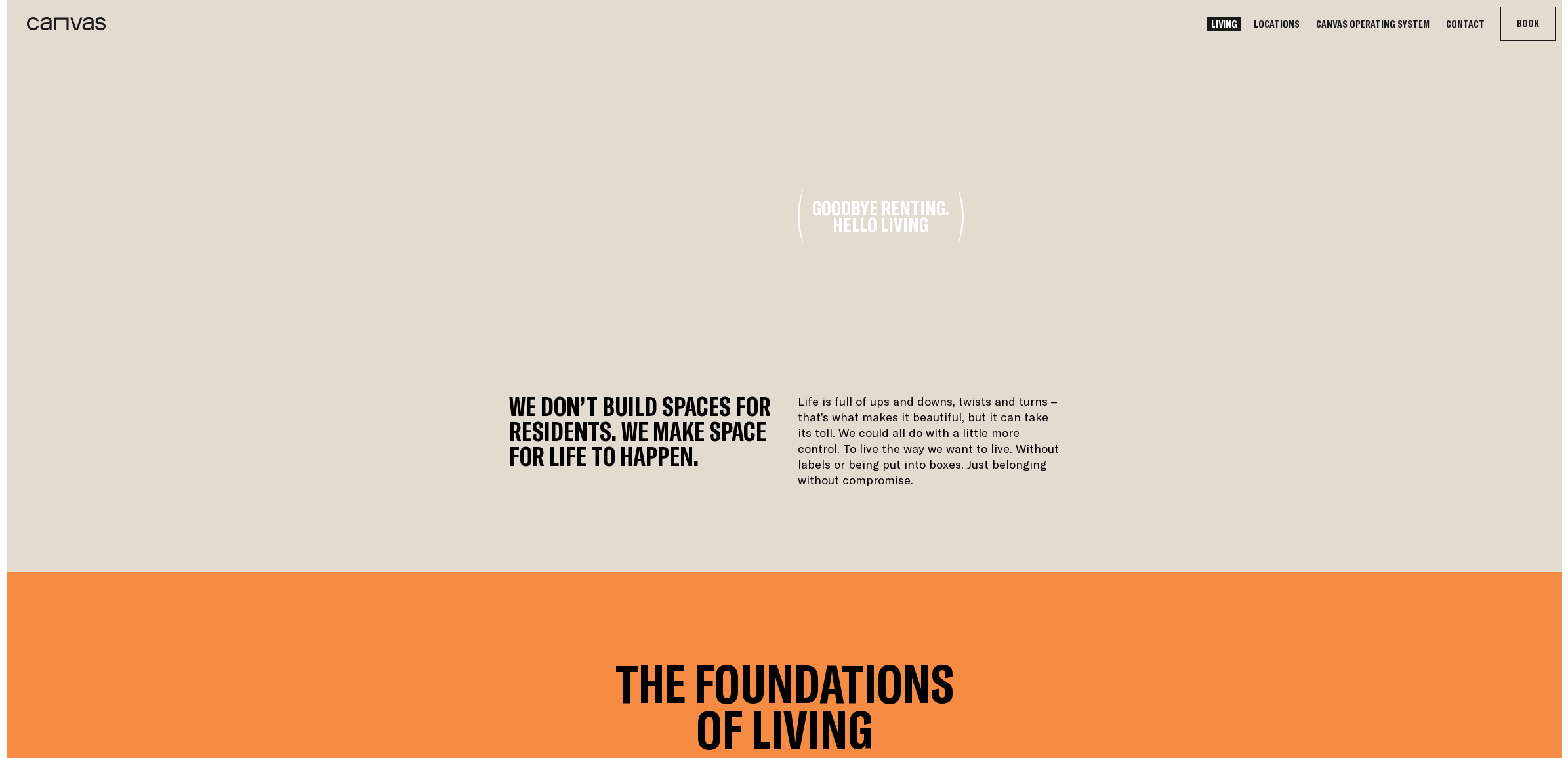 scroll, scrollTop: 0, scrollLeft: 0, axis: both 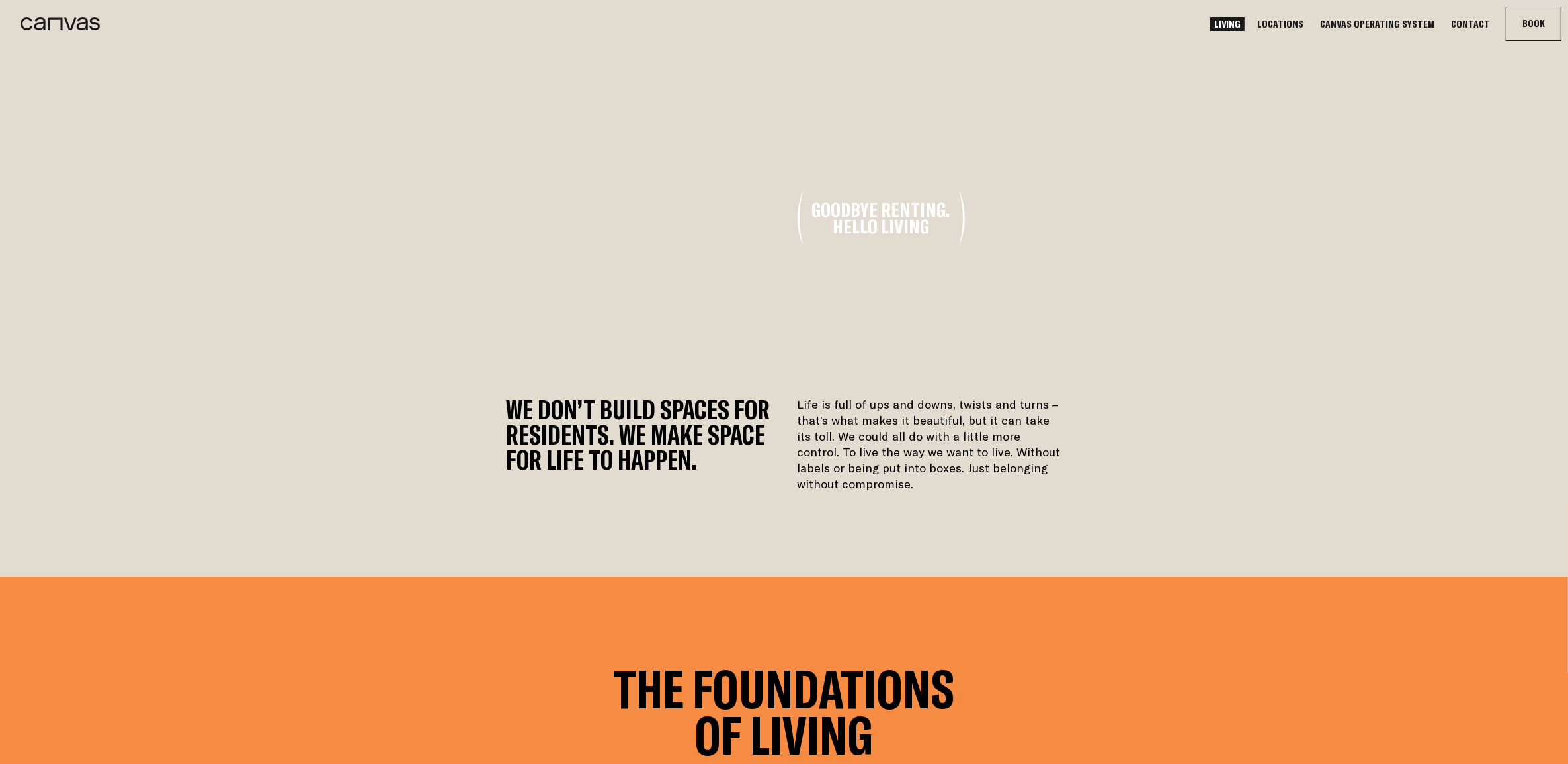 click on "Canvas Operating System" at bounding box center (1377, 24) 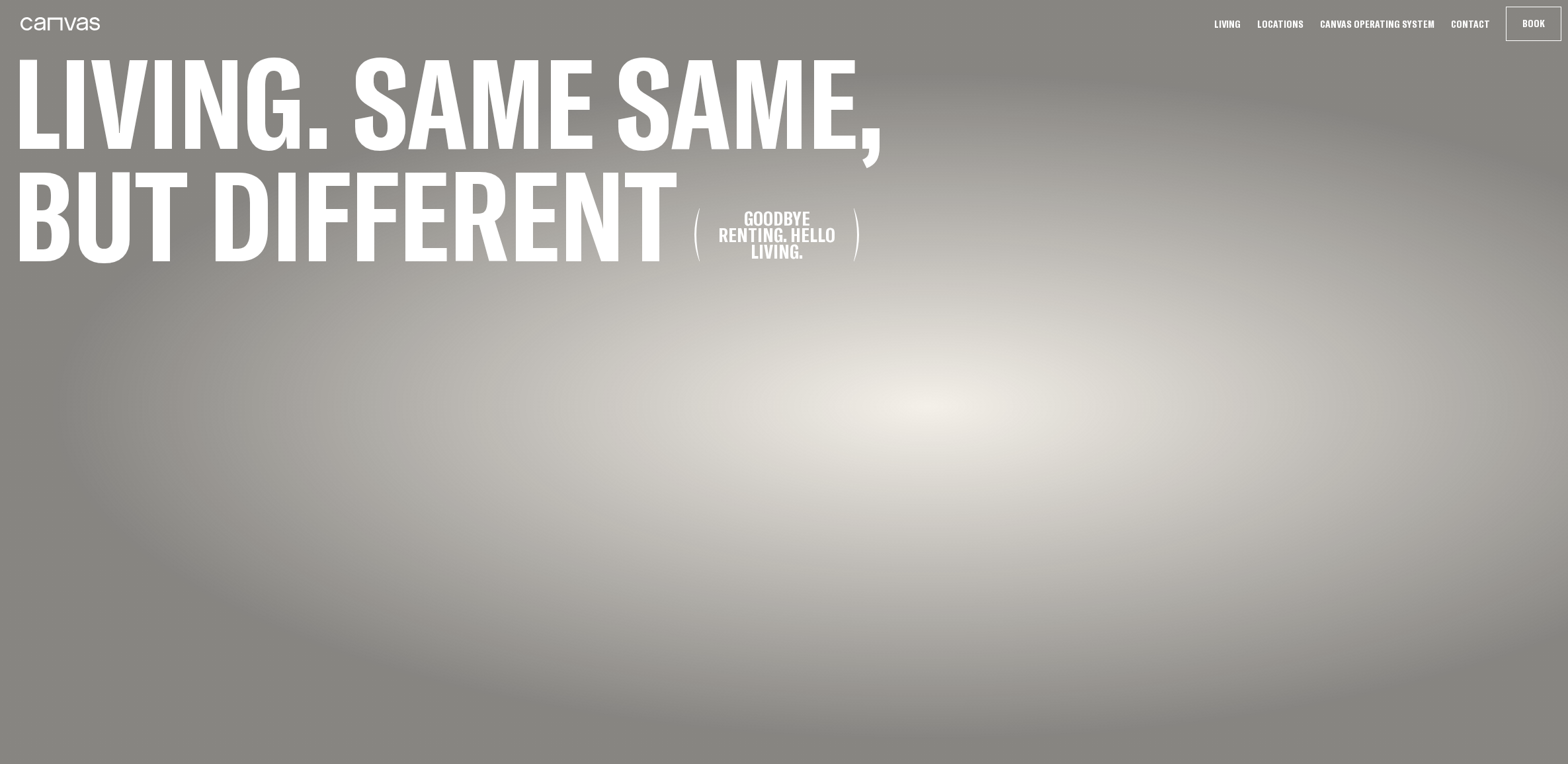 scroll, scrollTop: 0, scrollLeft: 0, axis: both 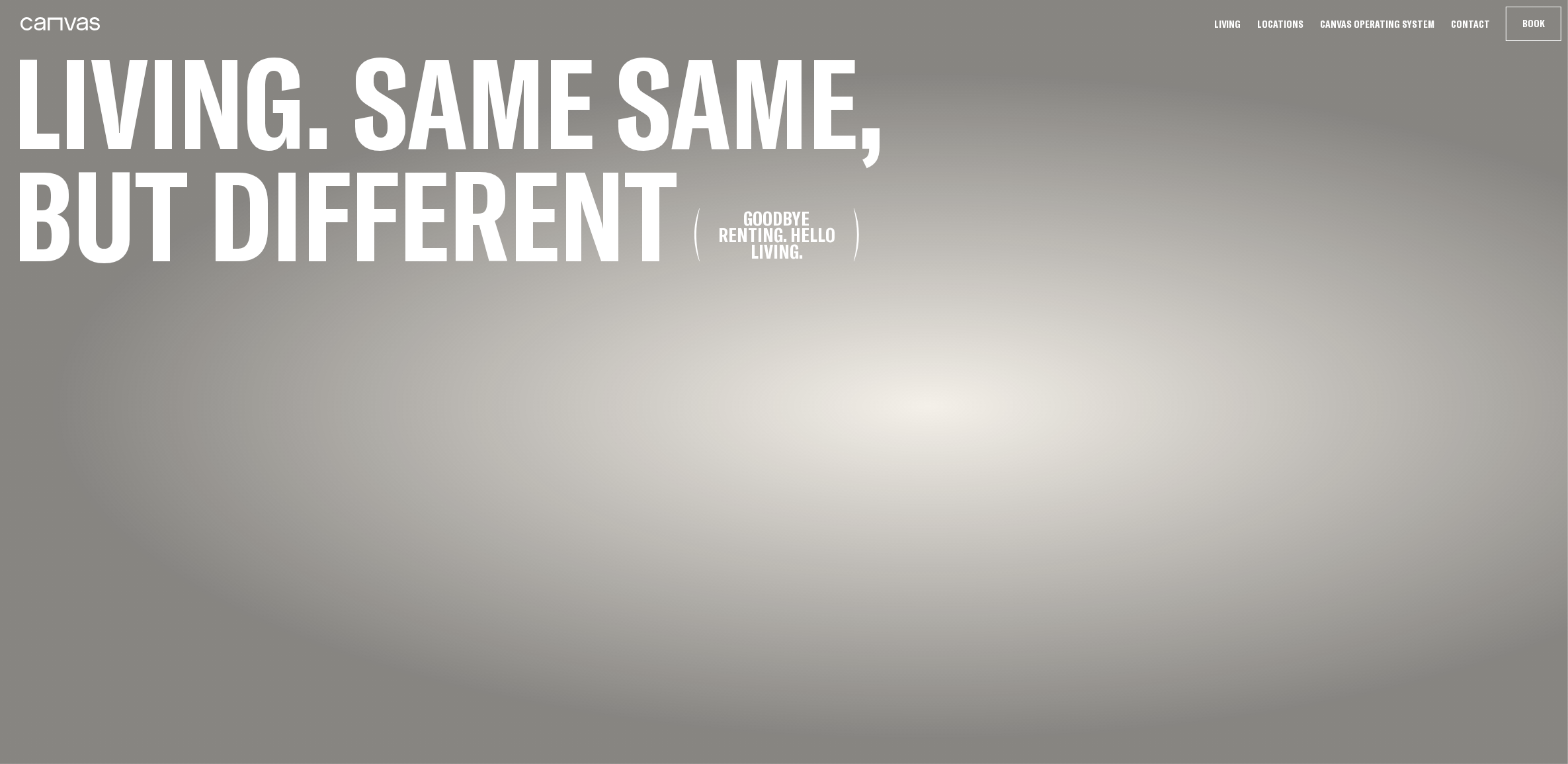 click on "Canvas Operating System" at bounding box center [1377, 24] 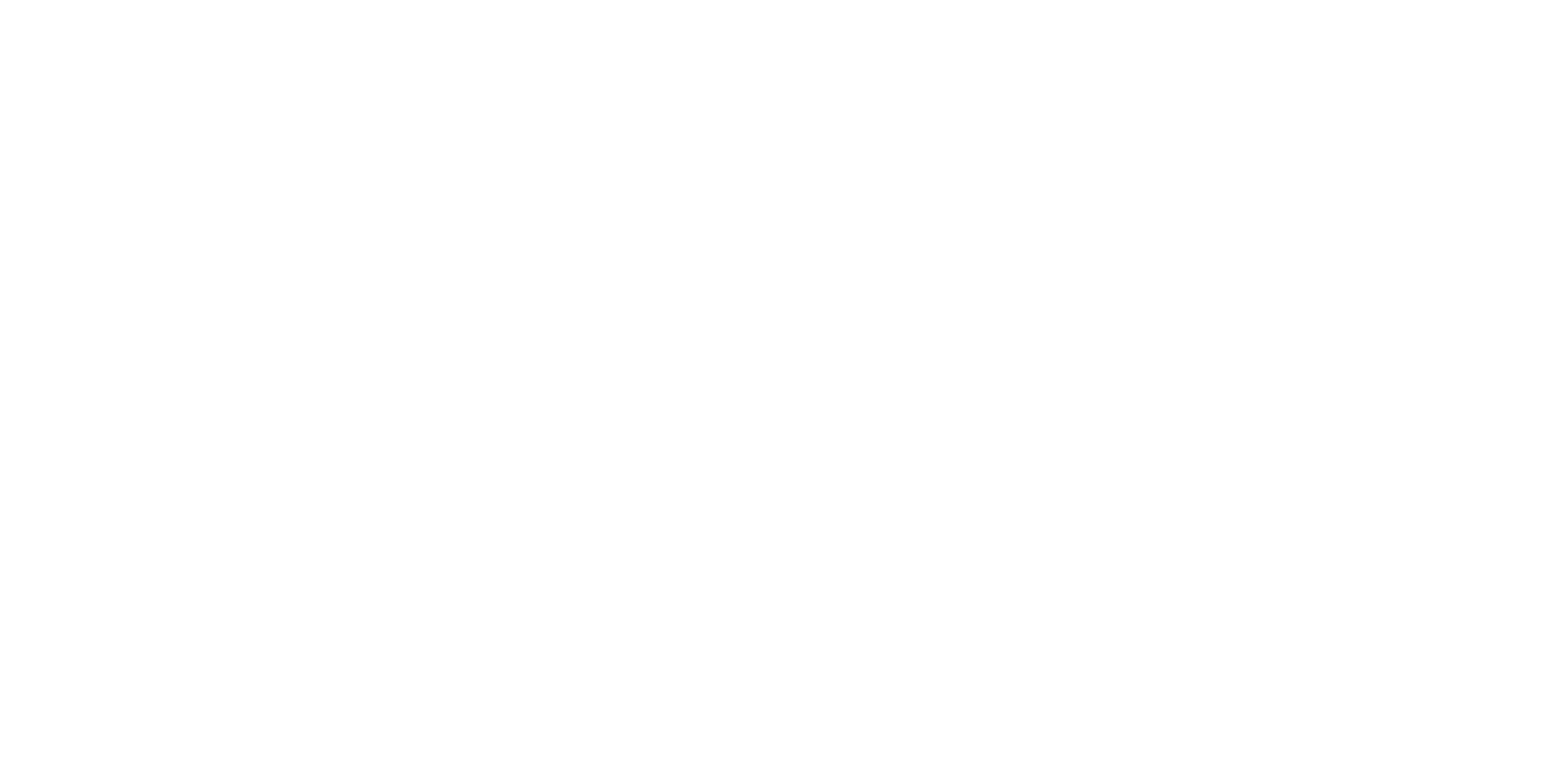click at bounding box center (784, 3) 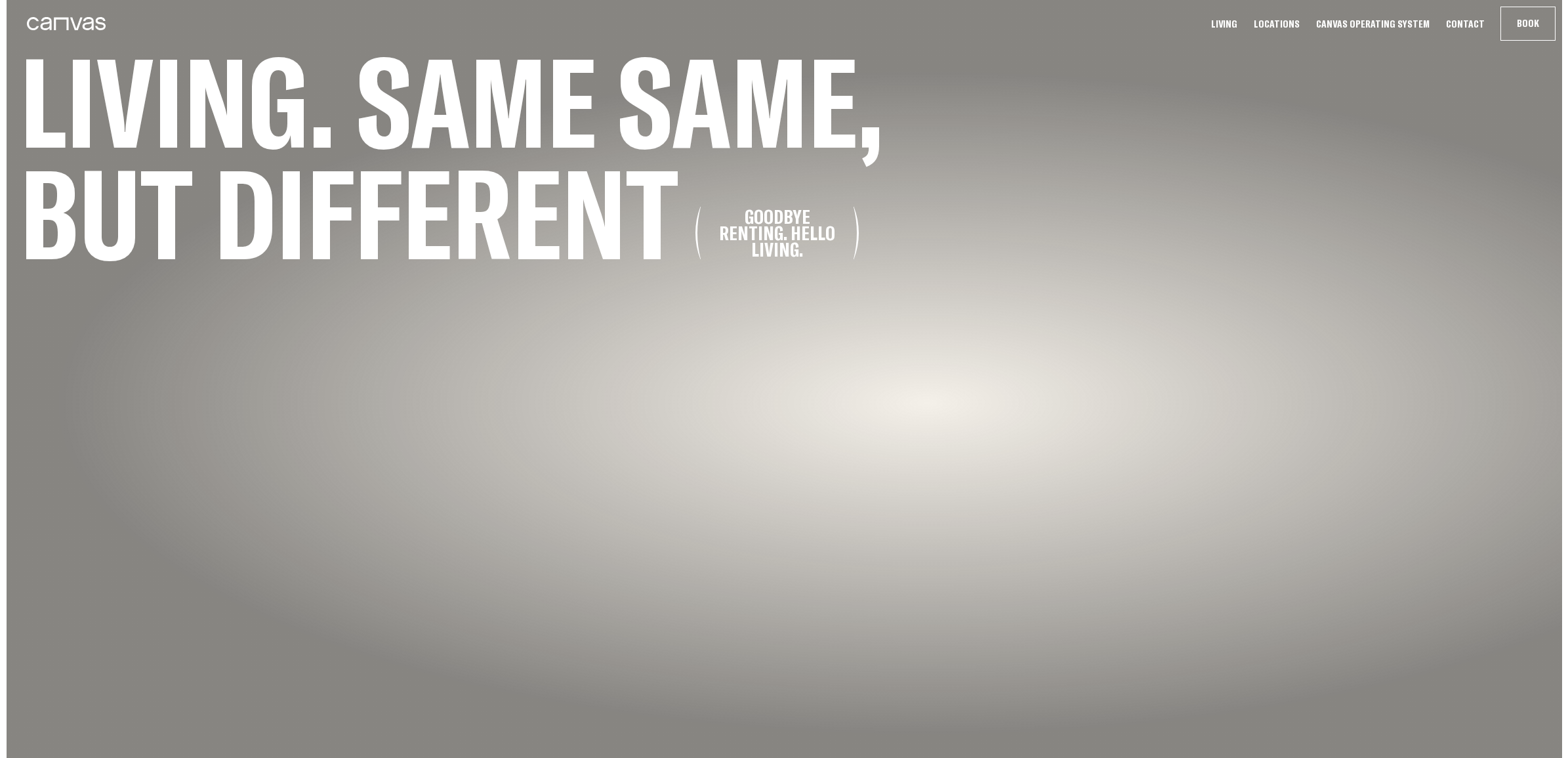 scroll, scrollTop: 0, scrollLeft: 0, axis: both 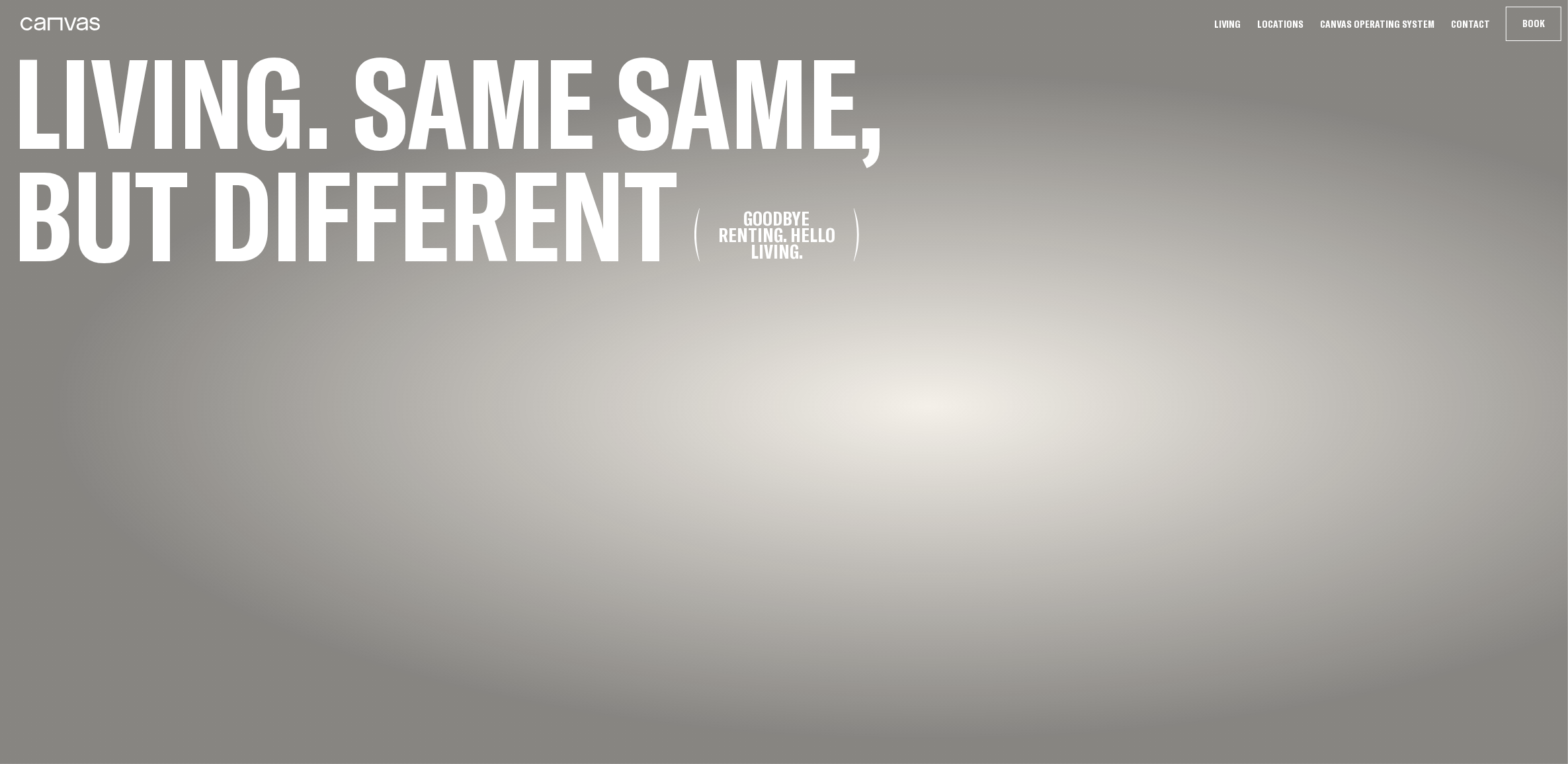 click on "Canvas Operating System" at bounding box center [1377, 24] 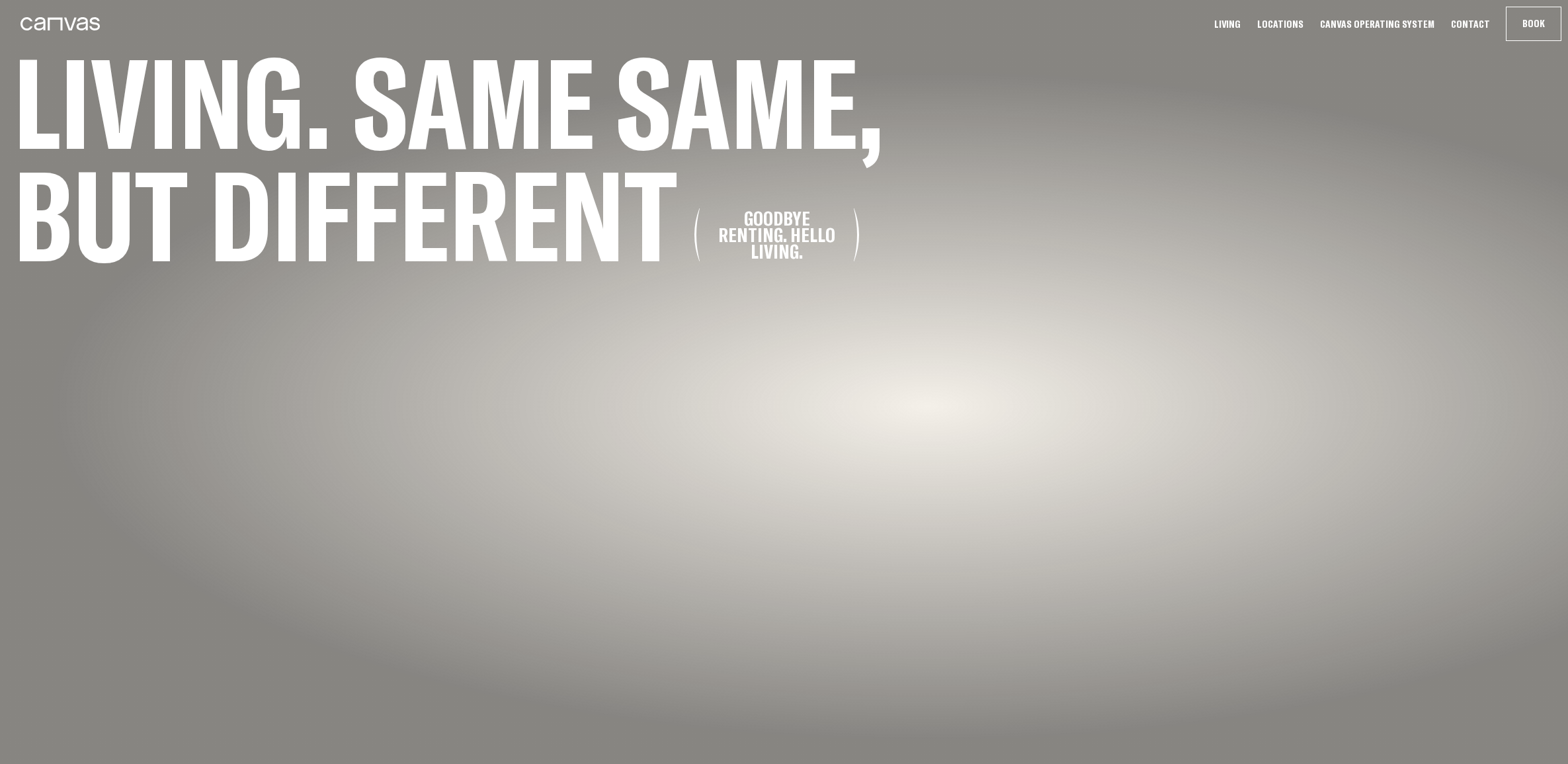 scroll, scrollTop: 0, scrollLeft: 0, axis: both 